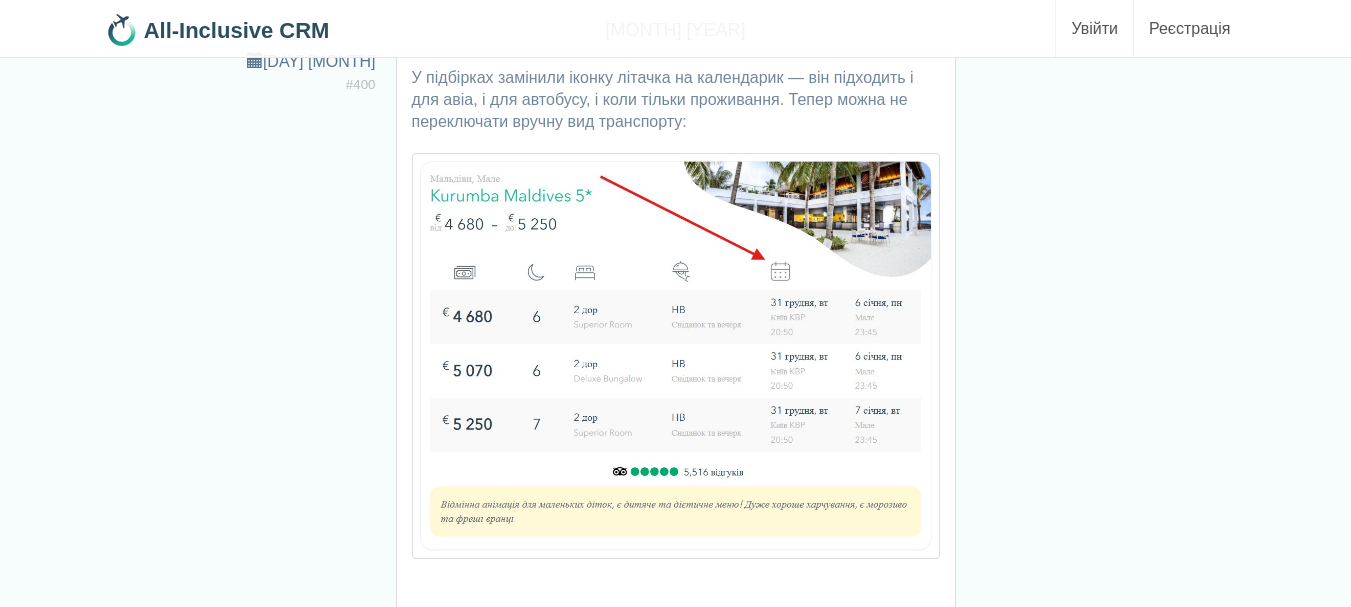 scroll, scrollTop: 200, scrollLeft: 0, axis: vertical 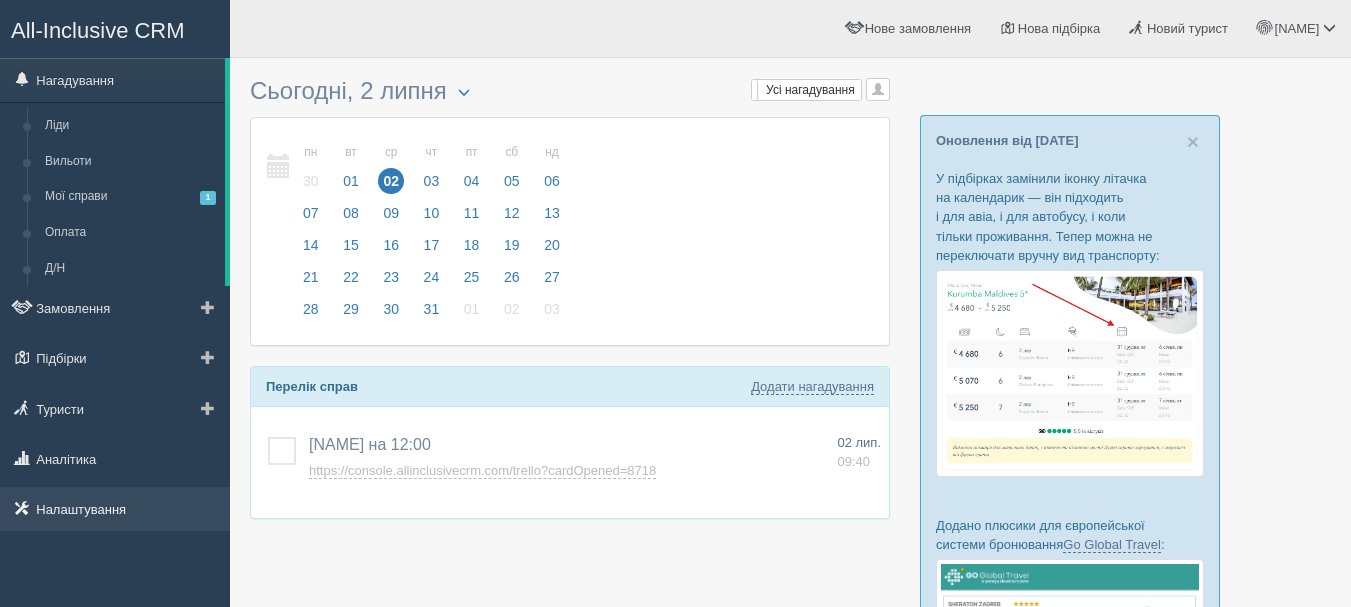 click on "Налаштування" at bounding box center [115, 509] 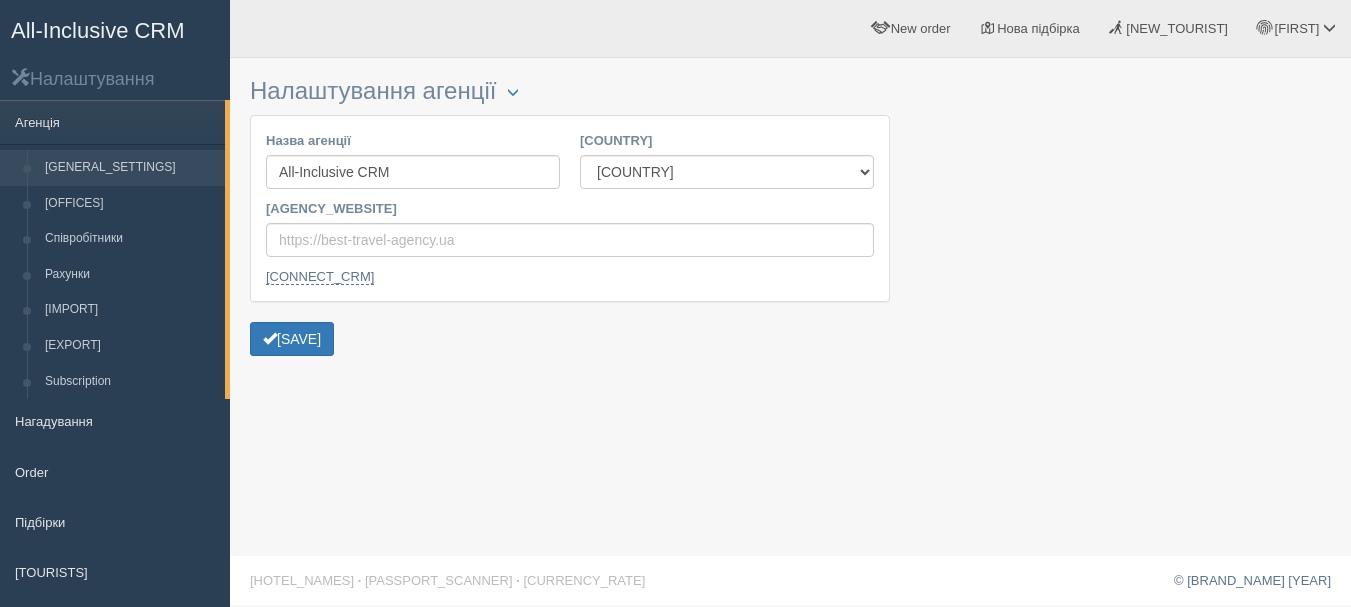 scroll, scrollTop: 0, scrollLeft: 0, axis: both 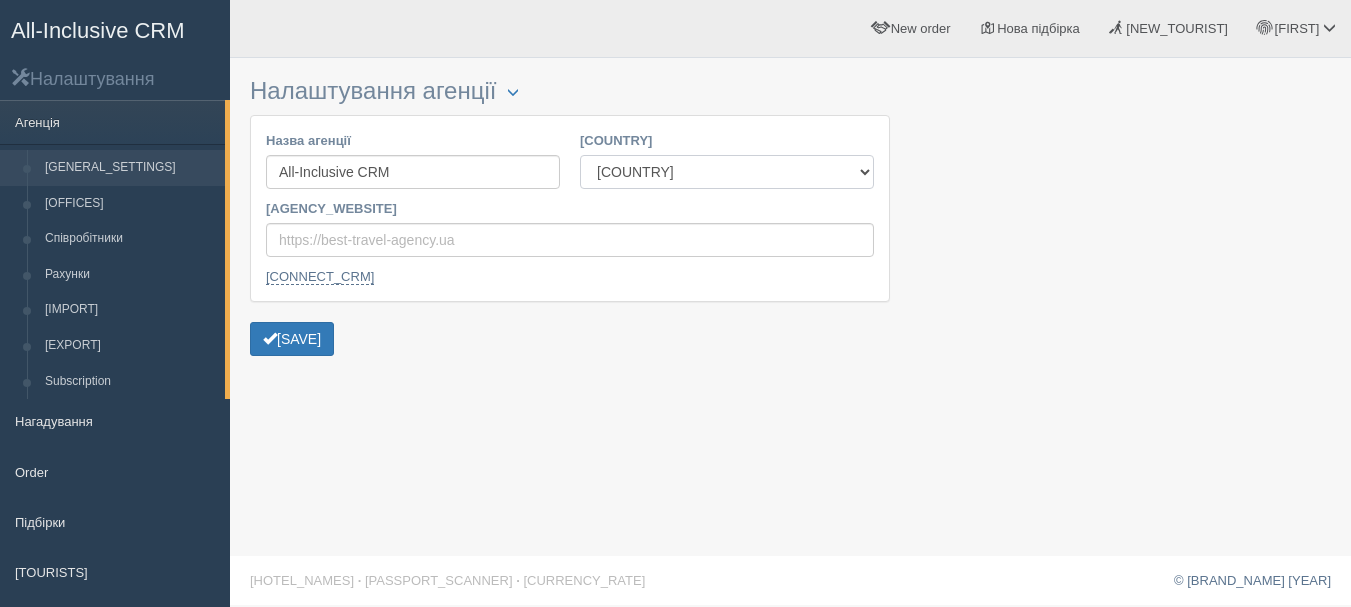 click on "Естонія
Казахстан
Киргизстан
Латвія
Литва
Молдова
Польща
Узбекистан
Україна
Чехія" at bounding box center [727, 172] 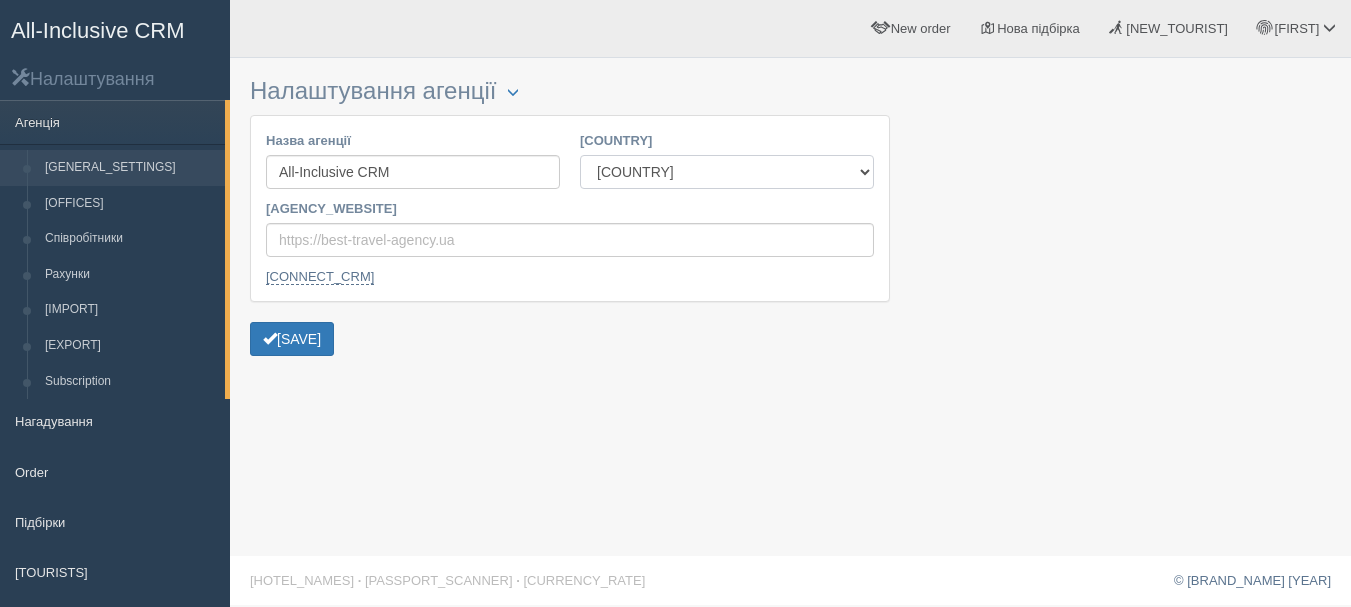 select on "KZ" 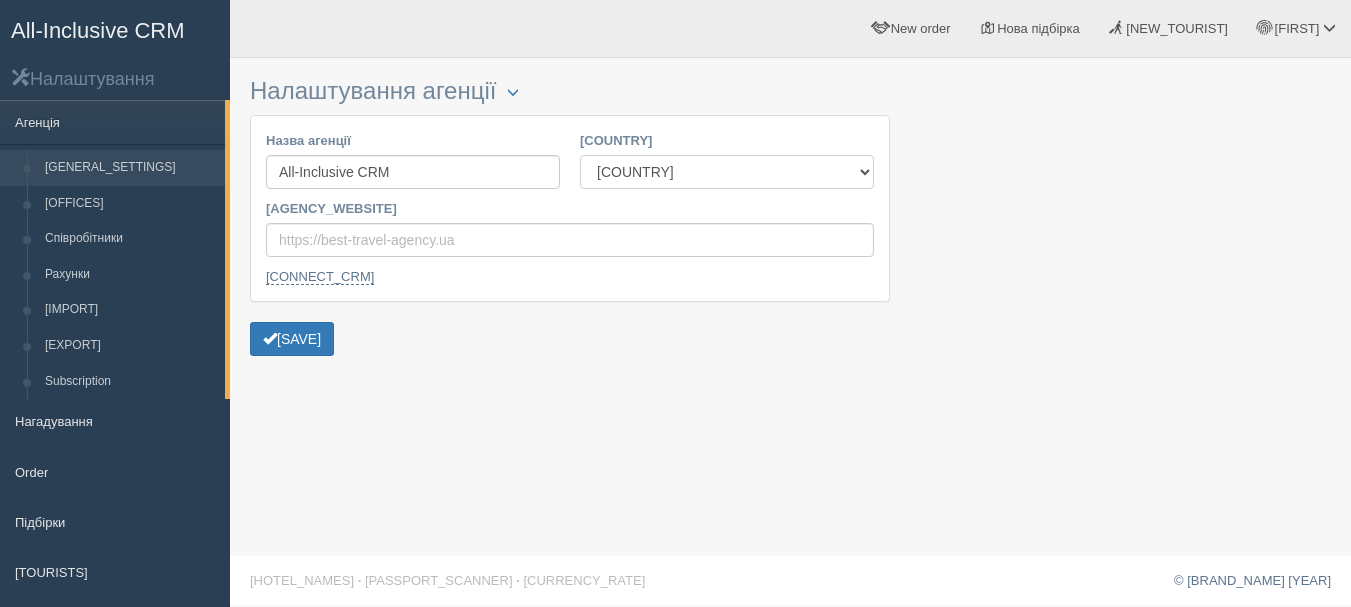 click on "Естонія
Казахстан
Киргизстан
Латвія
Литва
Молдова
Польща
Узбекистан
Україна
Чехія" at bounding box center [727, 172] 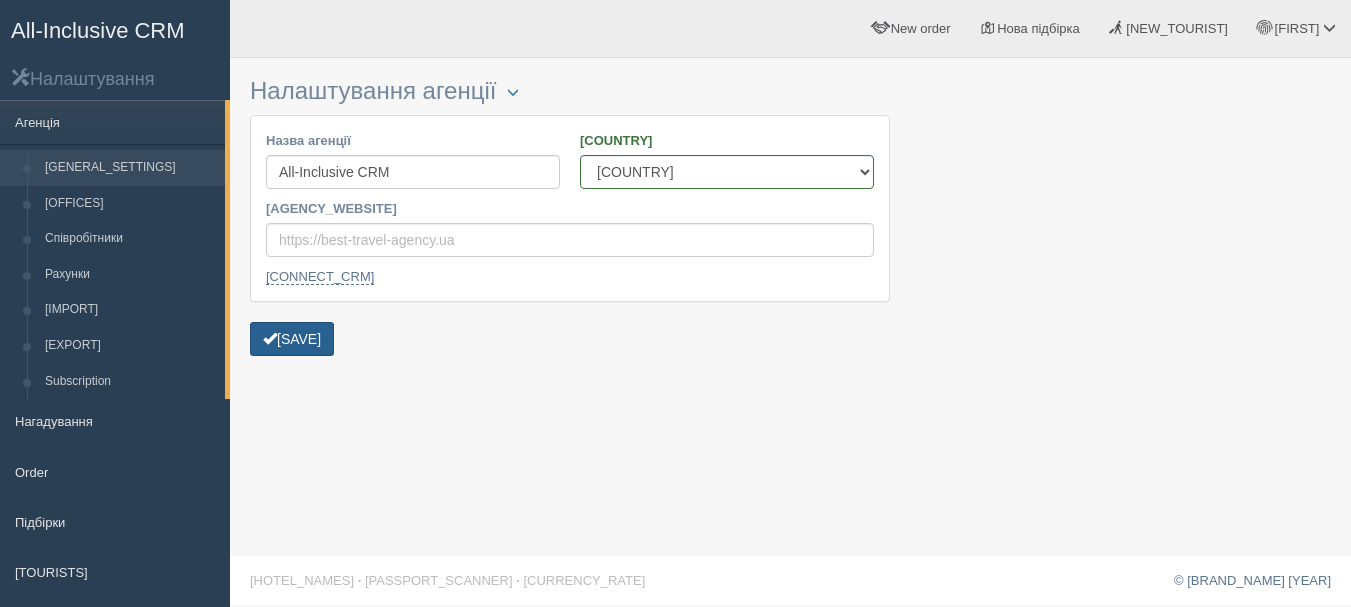 click on "Зберегти" at bounding box center [292, 339] 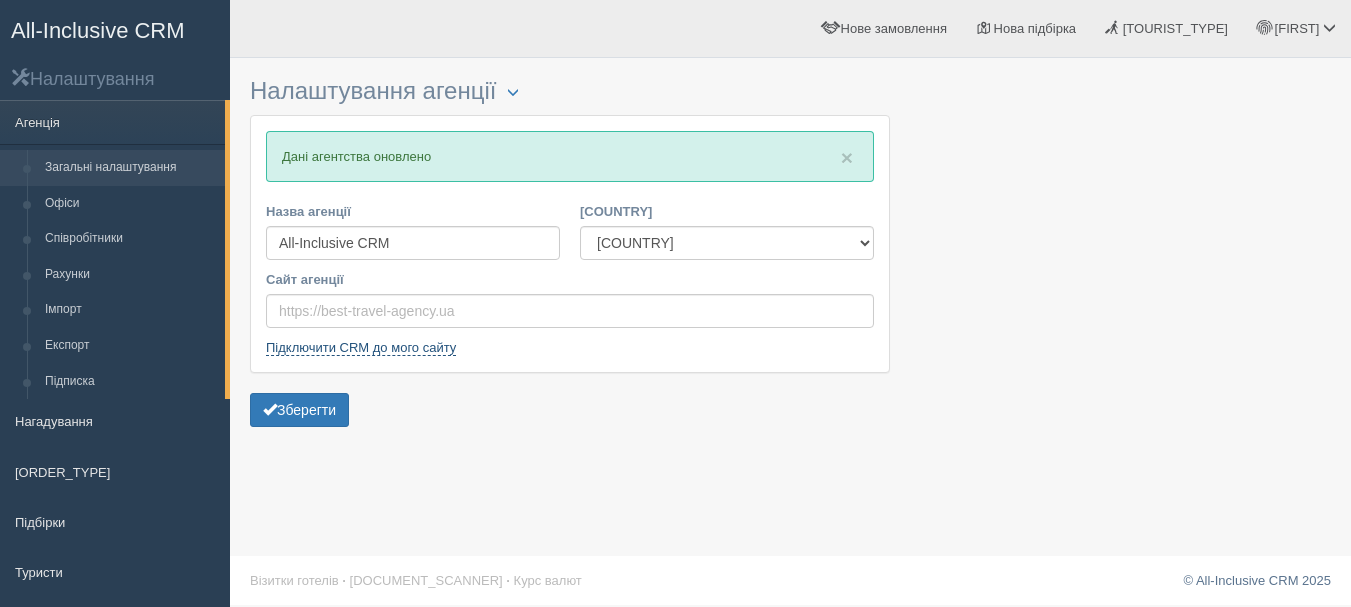 scroll, scrollTop: 0, scrollLeft: 0, axis: both 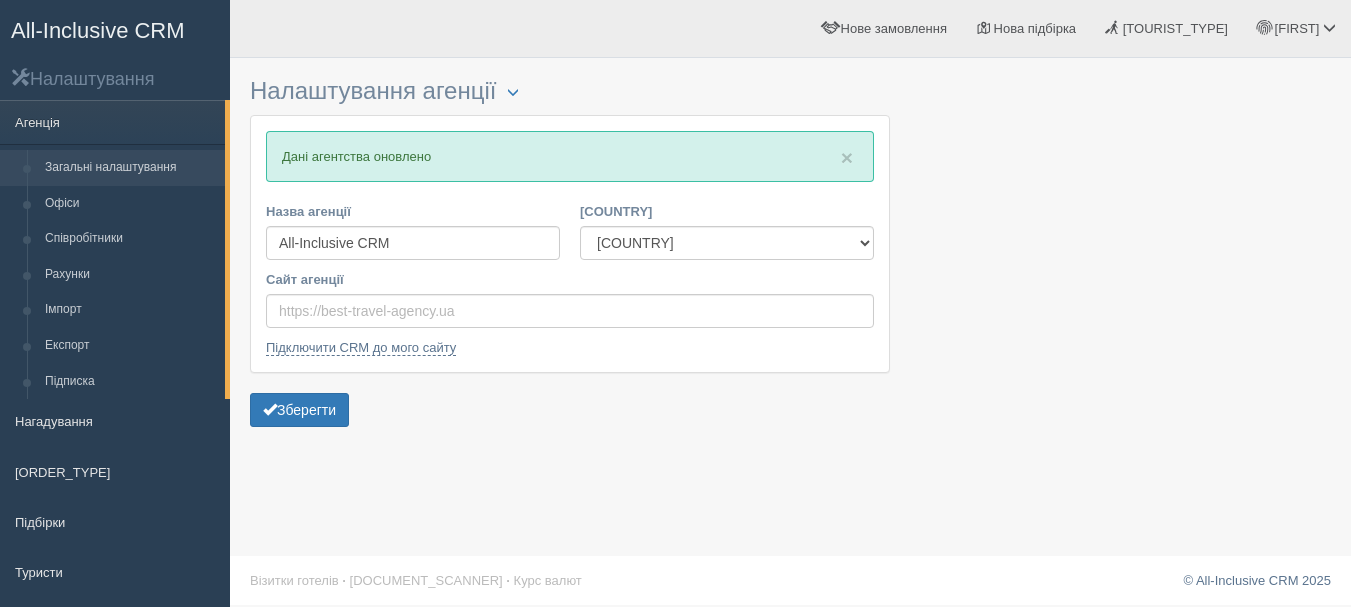 click on "[ALL_INCLUSIVE_CRM]" at bounding box center [132, 30] 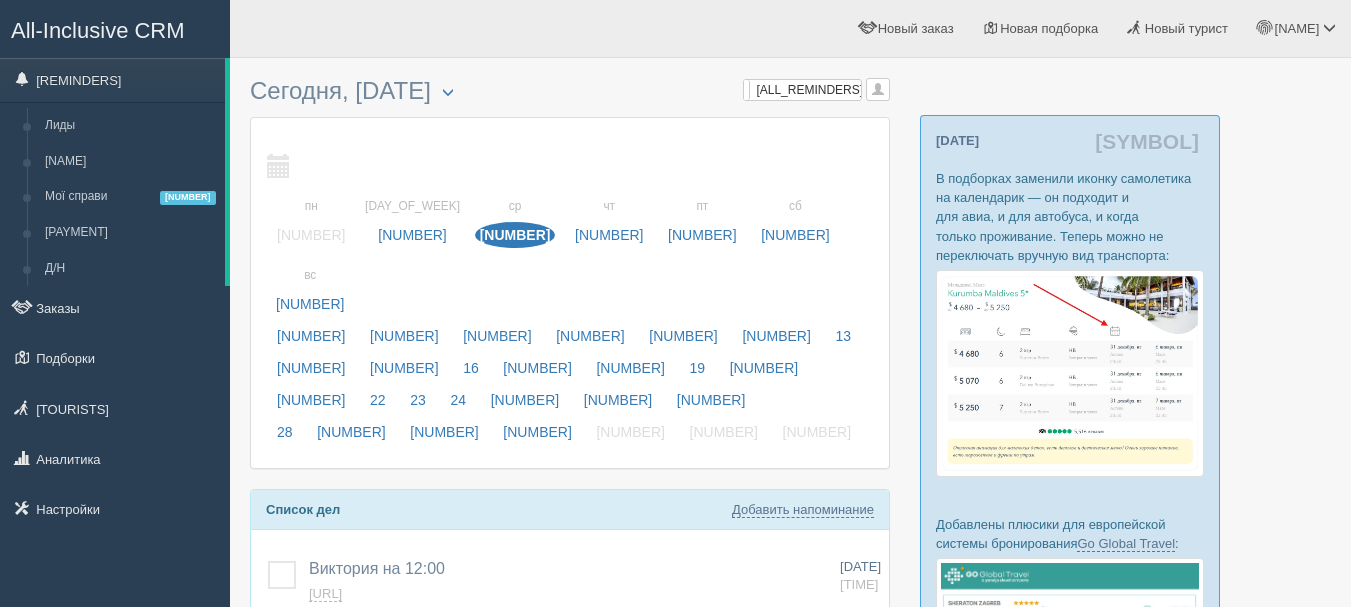 scroll, scrollTop: 0, scrollLeft: 0, axis: both 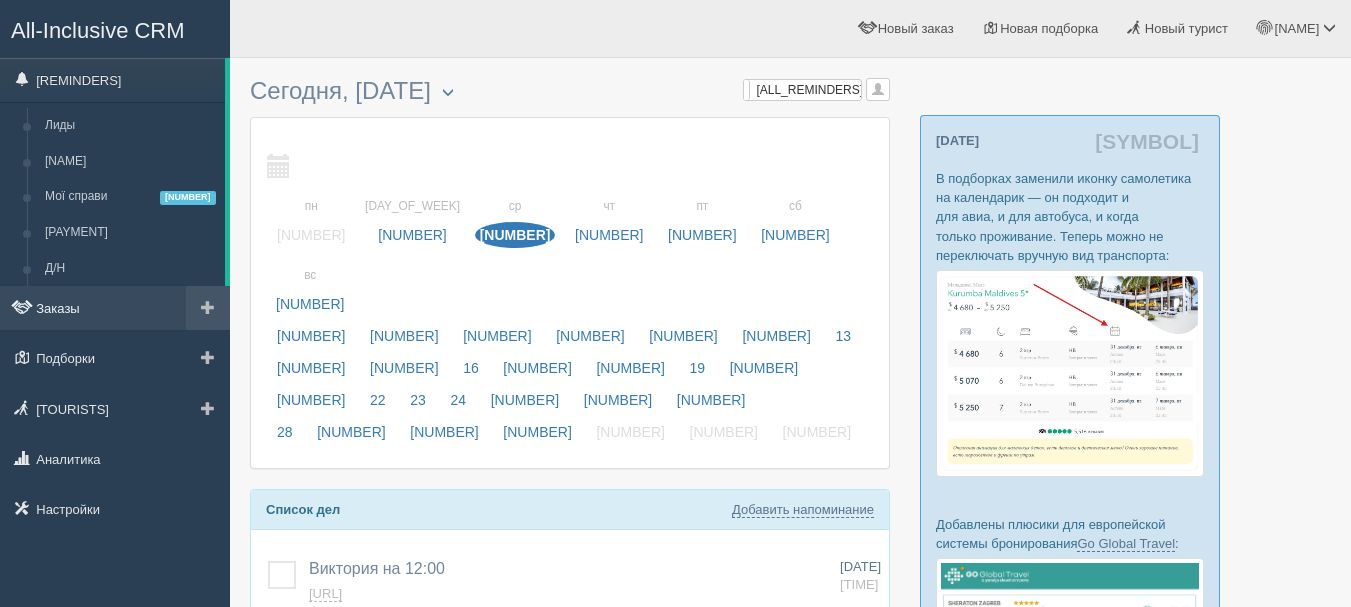 click on "Заказы" at bounding box center [115, 308] 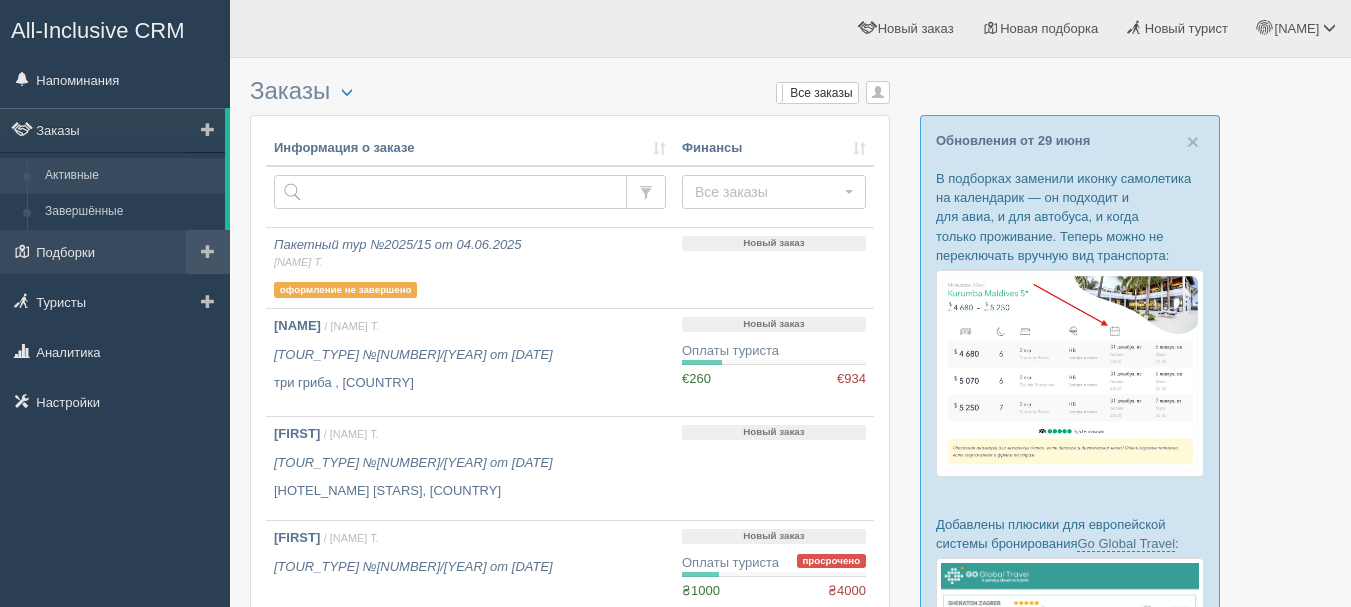 scroll, scrollTop: 0, scrollLeft: 0, axis: both 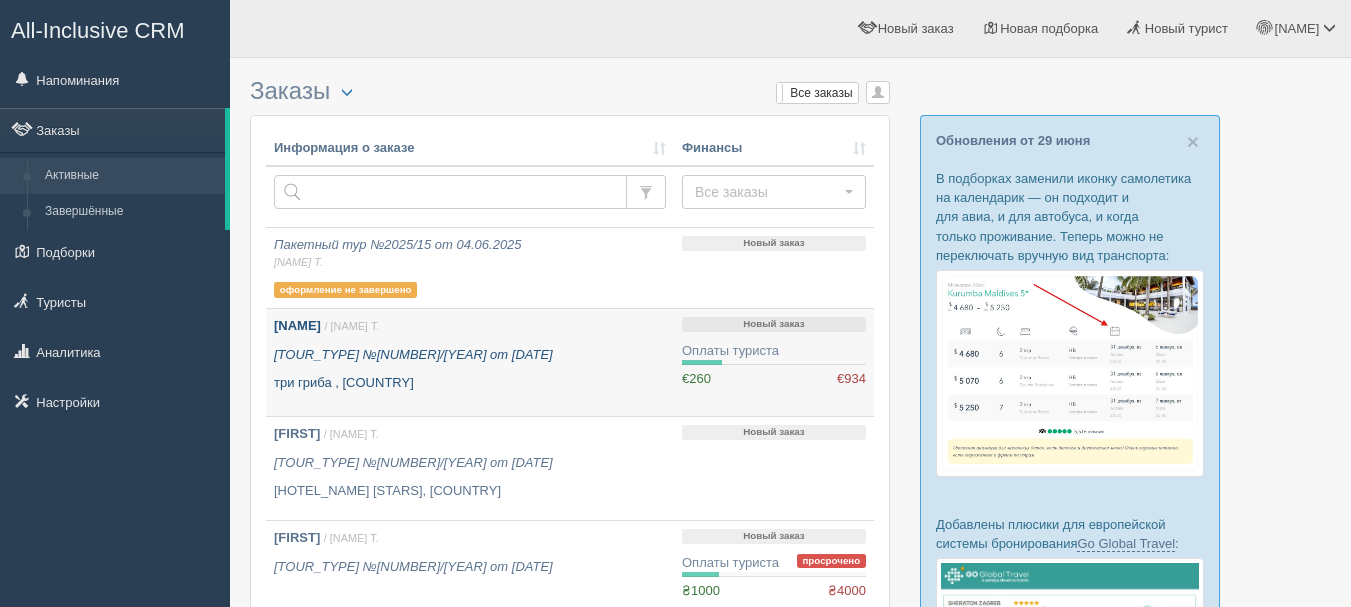 click on "Юлия
/ Anna Т.
Индивидуальный тур №2025/14 от 21.05.2025
три гриба , Барбадос" at bounding box center (470, 362) 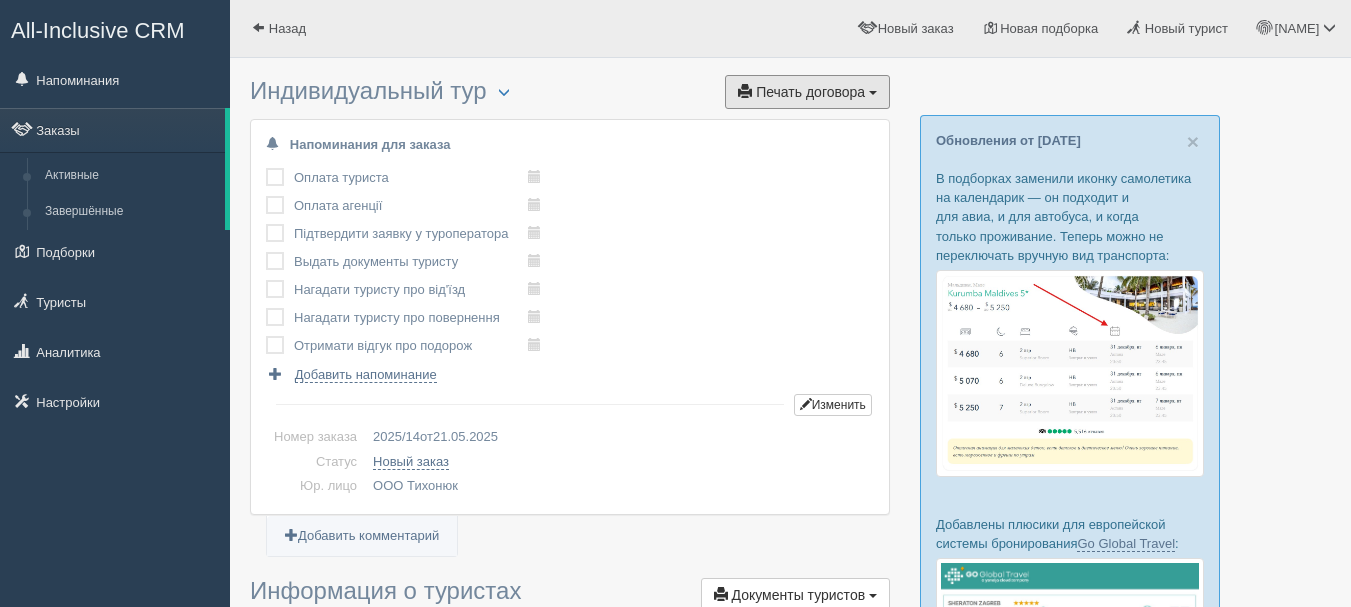 click on "Печать договора" at bounding box center [810, 92] 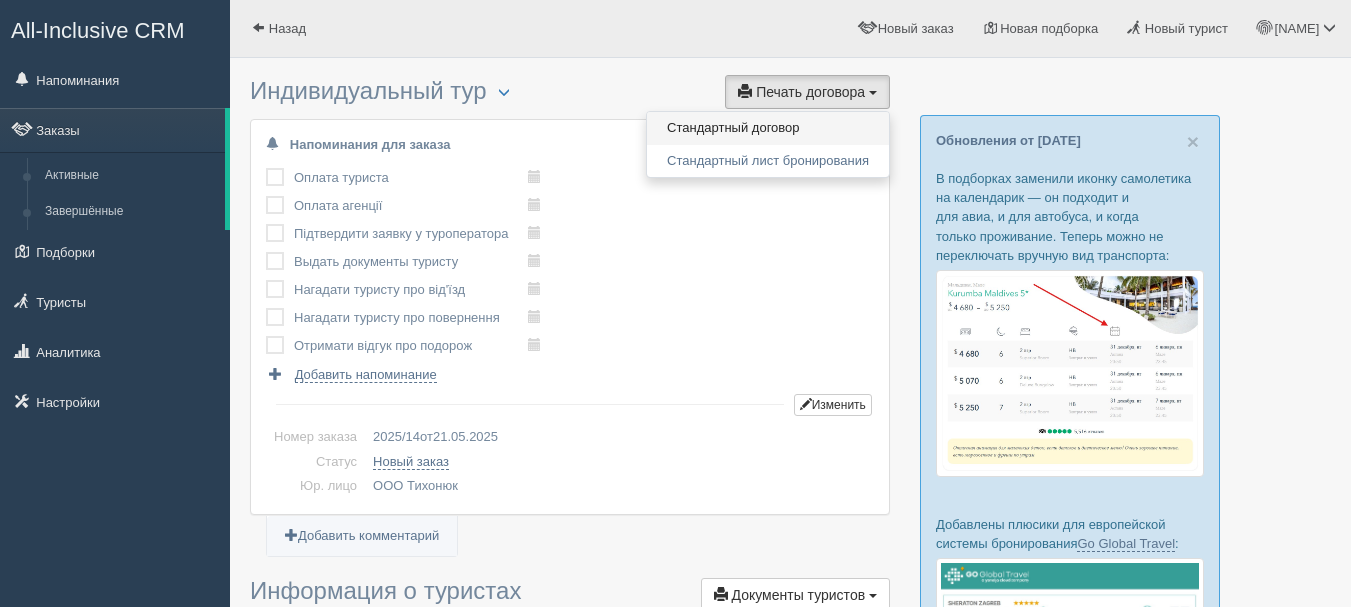 scroll, scrollTop: 0, scrollLeft: 0, axis: both 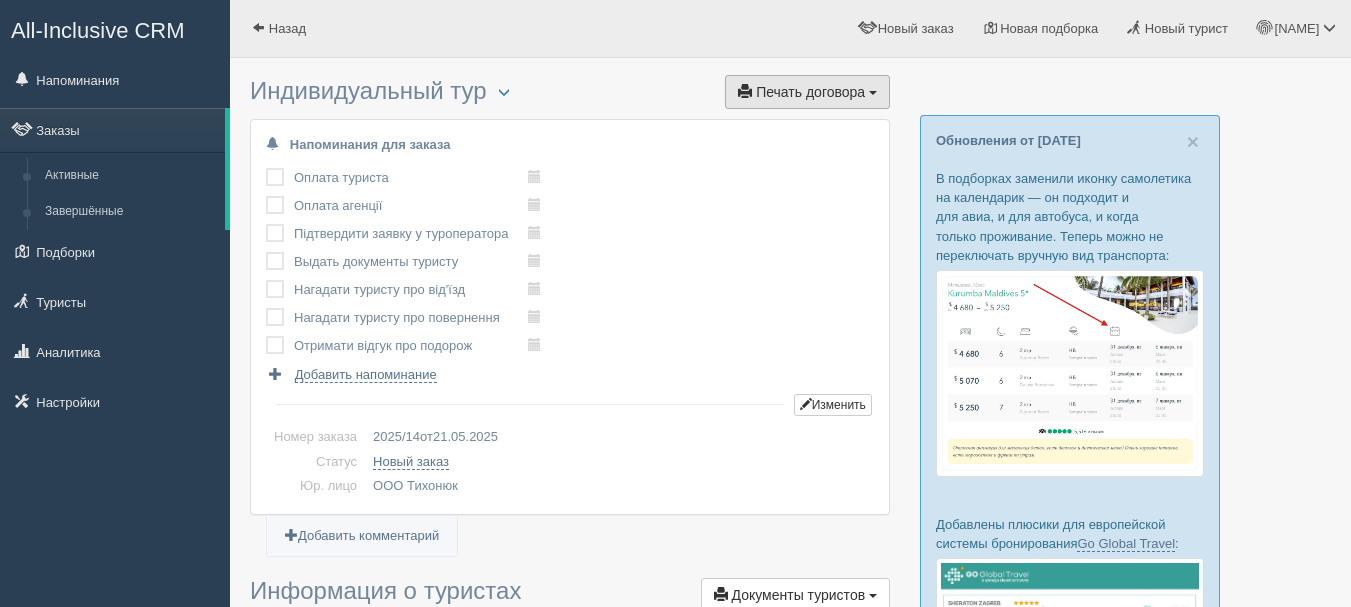 click on "Печать договора
Печать" at bounding box center [807, 92] 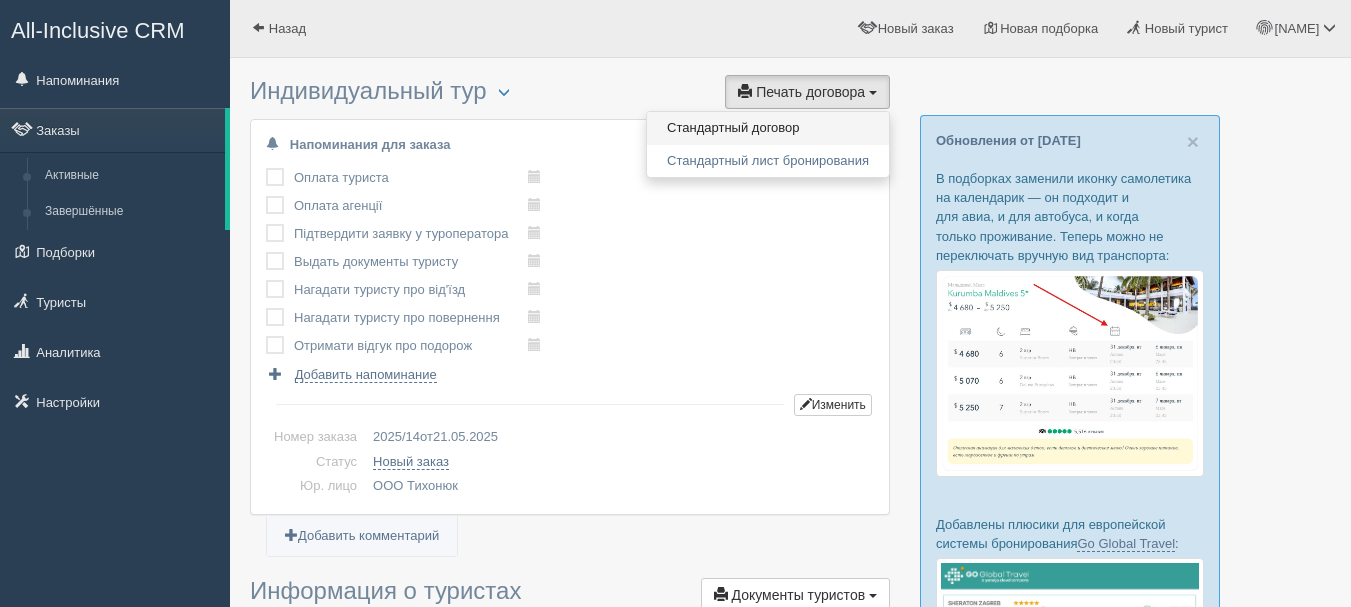 click on "Стандартный договор" at bounding box center (768, 128) 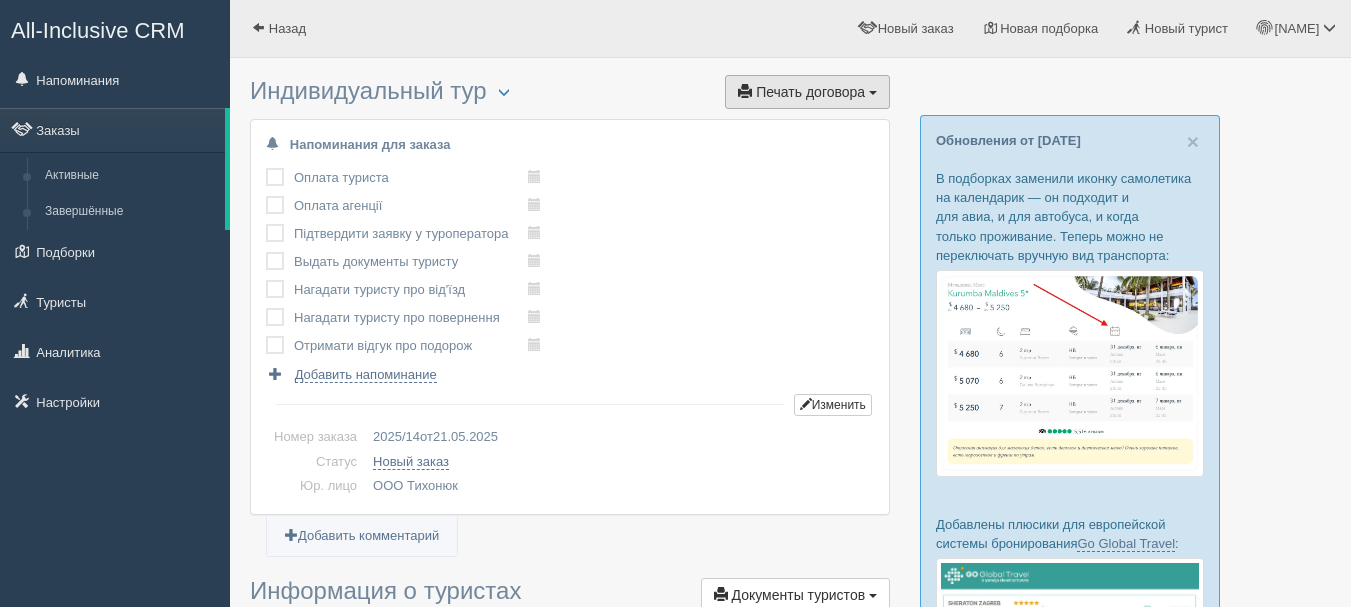 click on "Печать договора
Печать" at bounding box center (807, 92) 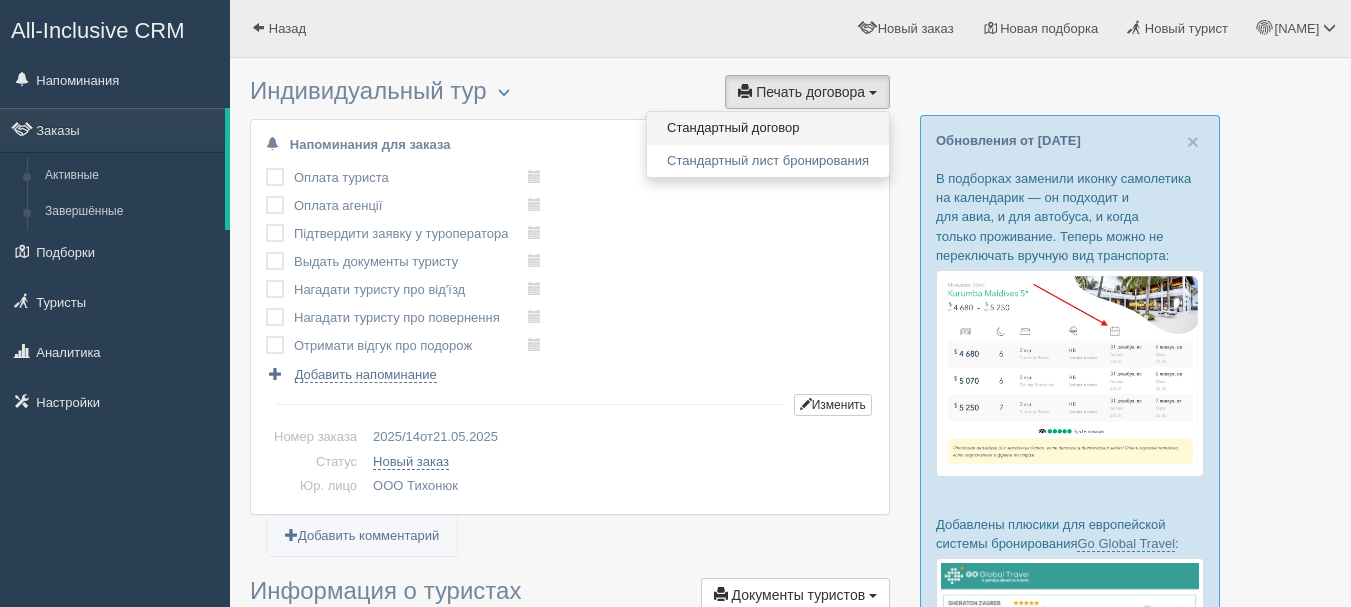 click on "Стандартный договор" at bounding box center (768, 128) 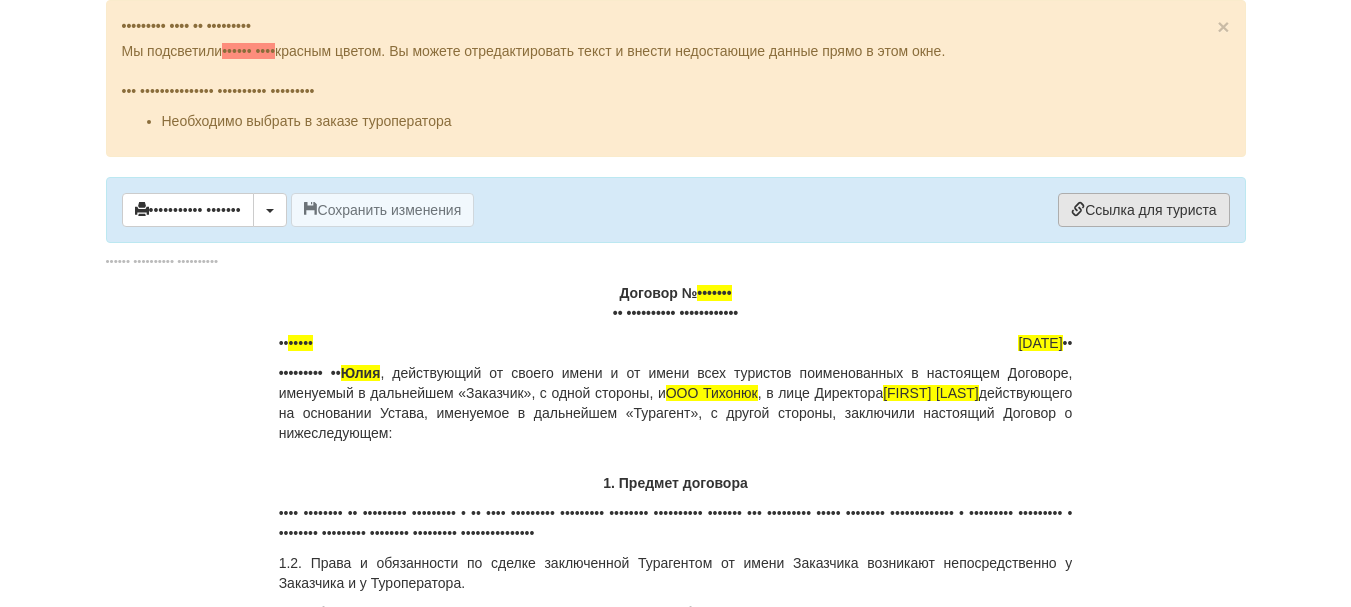 scroll, scrollTop: 0, scrollLeft: 0, axis: both 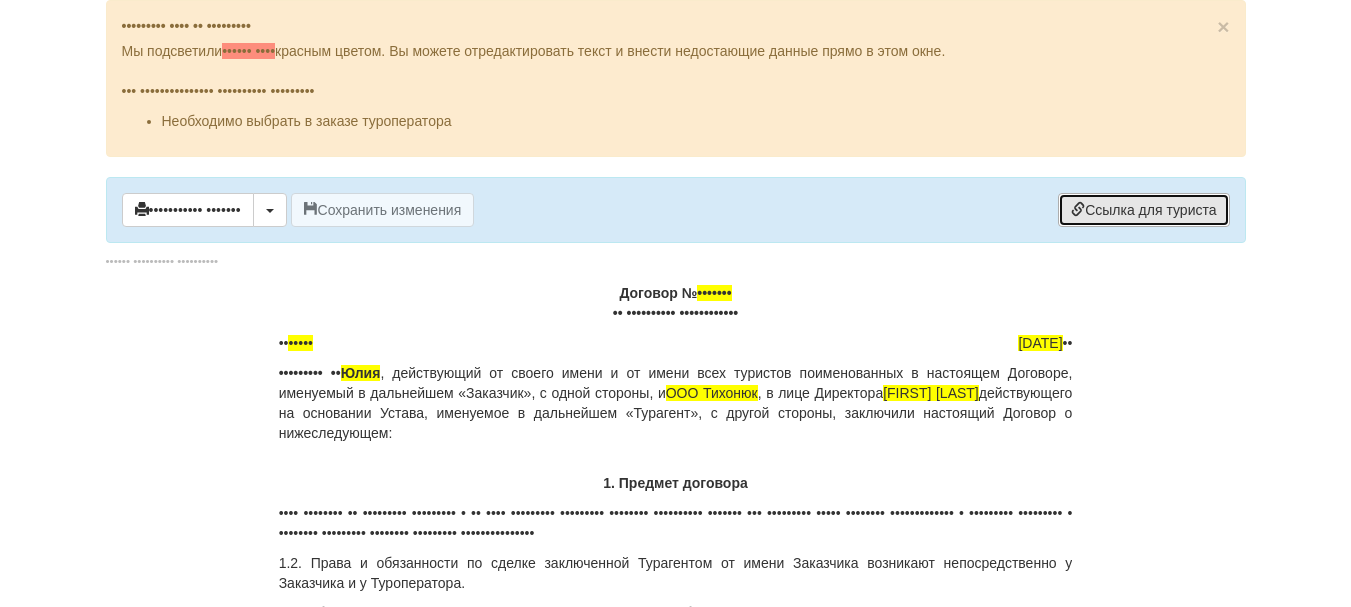 click on "Ссылка для туриста" at bounding box center (1143, 210) 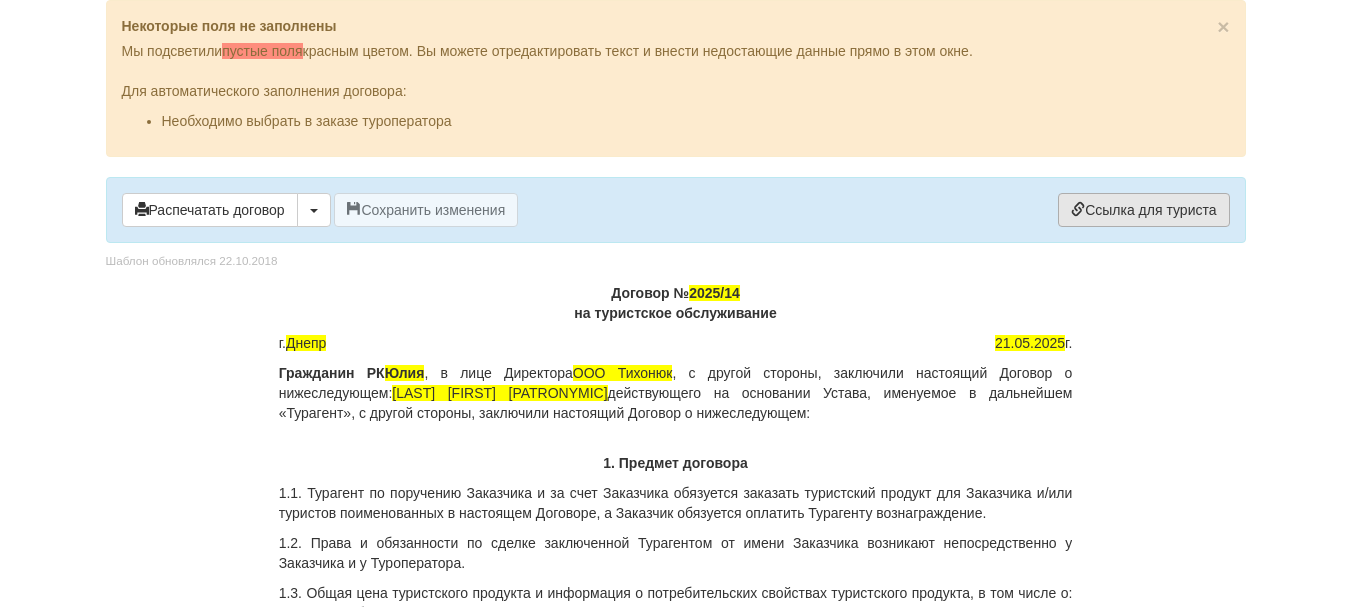 scroll, scrollTop: 0, scrollLeft: 0, axis: both 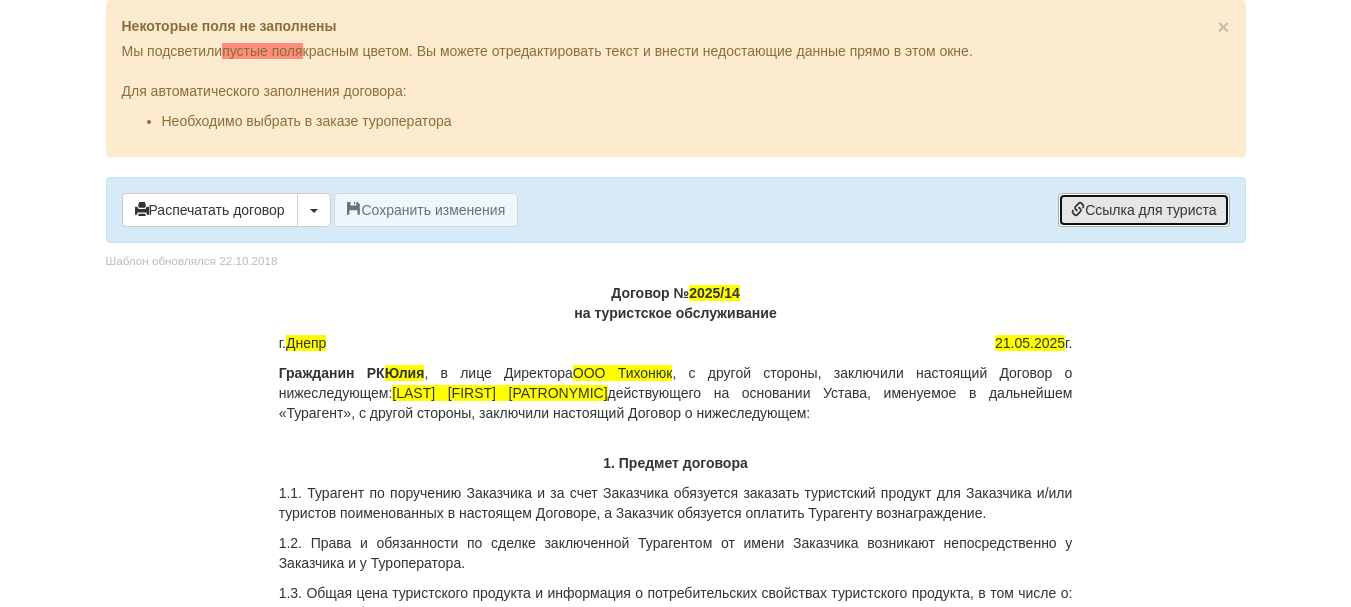 click on "Ссылка для туриста" at bounding box center [1143, 210] 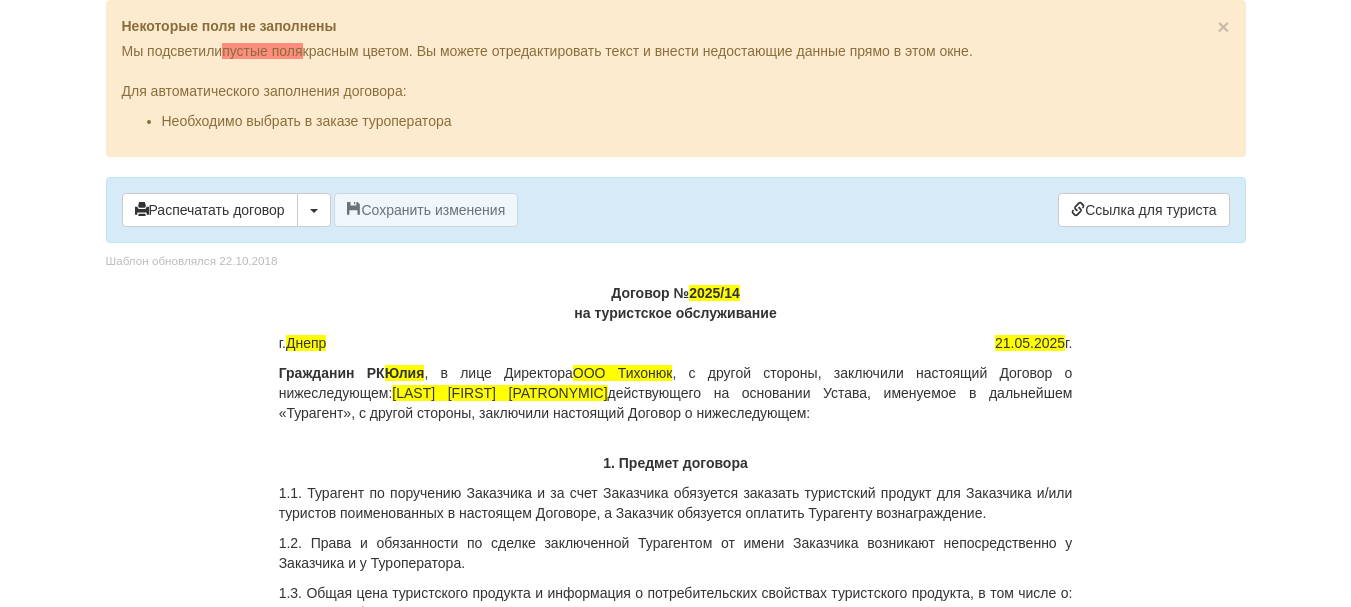 drag, startPoint x: 1091, startPoint y: 211, endPoint x: 1281, endPoint y: 368, distance: 246.47313 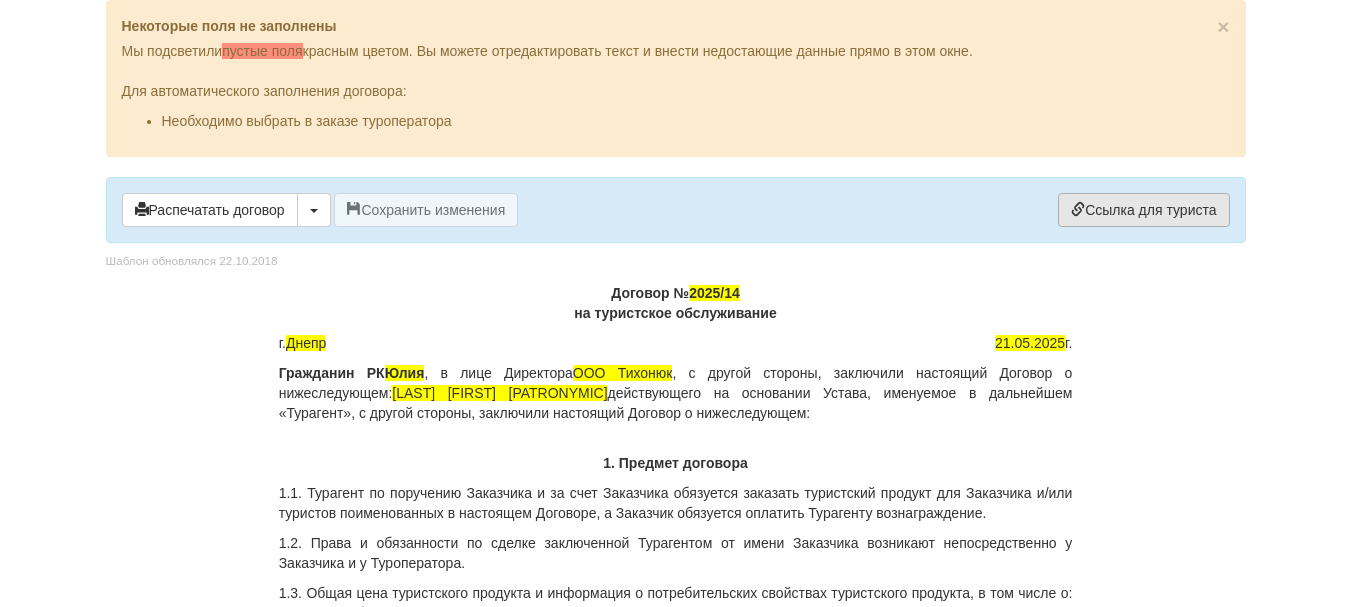 click on "Ссылка для туриста" at bounding box center (1143, 210) 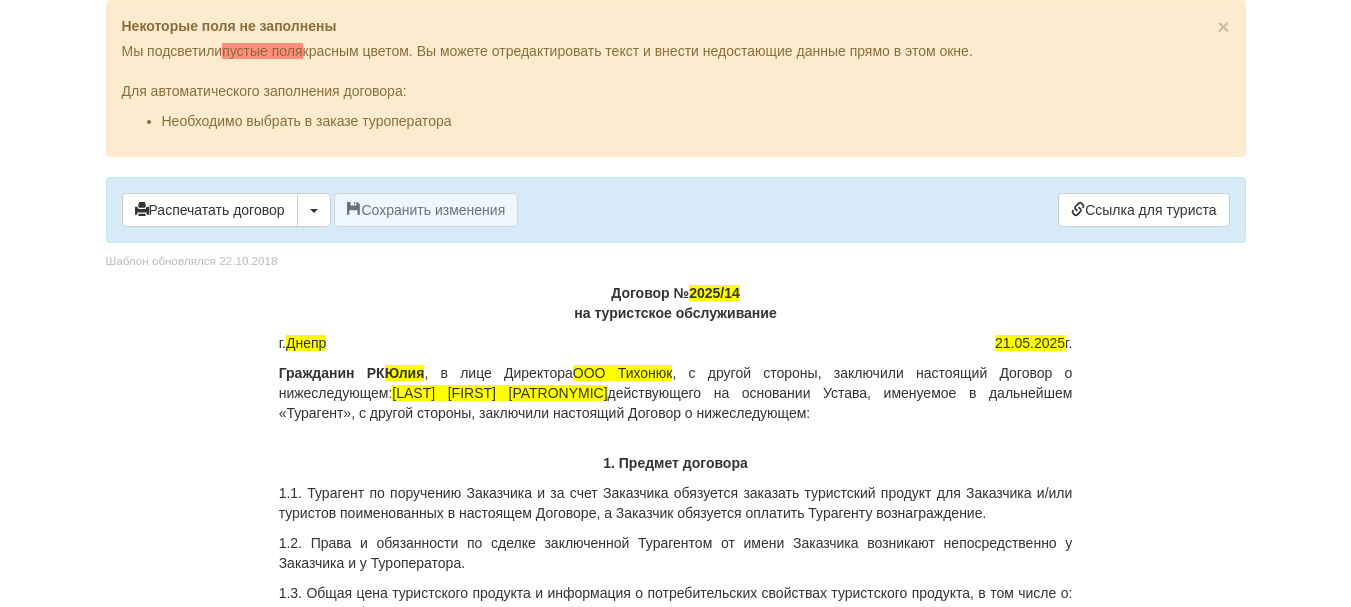 drag, startPoint x: 771, startPoint y: 9, endPoint x: 1185, endPoint y: 315, distance: 514.81256 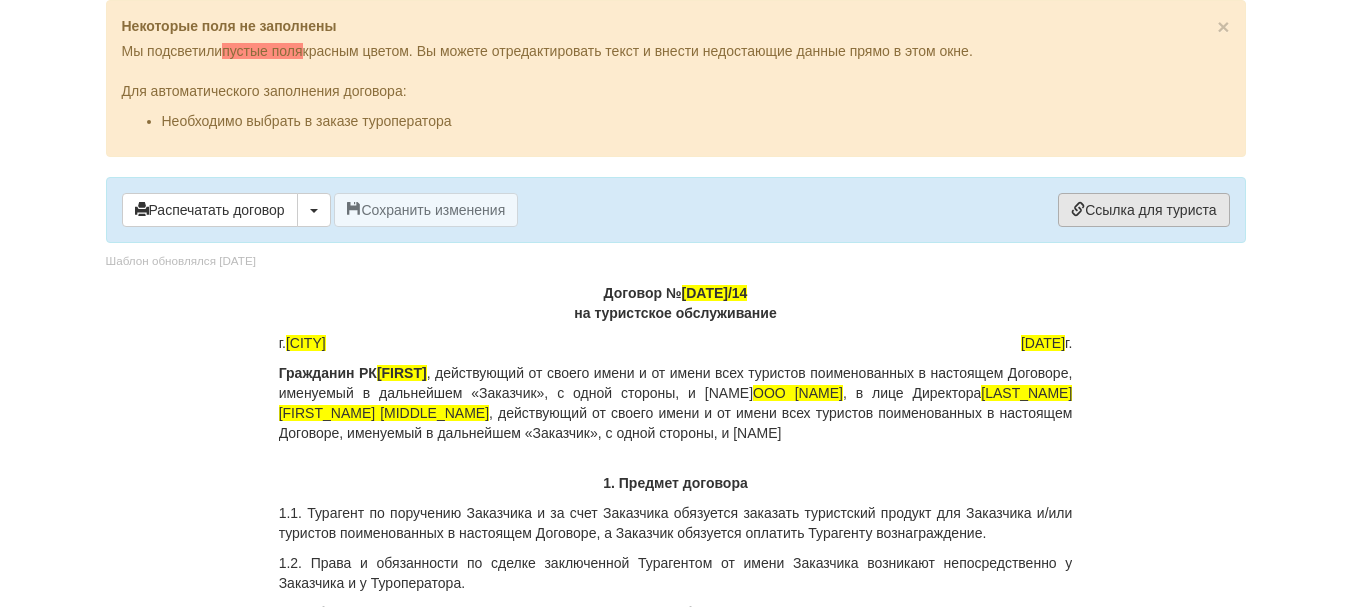 scroll, scrollTop: 0, scrollLeft: 0, axis: both 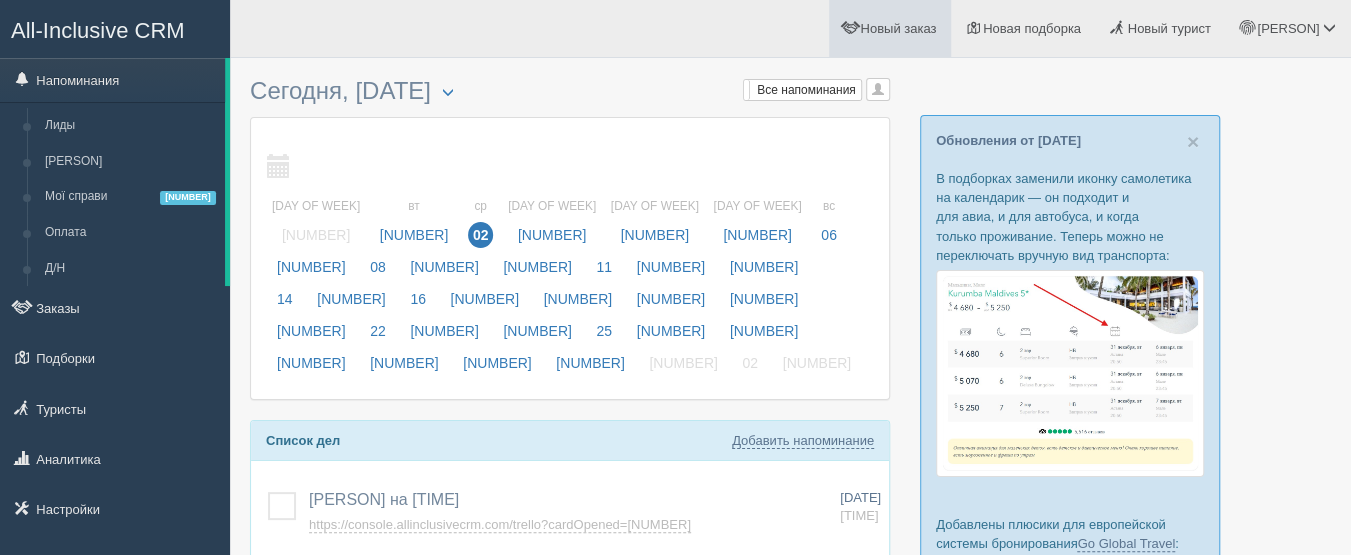 click on "Новый заказ" at bounding box center [922, 28] 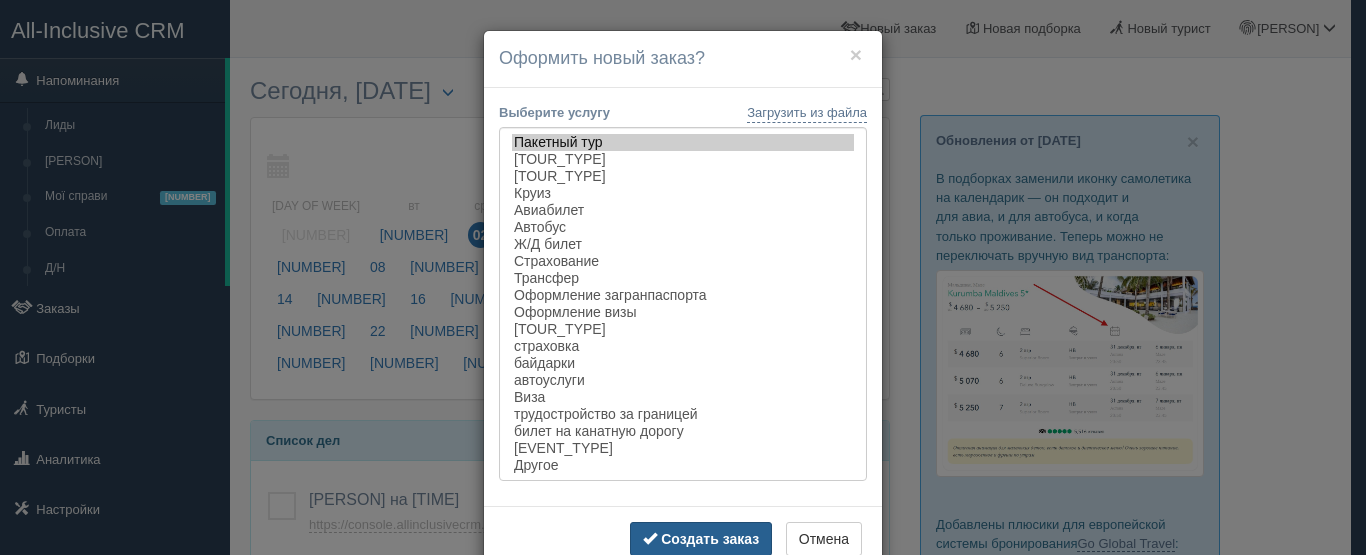 click on "Создать заказ" at bounding box center (701, 539) 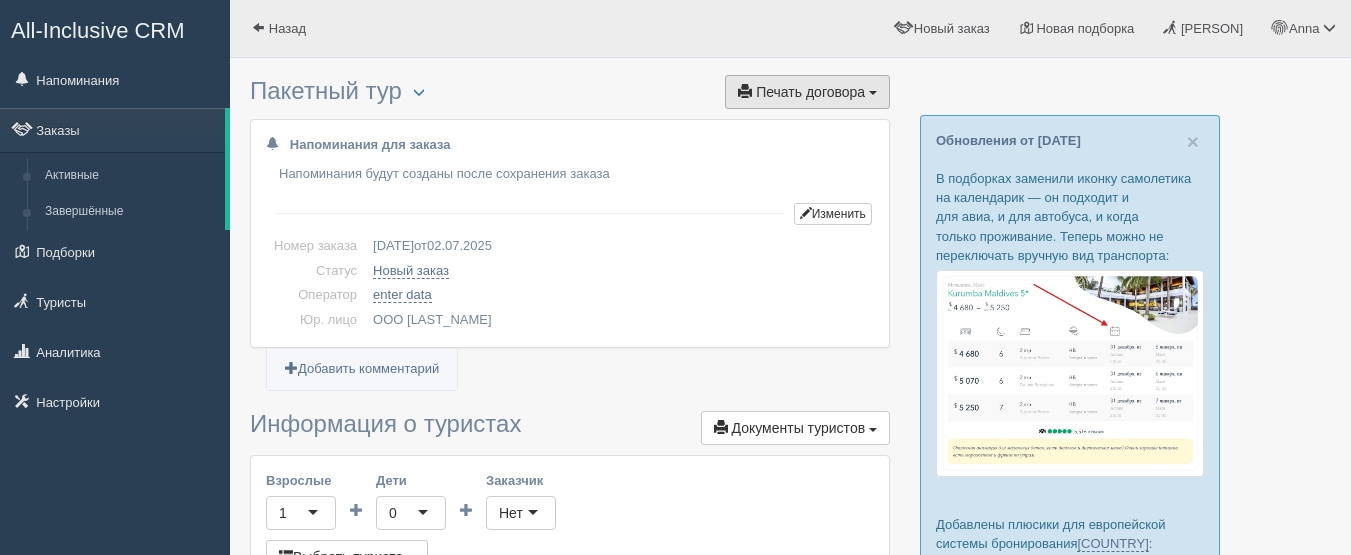scroll, scrollTop: 0, scrollLeft: 0, axis: both 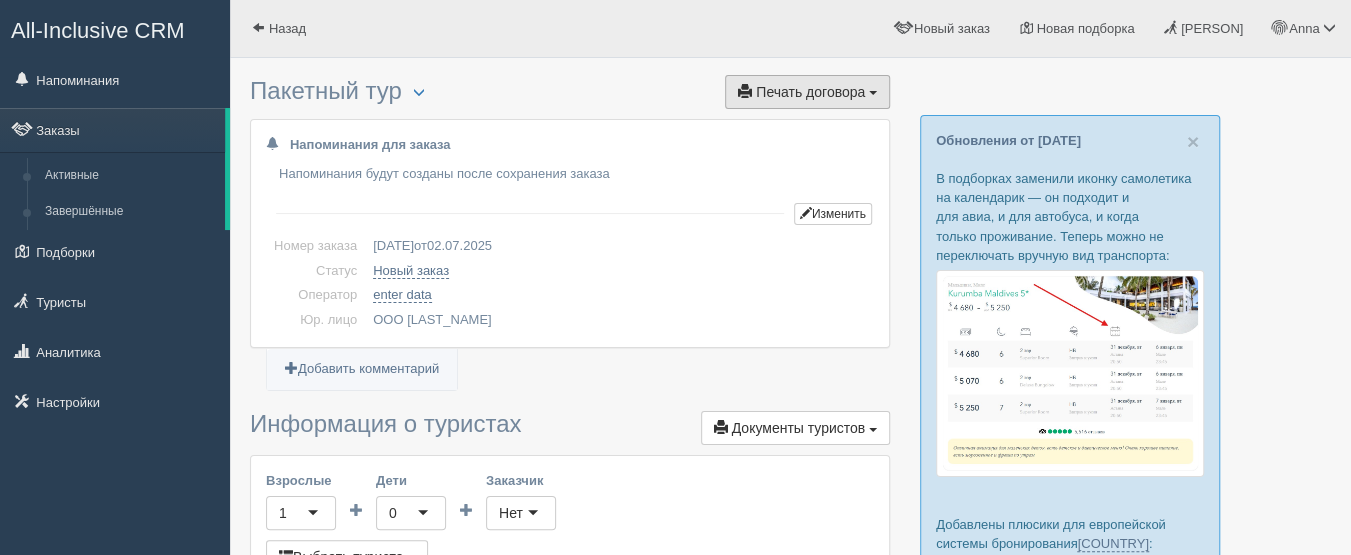 click on "Печать договора" at bounding box center (810, 92) 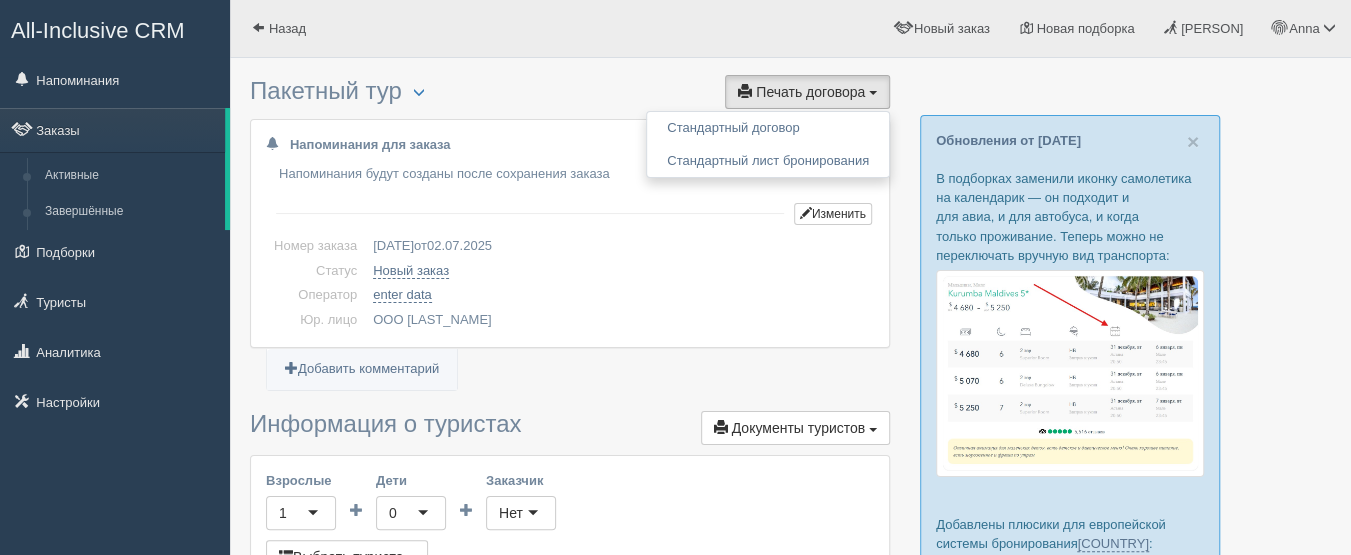 click on "[NEW_ORDER]" at bounding box center (619, 246) 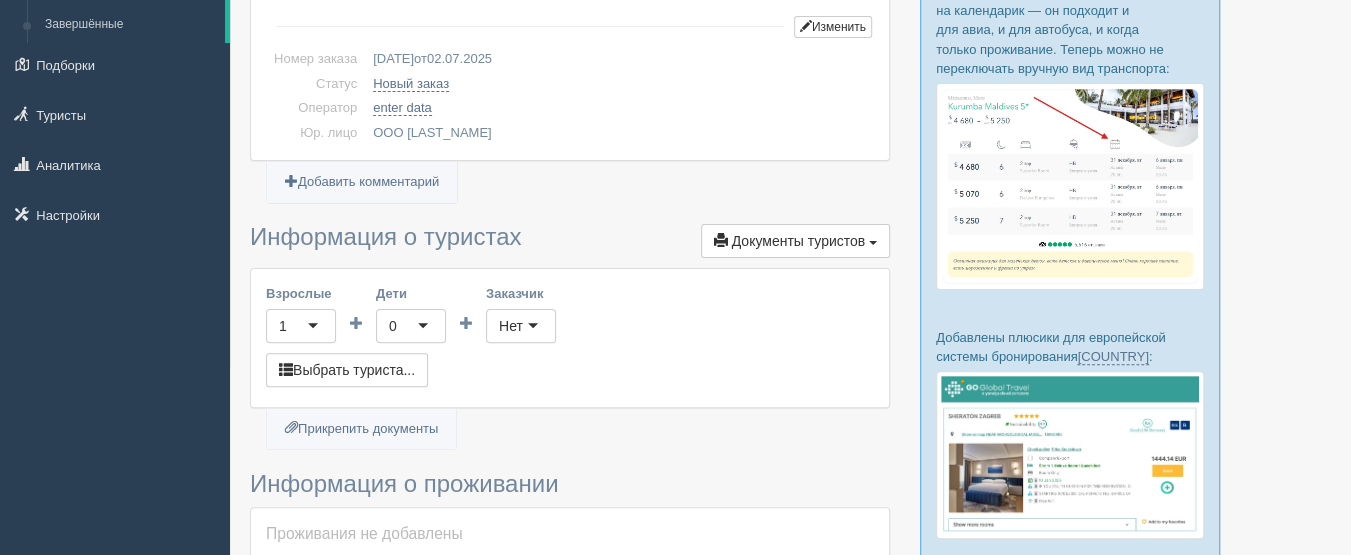 scroll, scrollTop: 200, scrollLeft: 0, axis: vertical 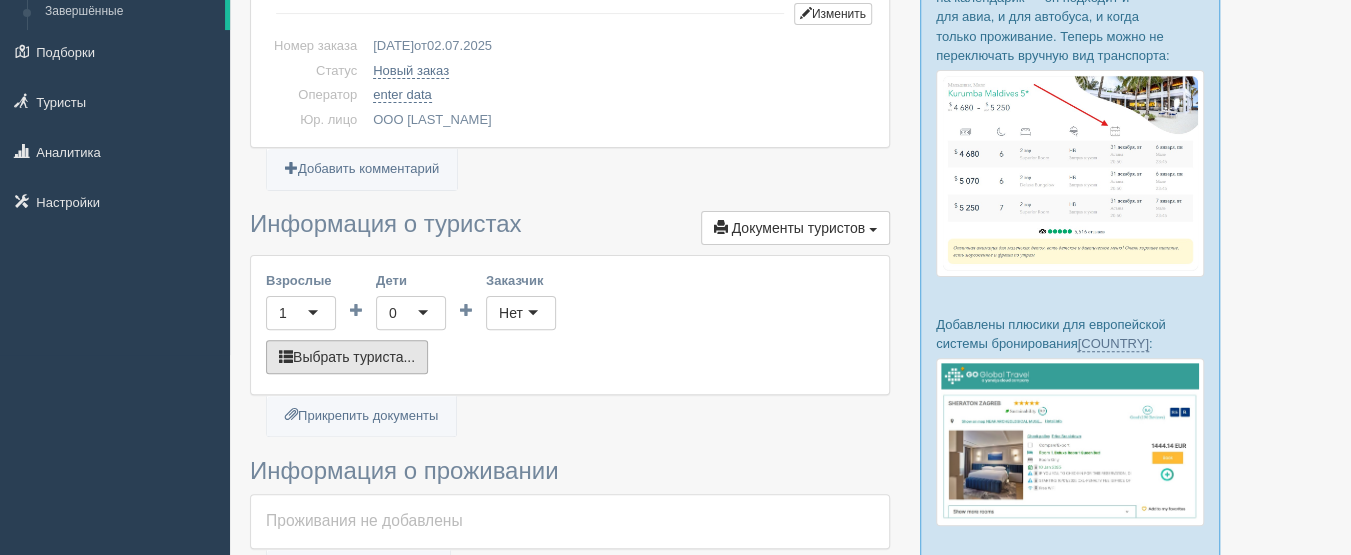 click on "Выбрать туриста..." at bounding box center (347, 377) 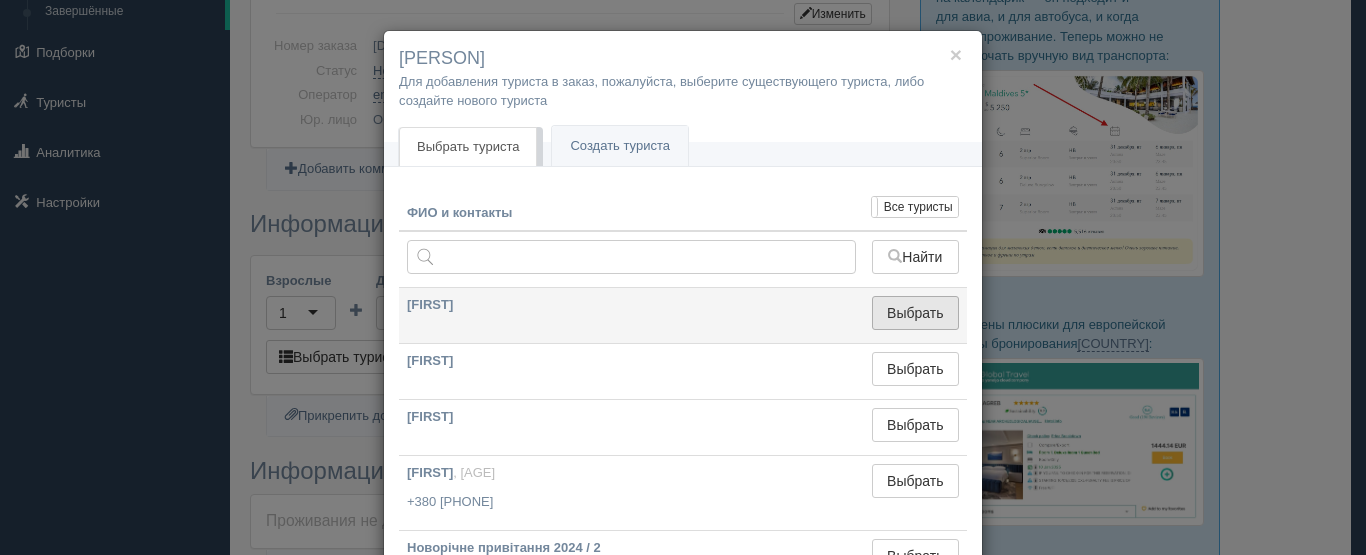 click on "Выбрать" at bounding box center (915, 313) 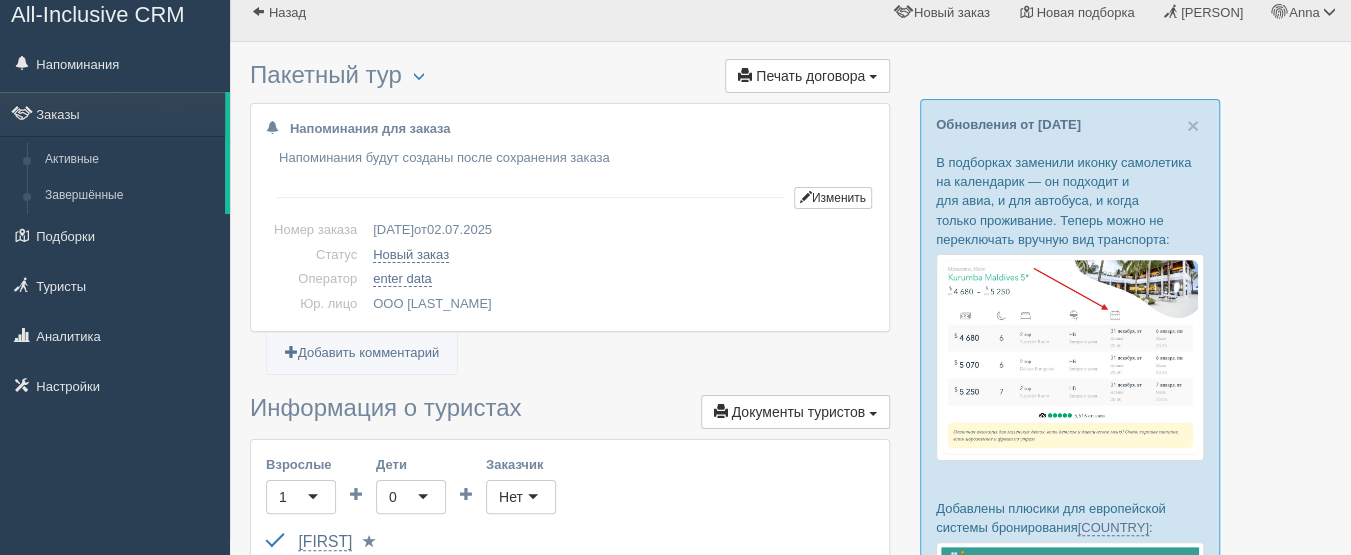 scroll, scrollTop: 0, scrollLeft: 0, axis: both 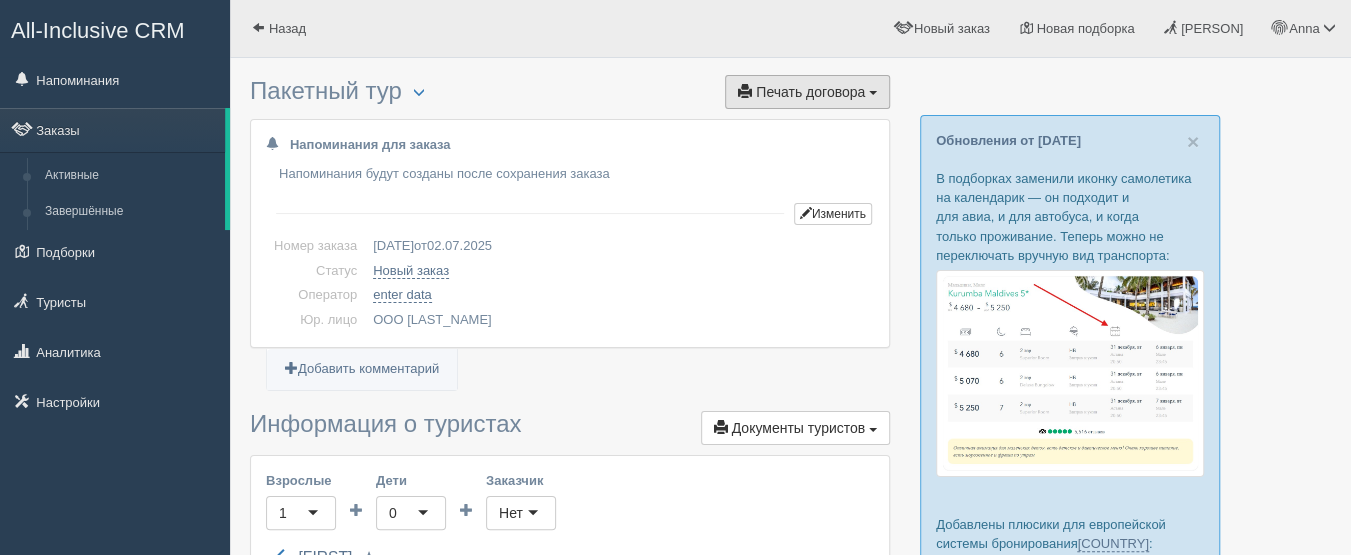 click on "Печать договора
Печать" at bounding box center (807, 92) 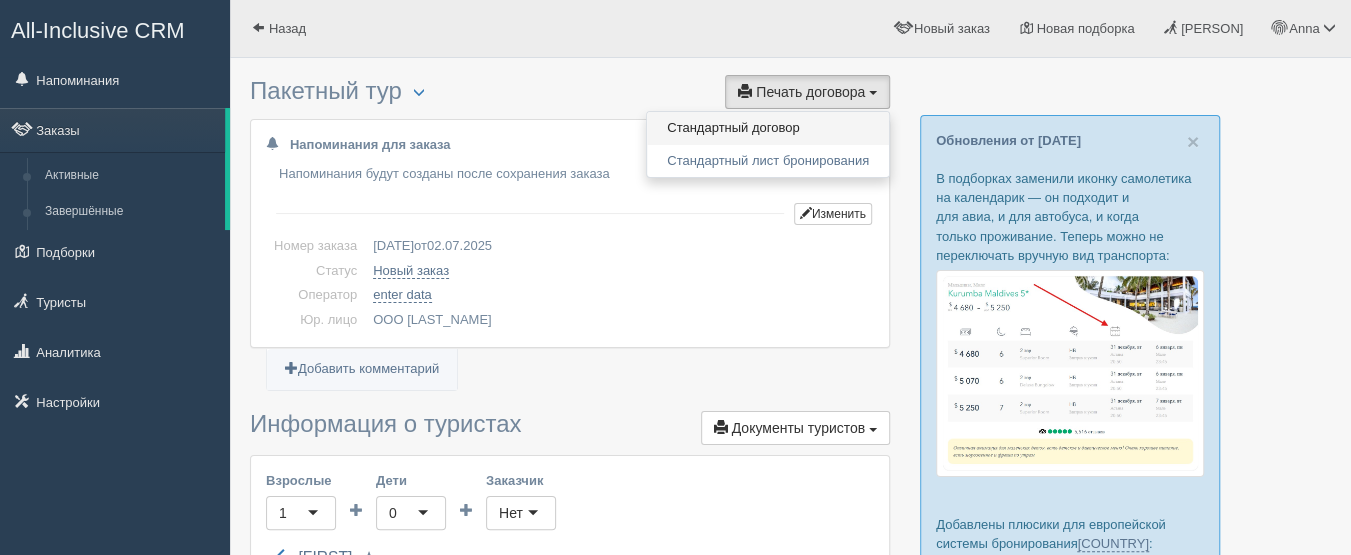 click on "Стандартный договор" at bounding box center (768, 128) 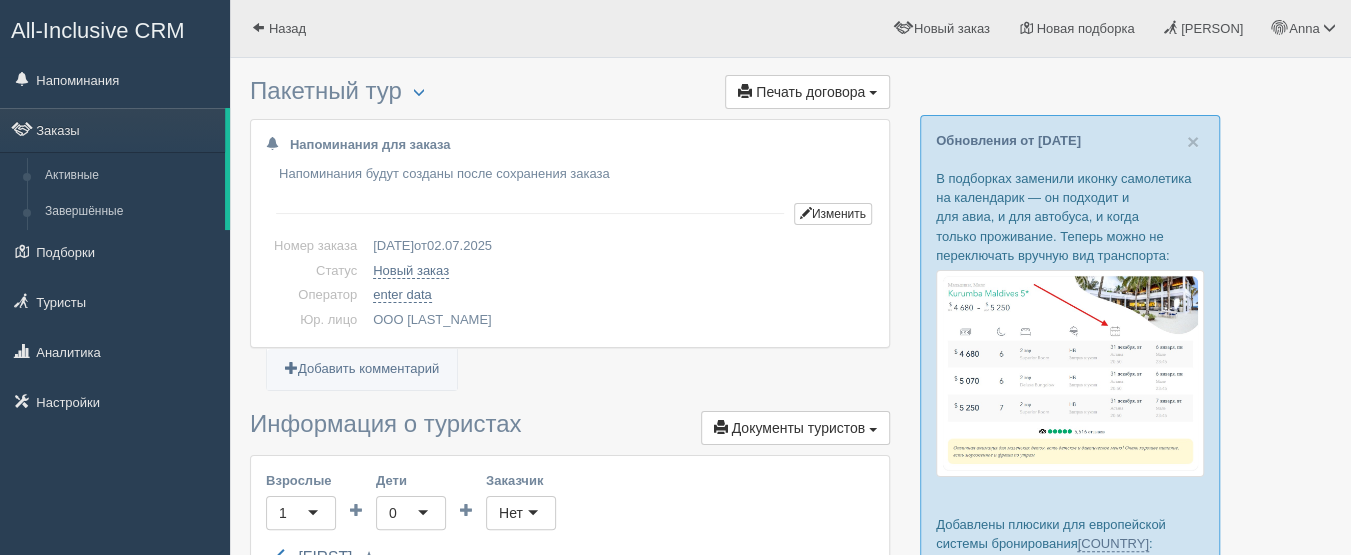 click on "All-Inclusive CRM" at bounding box center (98, 30) 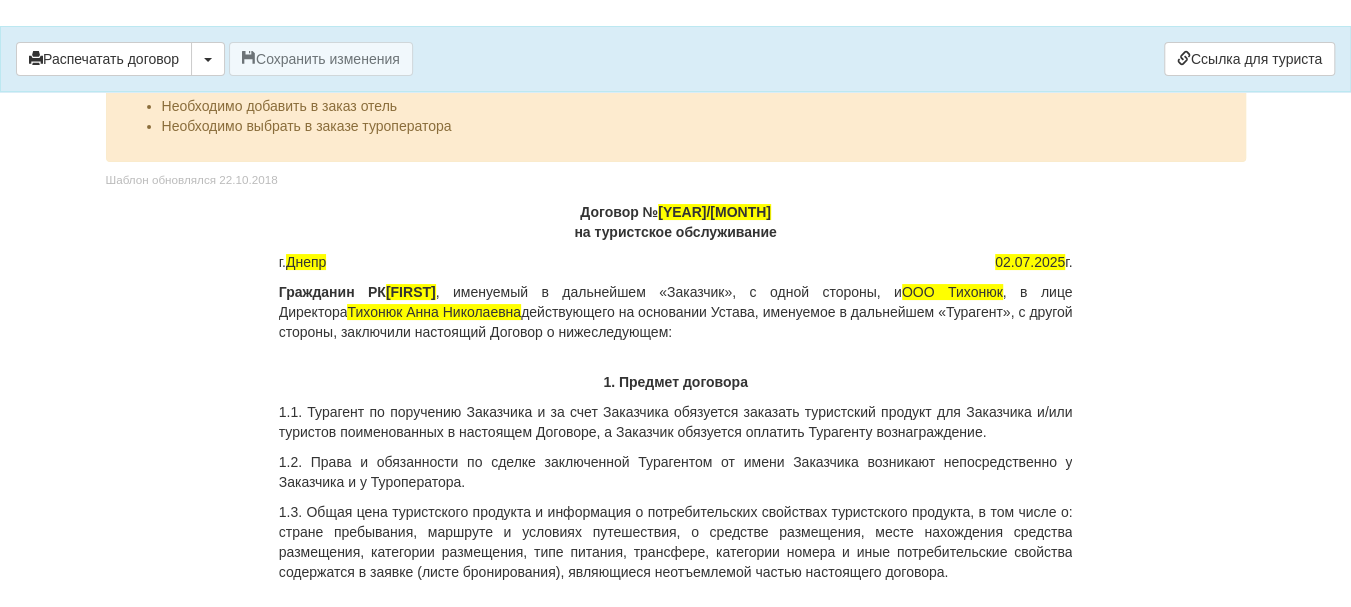 scroll, scrollTop: 0, scrollLeft: 0, axis: both 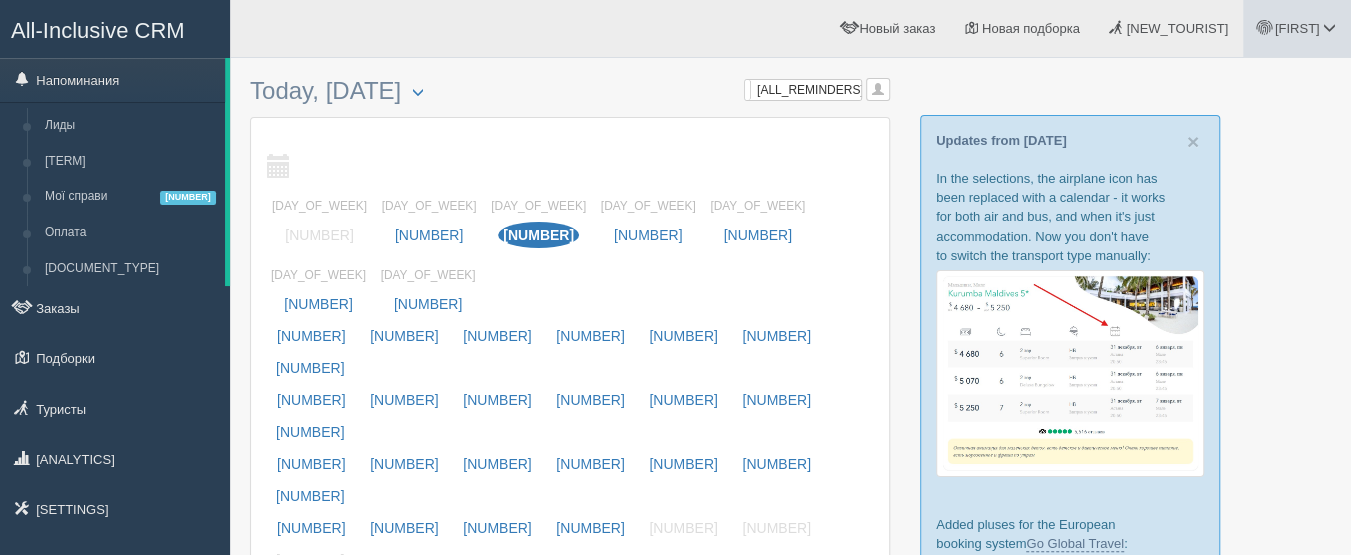 click on "[FIRST]" at bounding box center [1297, 28] 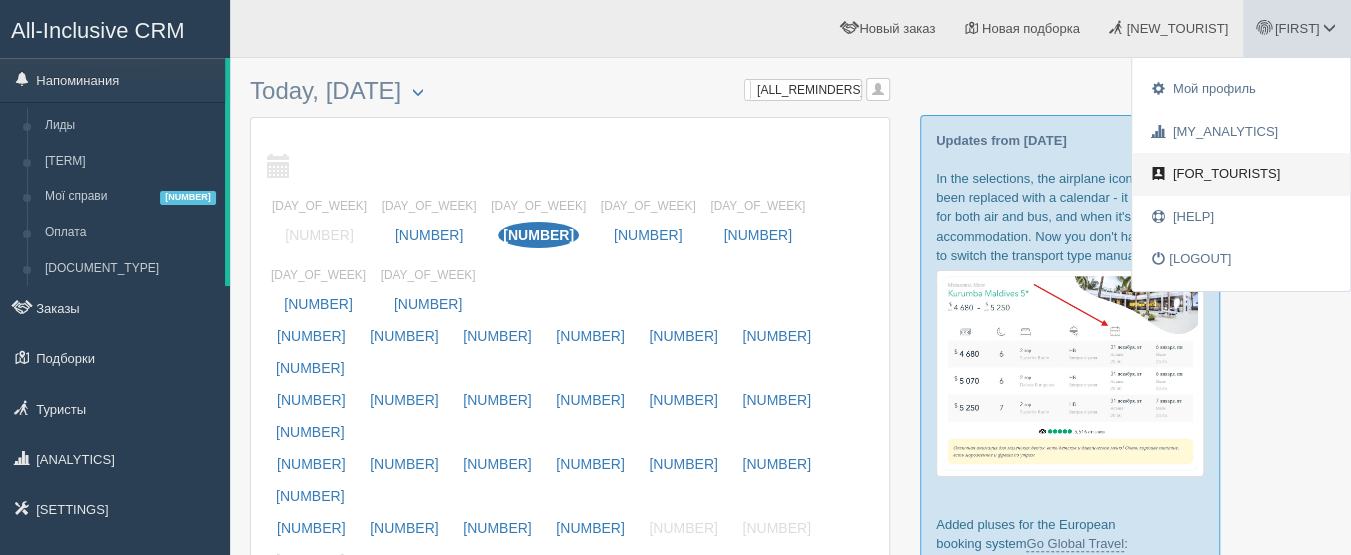 click on "Для туристов" at bounding box center (1213, 173) 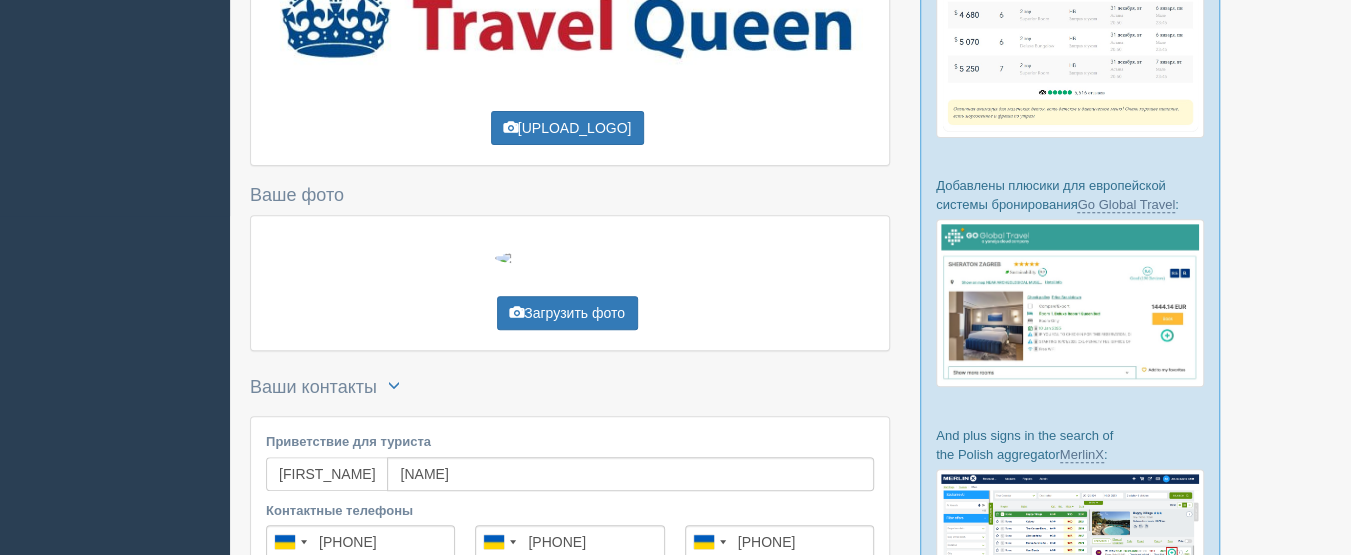 scroll, scrollTop: 0, scrollLeft: 0, axis: both 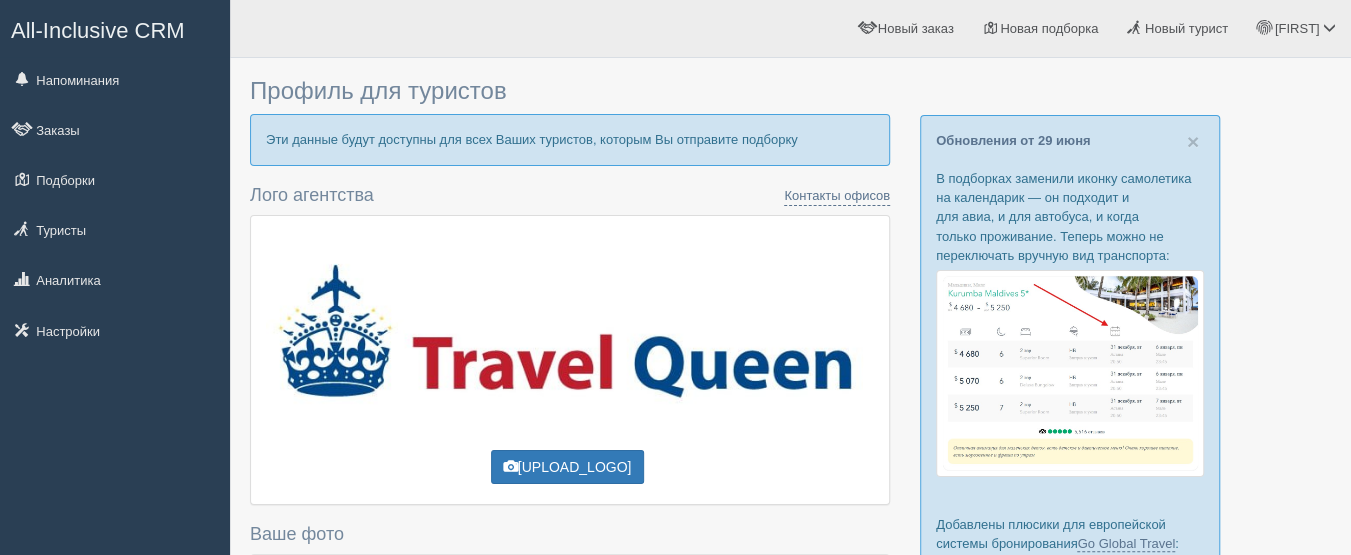 click on "All-Inclusive CRM" at bounding box center [93, 30] 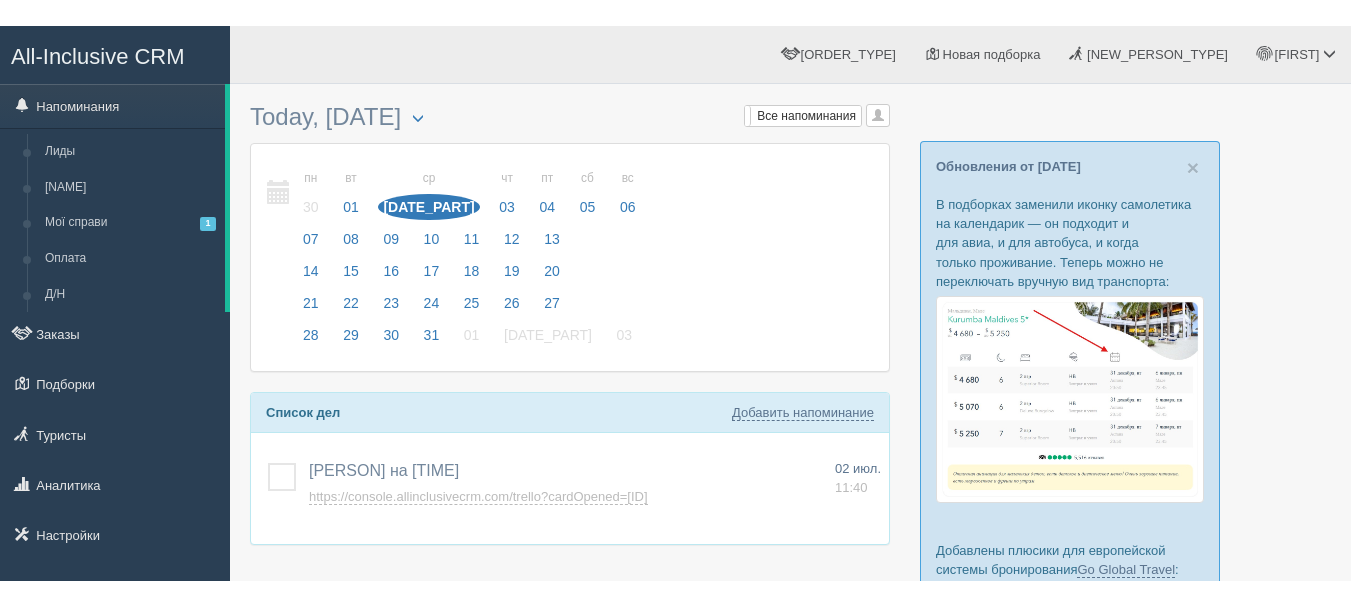 scroll, scrollTop: 0, scrollLeft: 0, axis: both 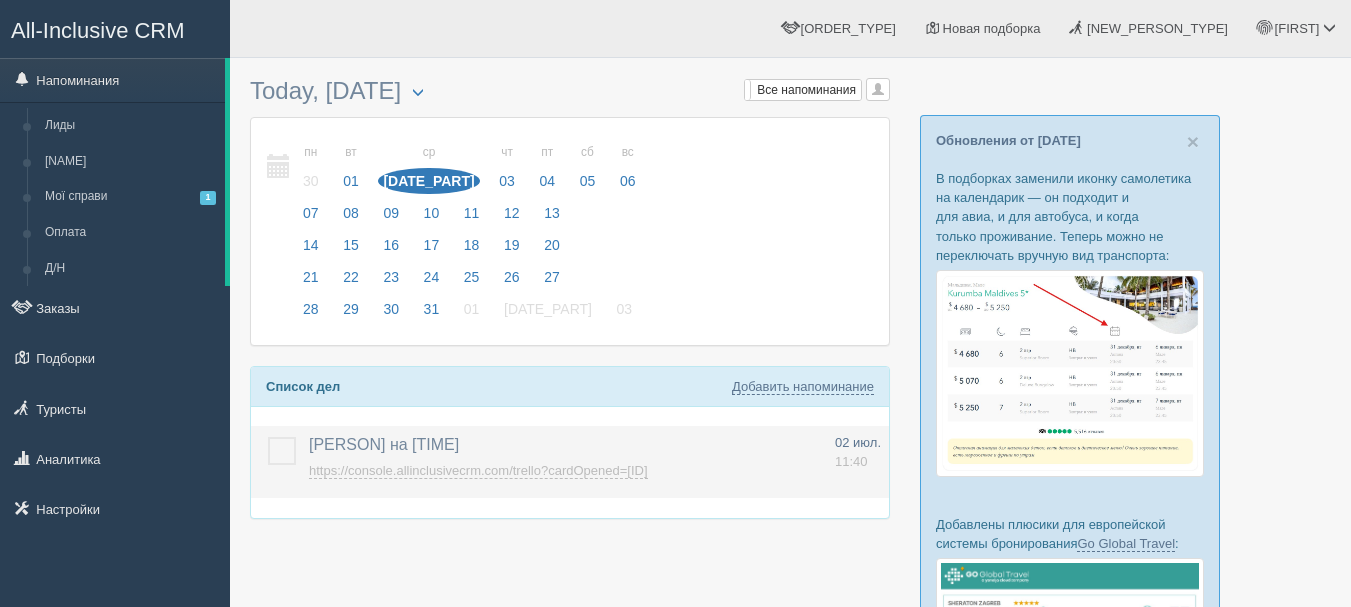 click on "https://console.allinclusivecrm.com/trello?cardOpened=8718" at bounding box center [482, 471] 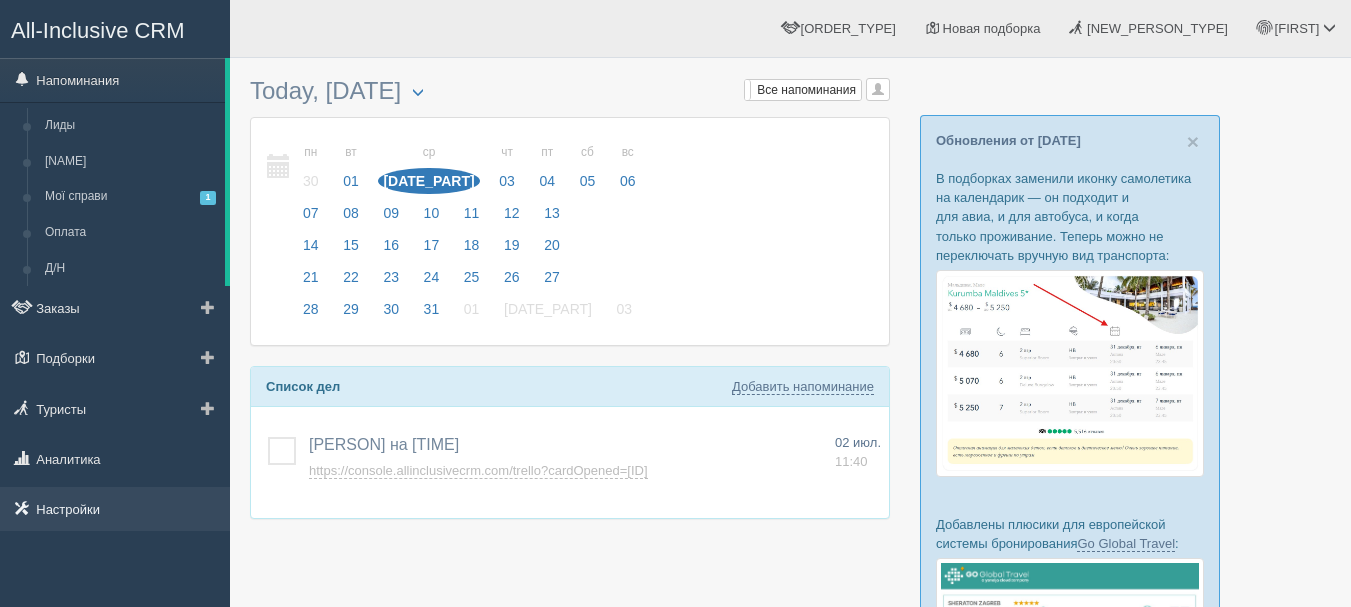 click on "[SETTINGS]" at bounding box center [115, 509] 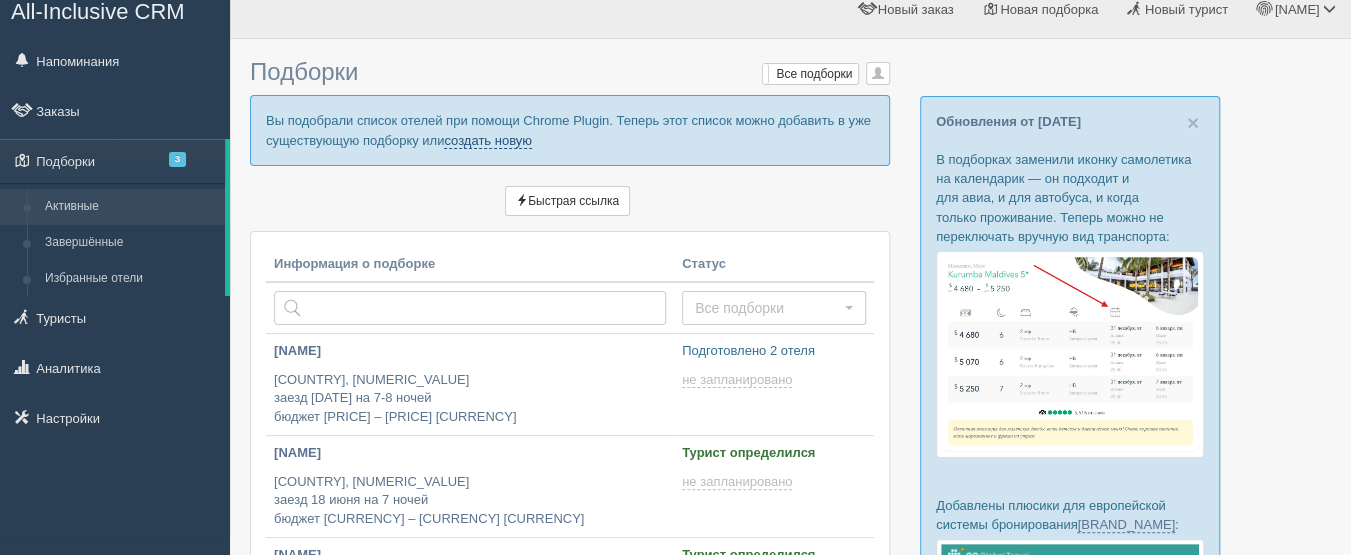 scroll, scrollTop: 0, scrollLeft: 0, axis: both 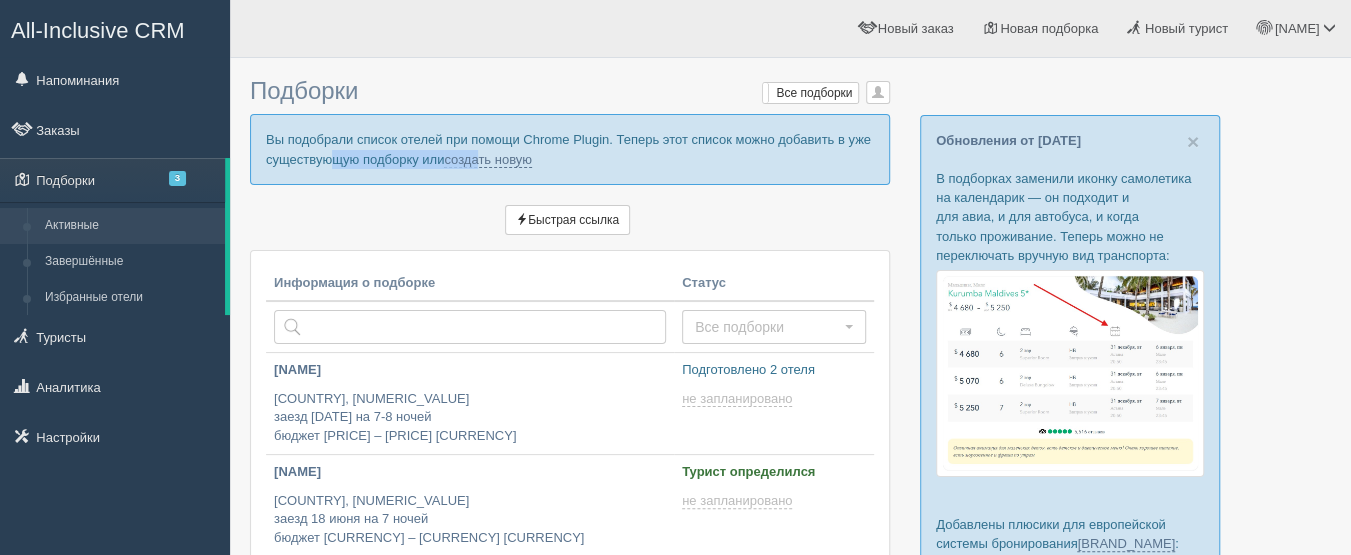 drag, startPoint x: 260, startPoint y: 153, endPoint x: 482, endPoint y: 169, distance: 222.57584 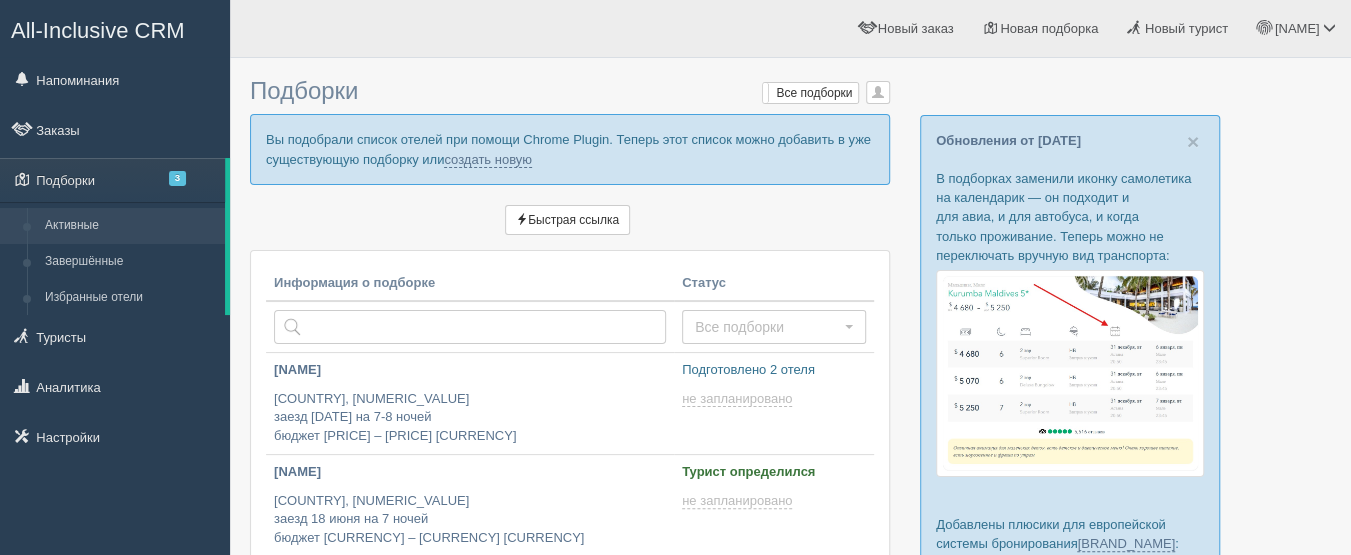 click on "[USER_ACTION]" at bounding box center [570, 139] 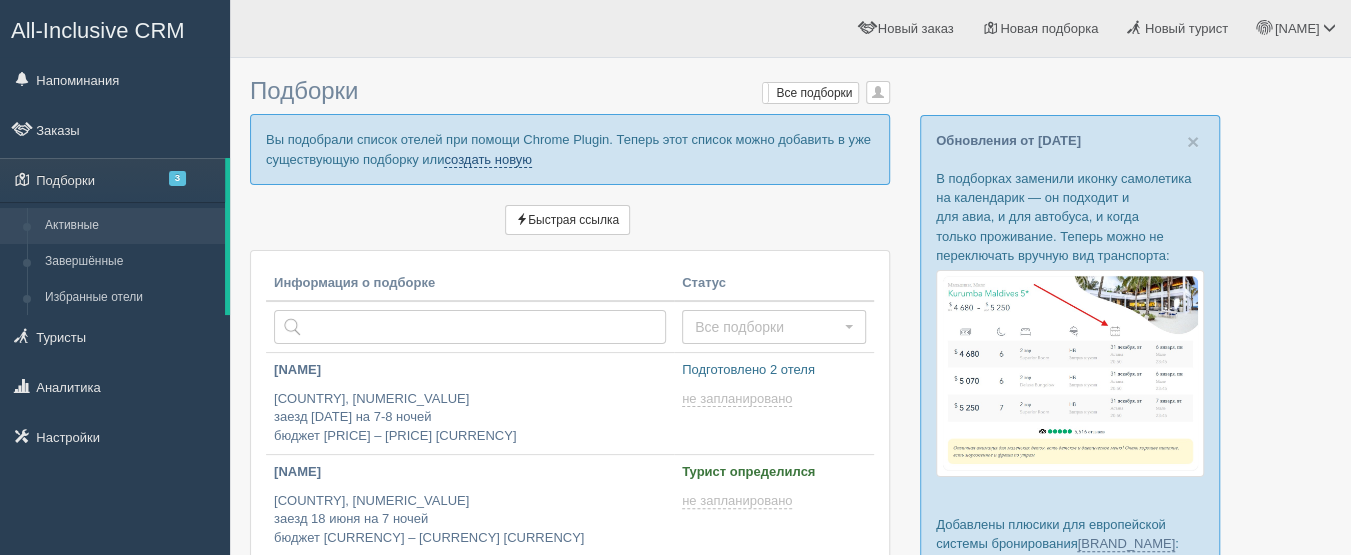 click on "создать новую" at bounding box center (398, 140) 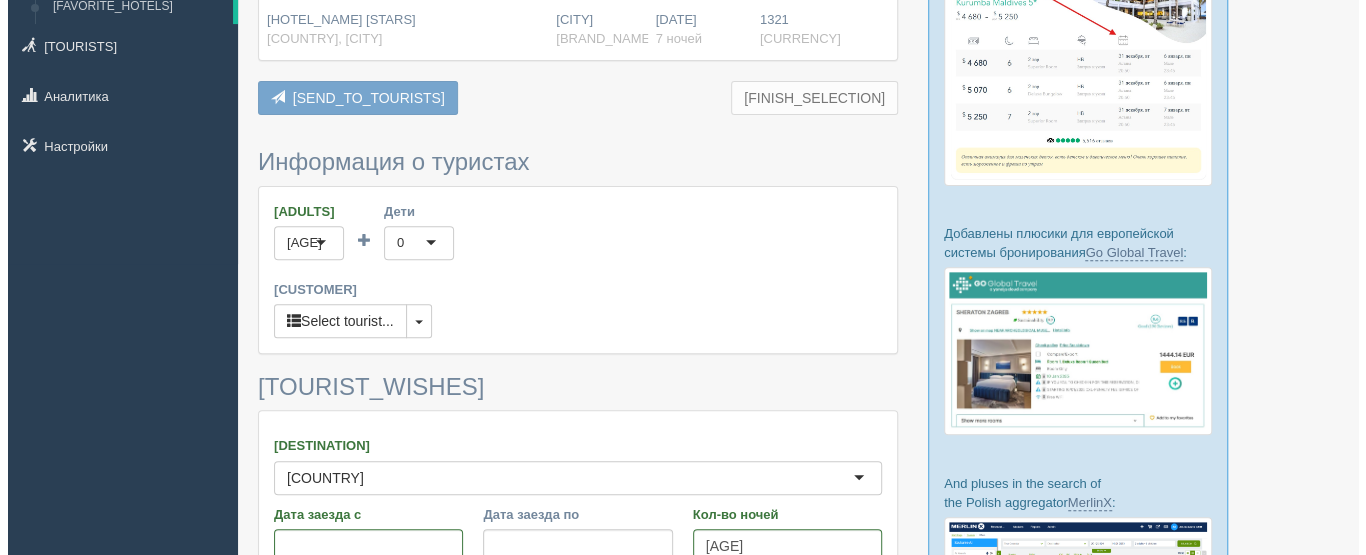 scroll, scrollTop: 300, scrollLeft: 0, axis: vertical 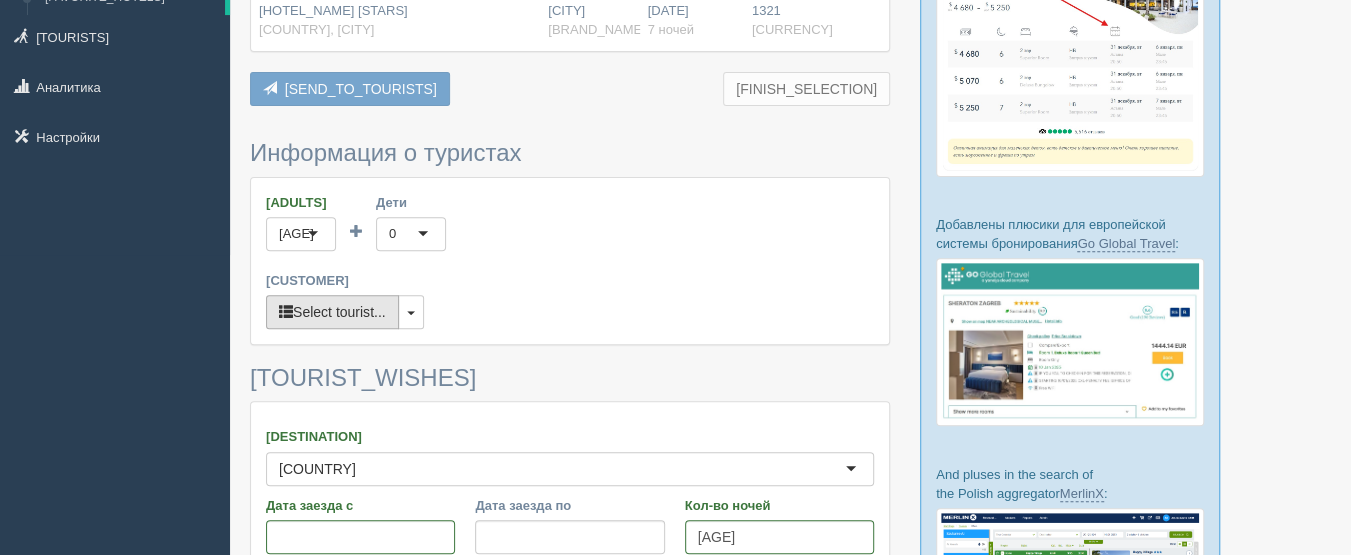 click on "Выбрать туриста..." at bounding box center [351, 332] 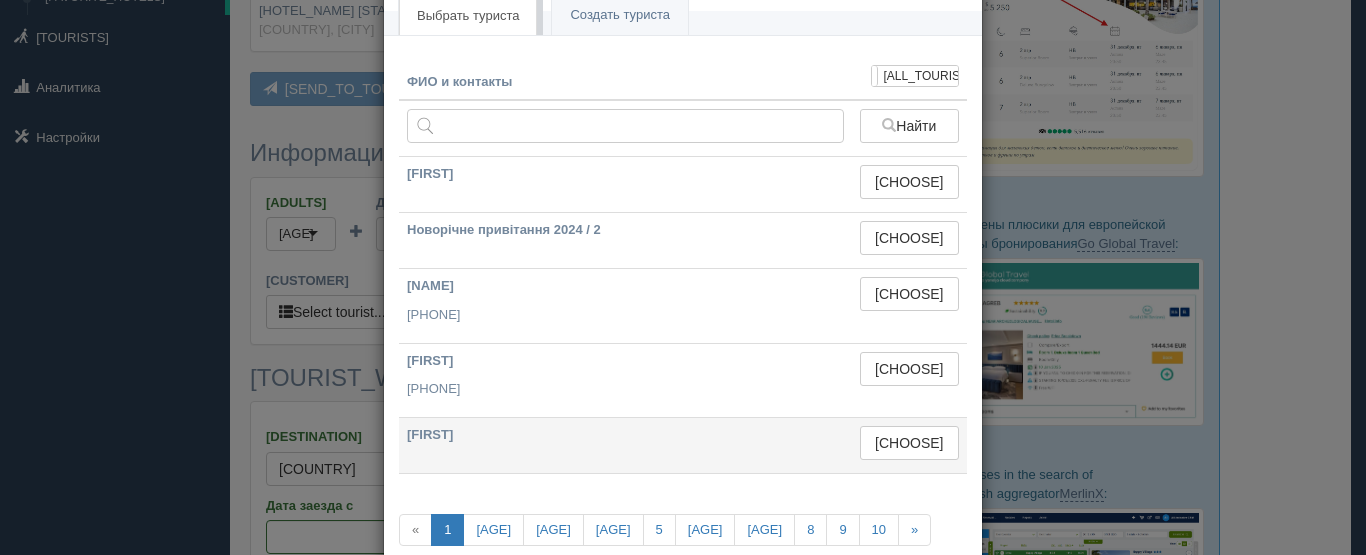 scroll, scrollTop: 0, scrollLeft: 0, axis: both 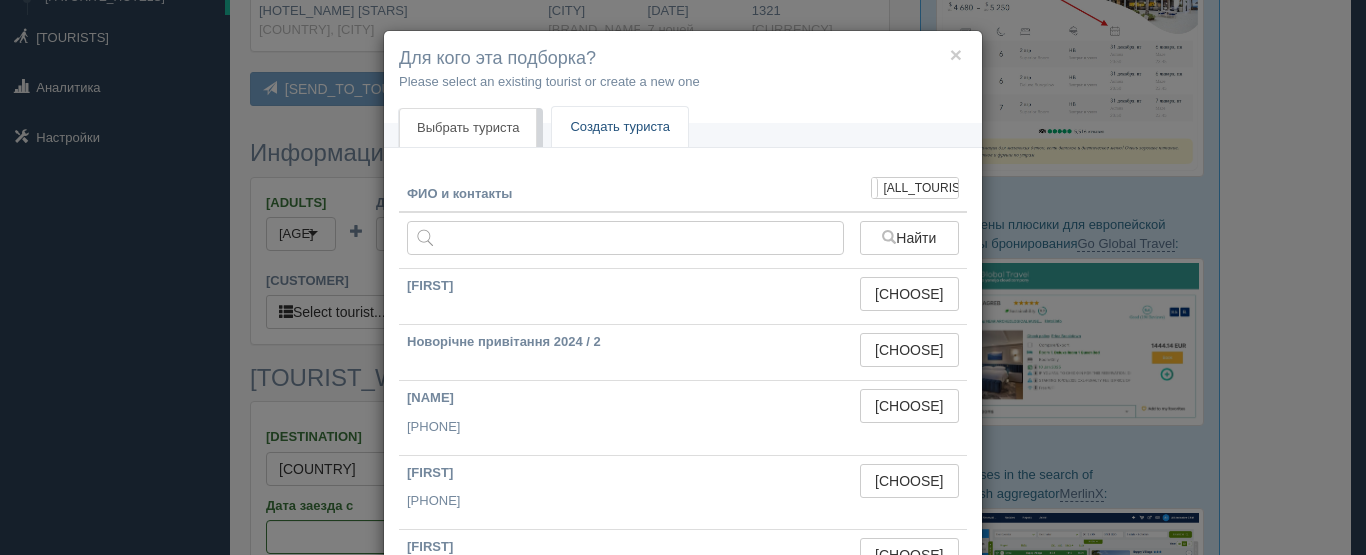 click on "[TOURIST]" at bounding box center [620, 127] 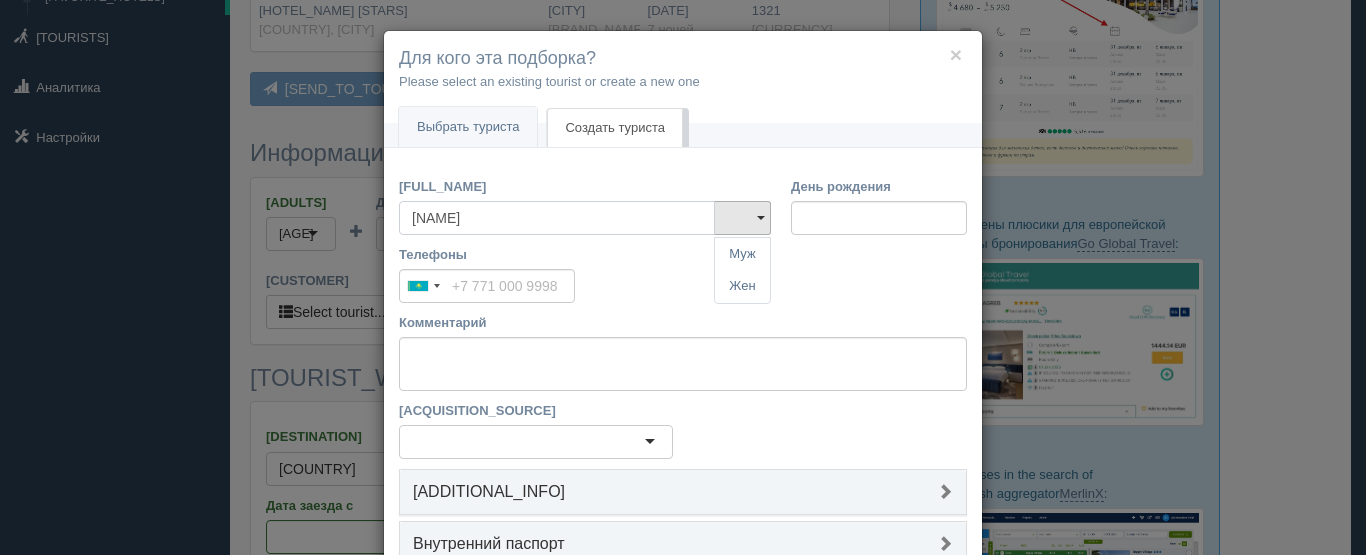 click on "Виктоия" at bounding box center [557, 218] 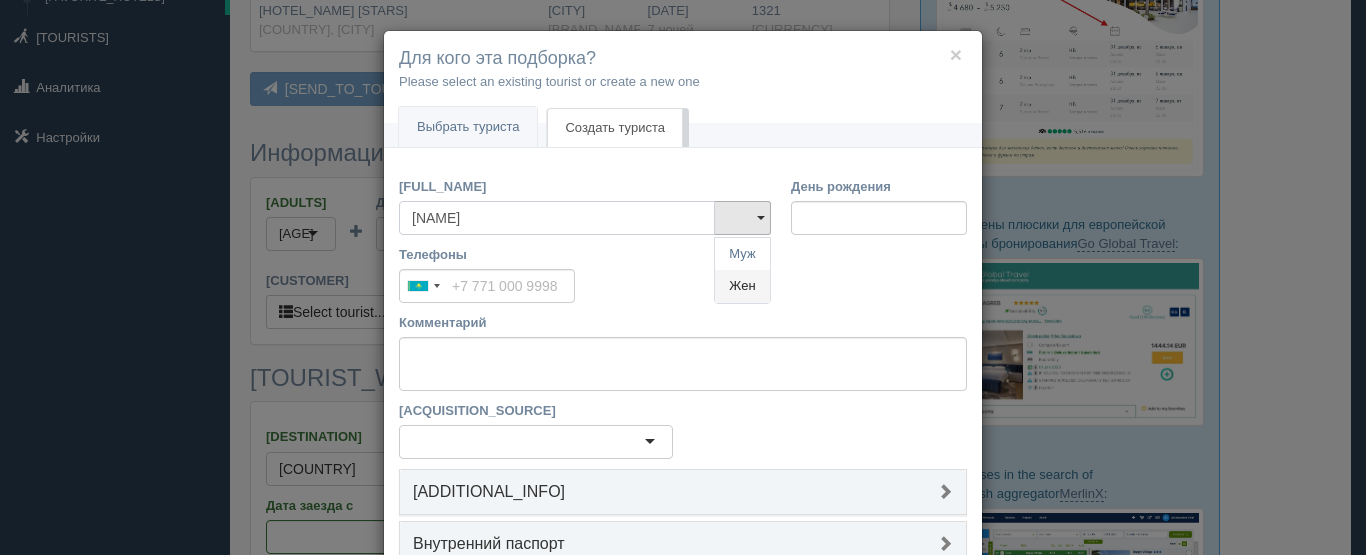 type on "[NAME]" 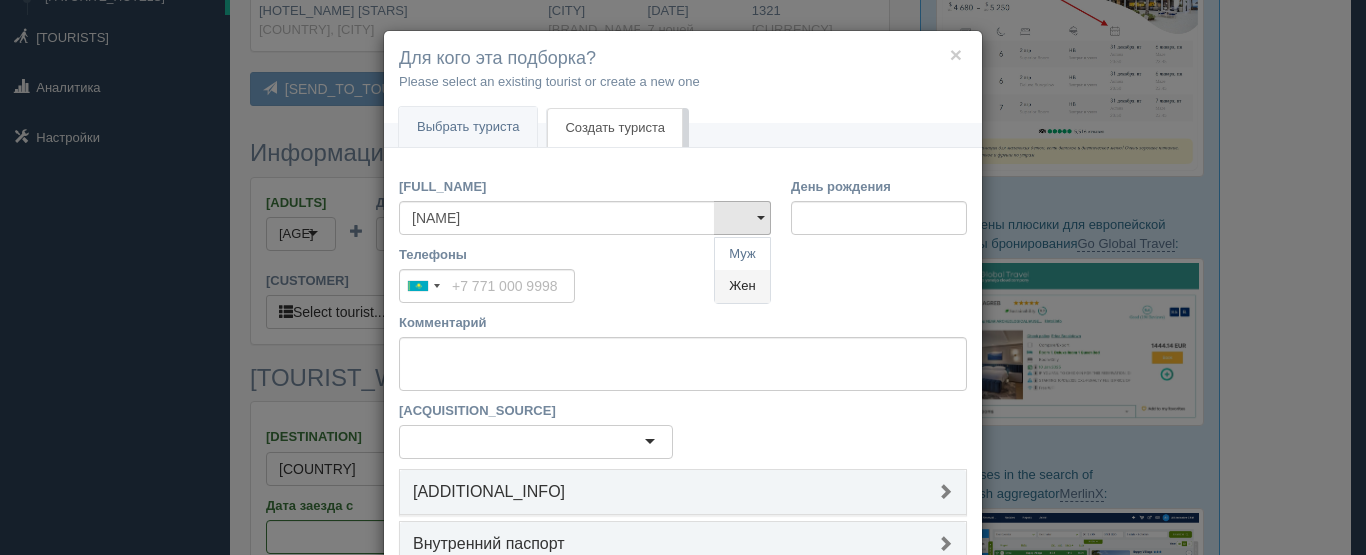 click on "Жен" at bounding box center (742, 254) 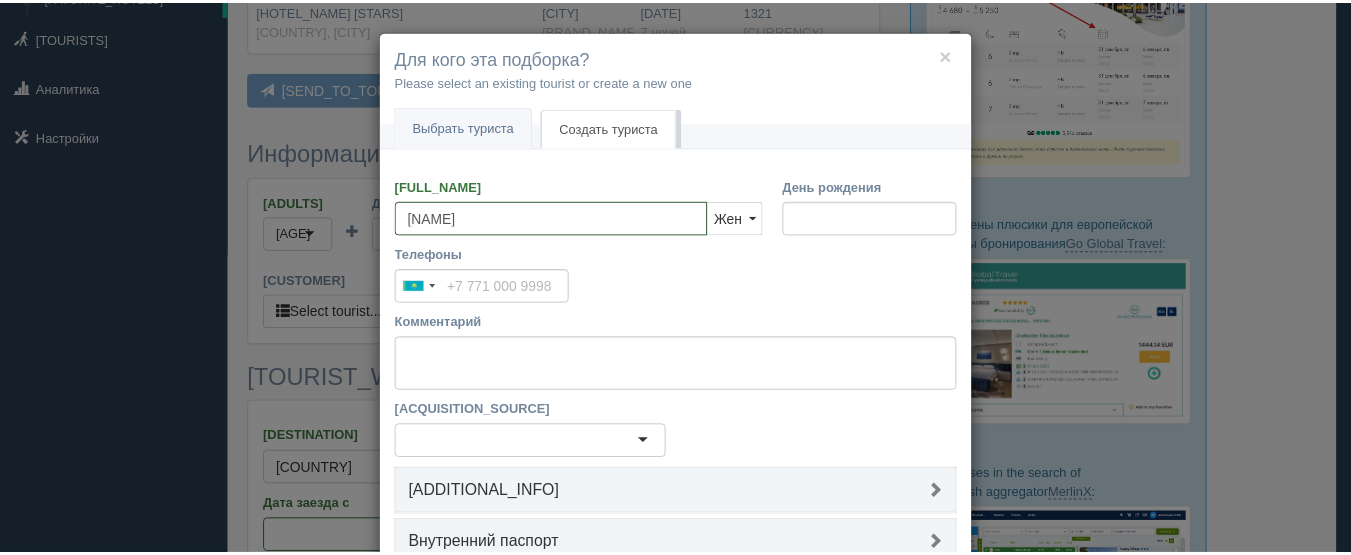 scroll, scrollTop: 179, scrollLeft: 0, axis: vertical 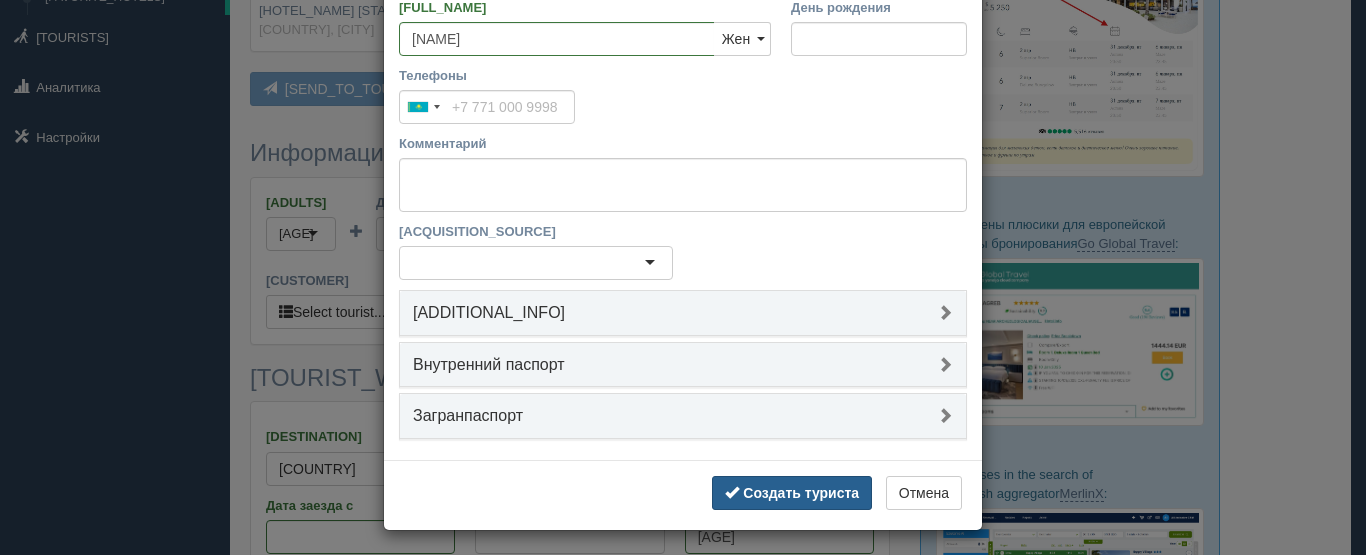 click on "Создать туриста" at bounding box center [787, 493] 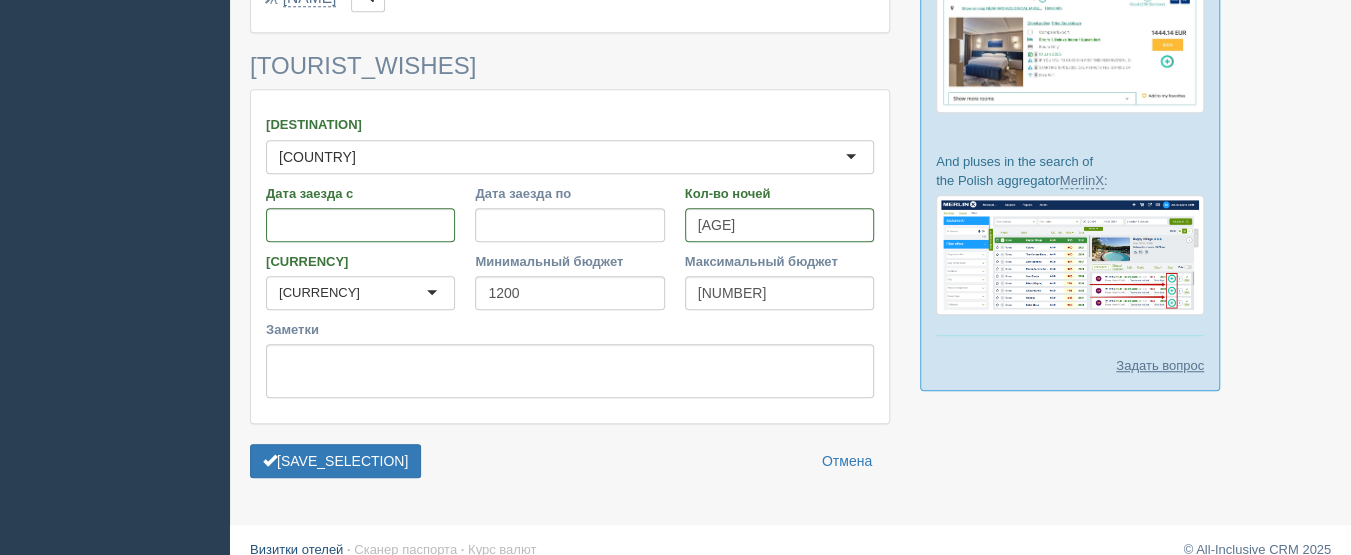 scroll, scrollTop: 630, scrollLeft: 0, axis: vertical 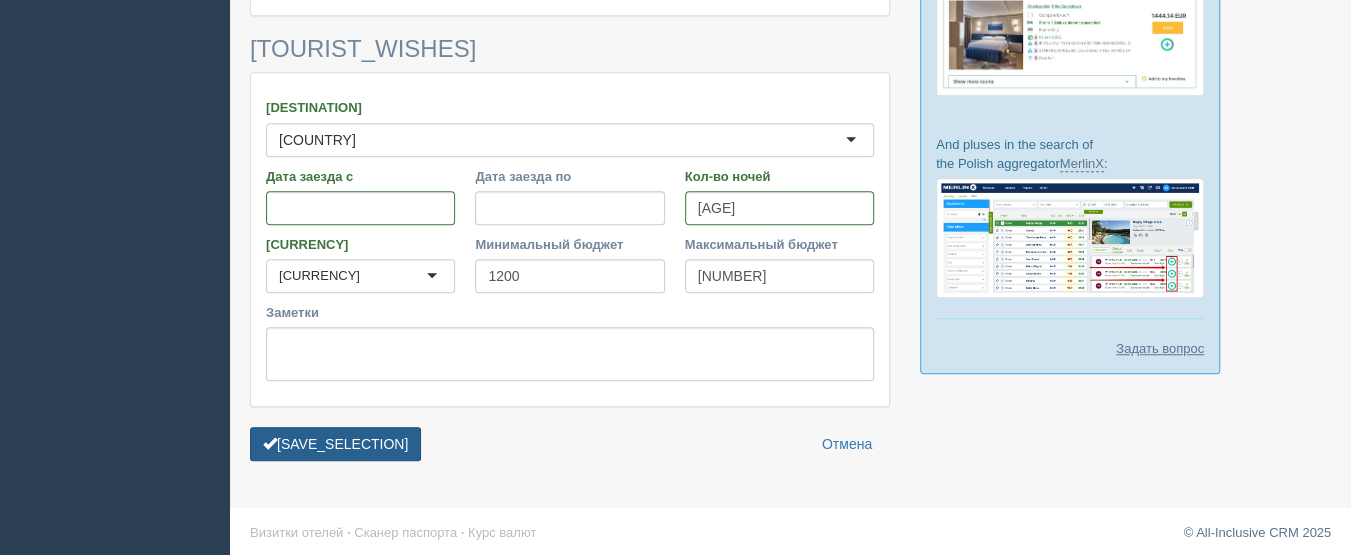 click on "Сохранить подборку" at bounding box center [335, 464] 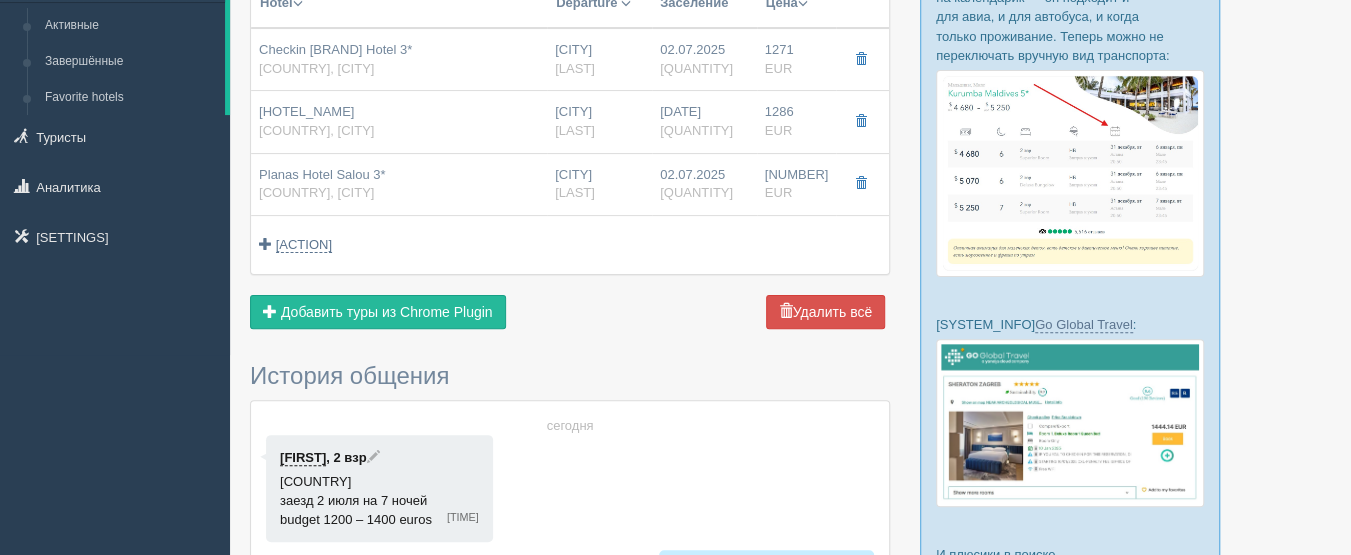 scroll, scrollTop: 200, scrollLeft: 0, axis: vertical 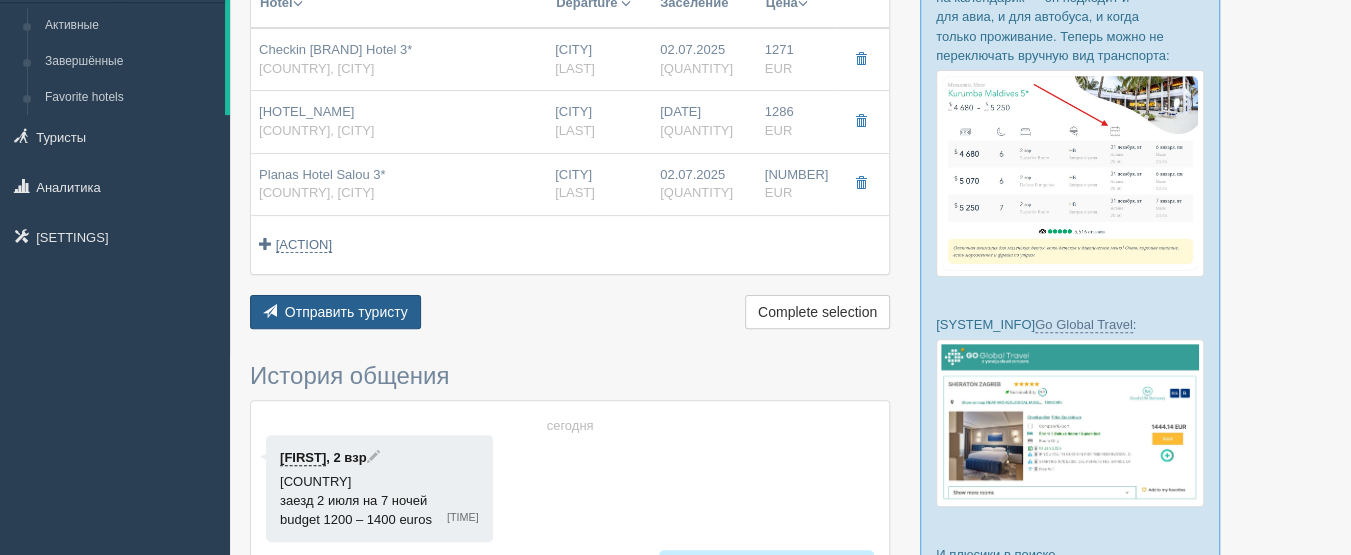 click on "Отправить туристу" at bounding box center [346, 312] 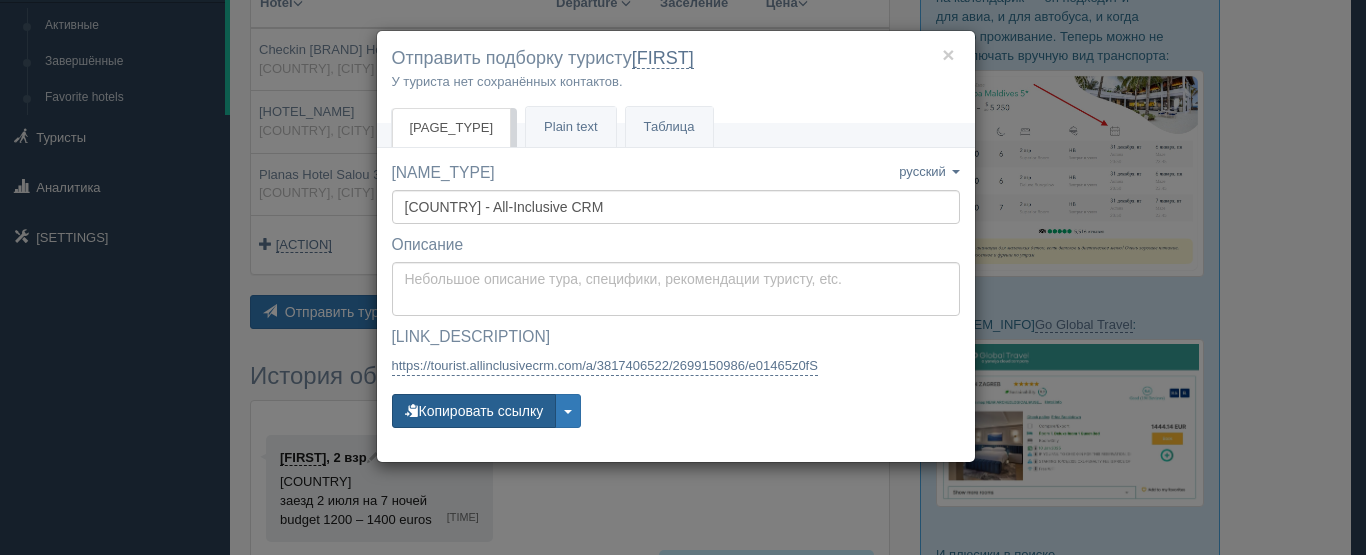 click on "Копировать ссылку" at bounding box center [474, 411] 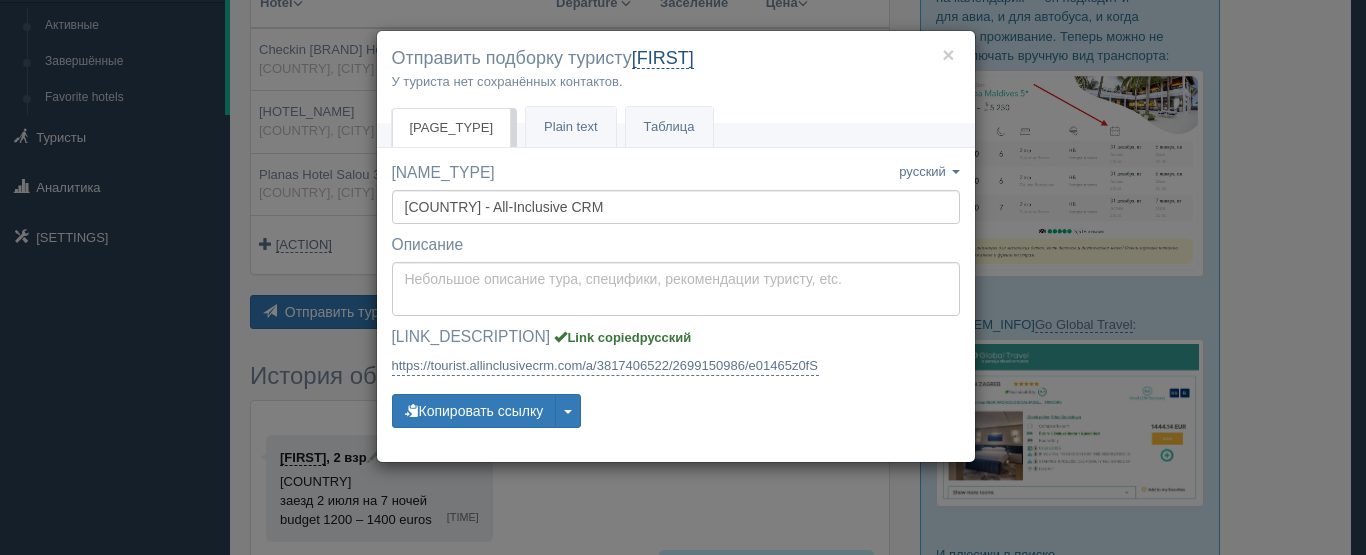 drag, startPoint x: 726, startPoint y: 59, endPoint x: 646, endPoint y: 63, distance: 80.09994 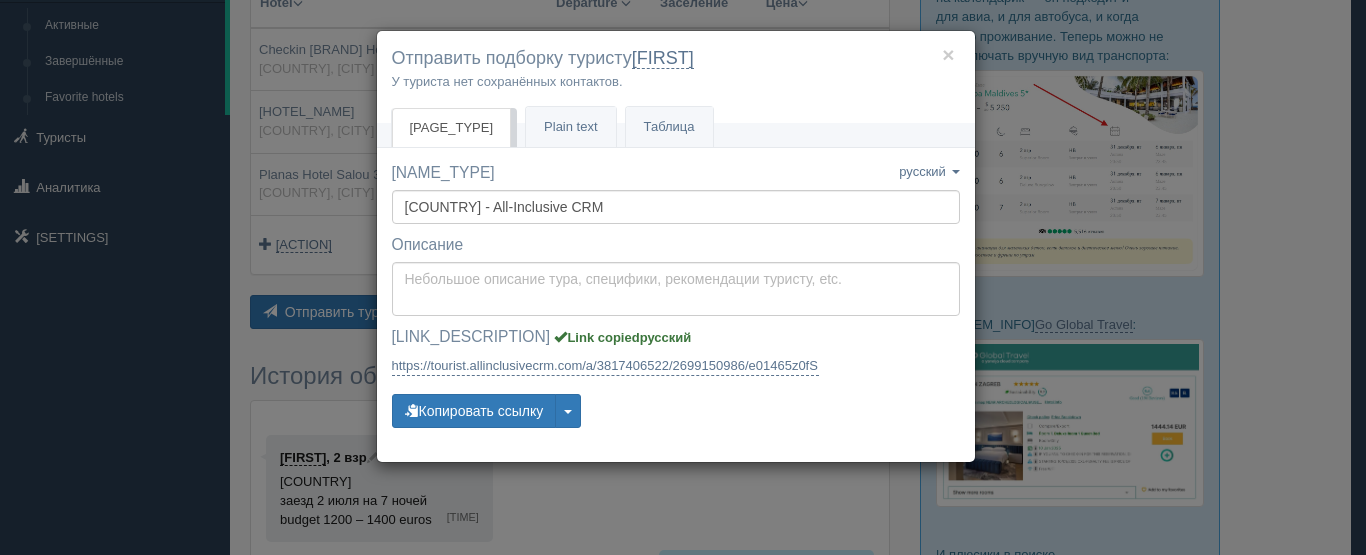 click on "Отправить подборку туристу  Виктроия" at bounding box center (676, 59) 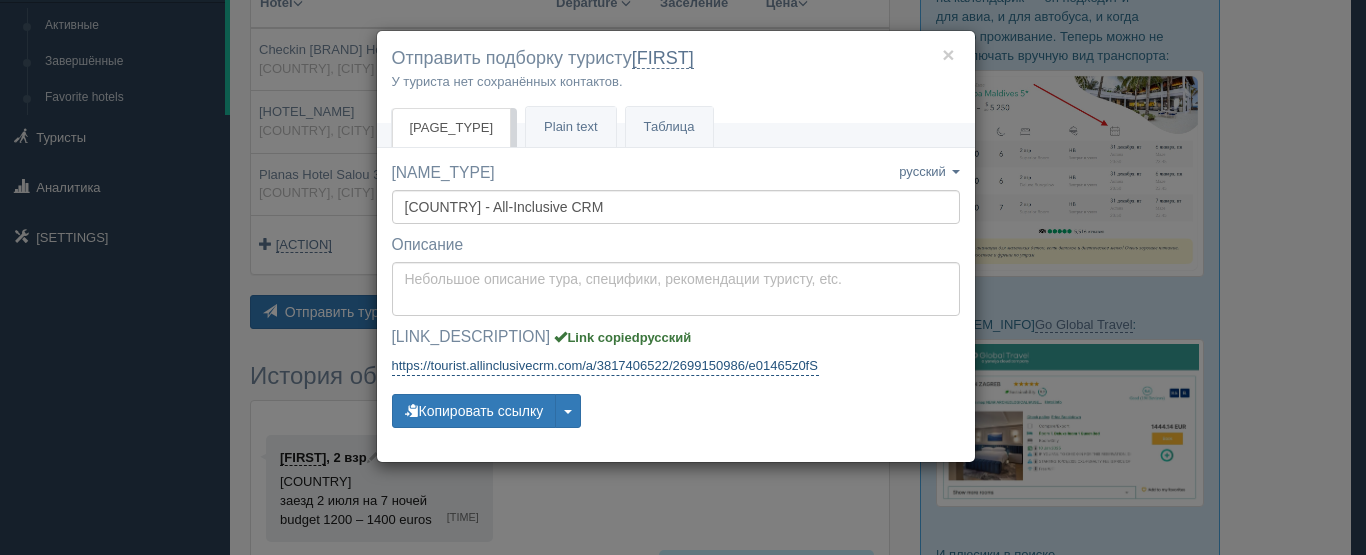 click on "https://tourist.allinclusivecrm.com/a/3817406522/2699150986/e01465z0fS     https://tourist.allinclusivecrm.com/a/3817406522/2699150986/e01465z0fS" at bounding box center (605, 366) 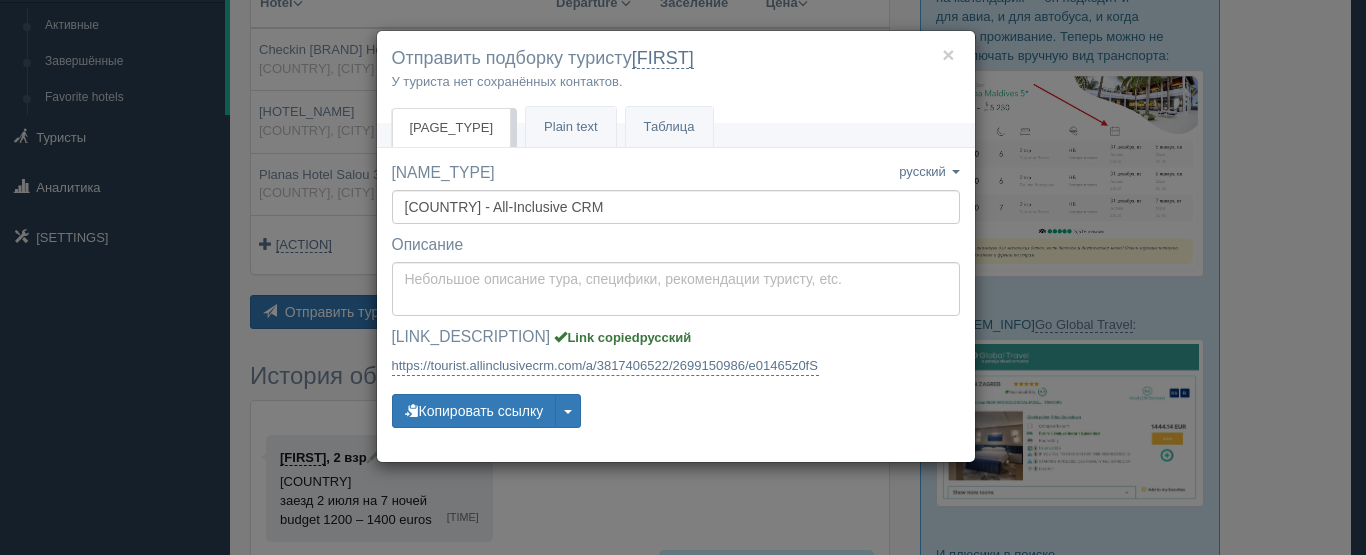 click on "×
Отправить подборку туристу  Виктроия
У туриста нет сохранённых контактов.
Онлайн страница
Онлайн
Простой текст
Текст" at bounding box center (683, 277) 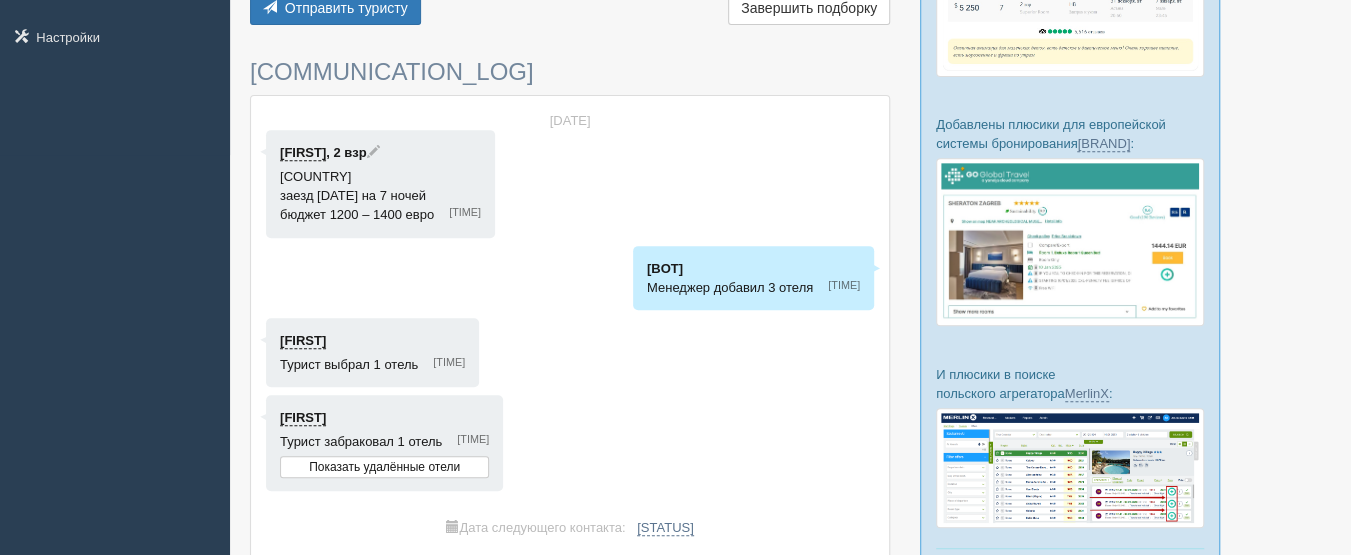 scroll, scrollTop: 500, scrollLeft: 0, axis: vertical 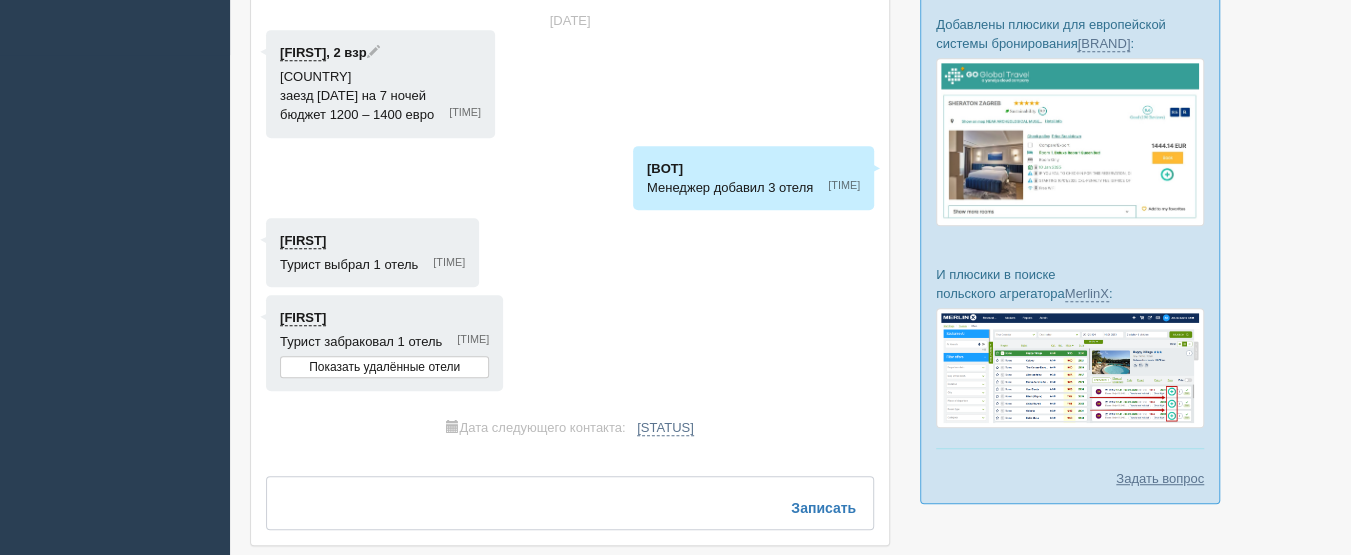 click at bounding box center (570, 521) 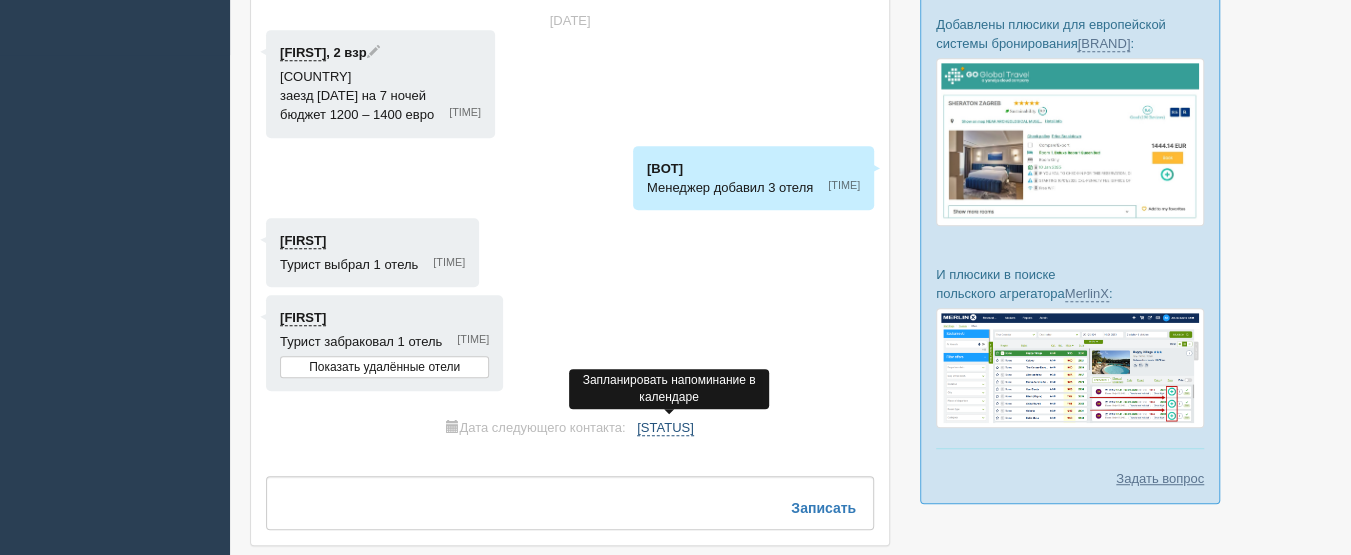 click on "не запланировано" at bounding box center [665, 447] 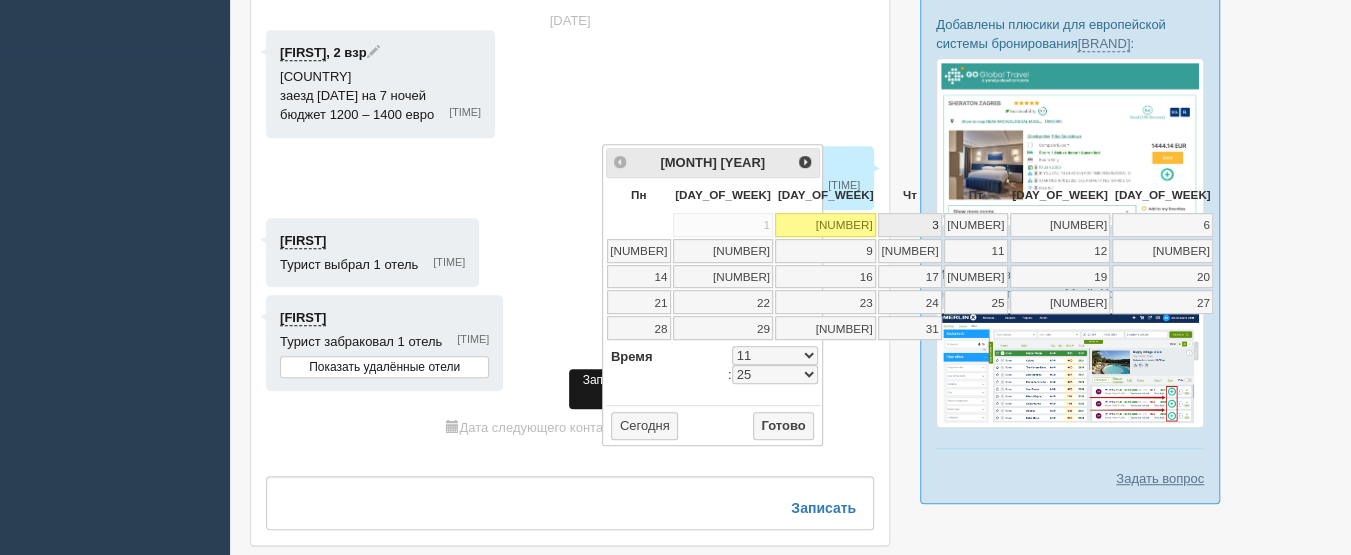 click on "3" at bounding box center (827, 225) 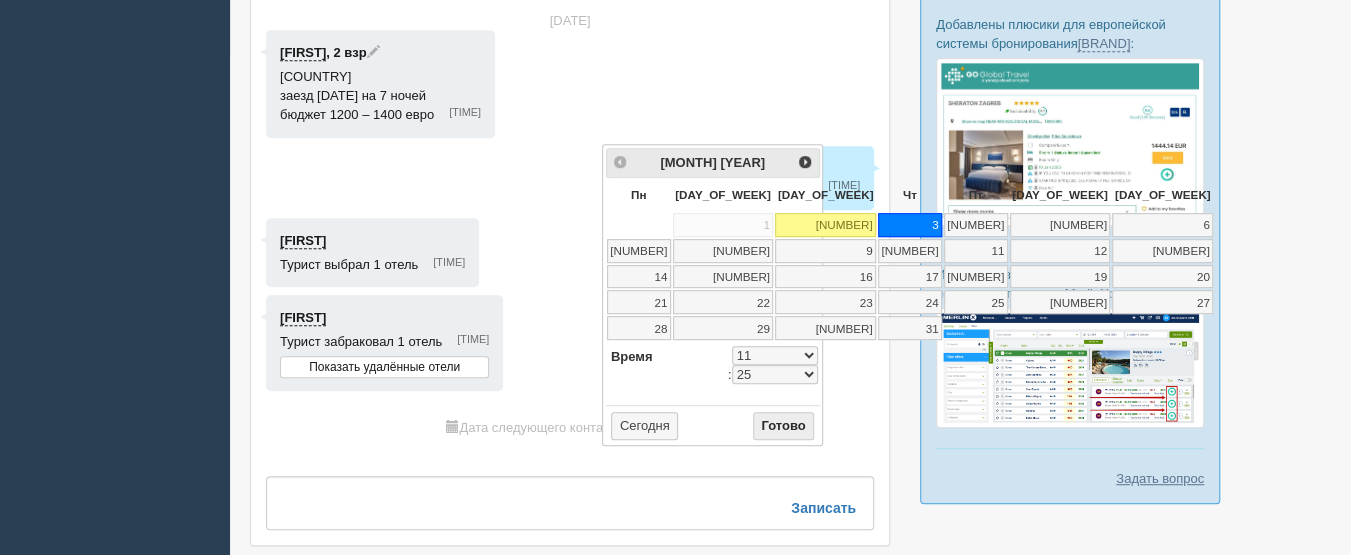click on "Готово" at bounding box center (784, 426) 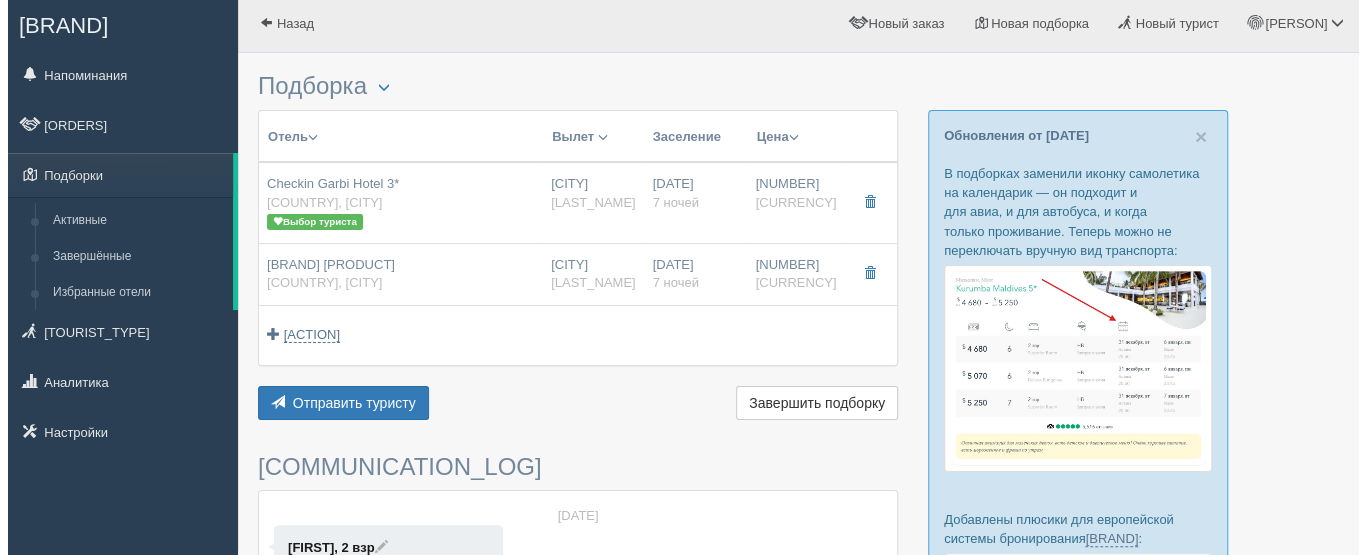 scroll, scrollTop: 0, scrollLeft: 0, axis: both 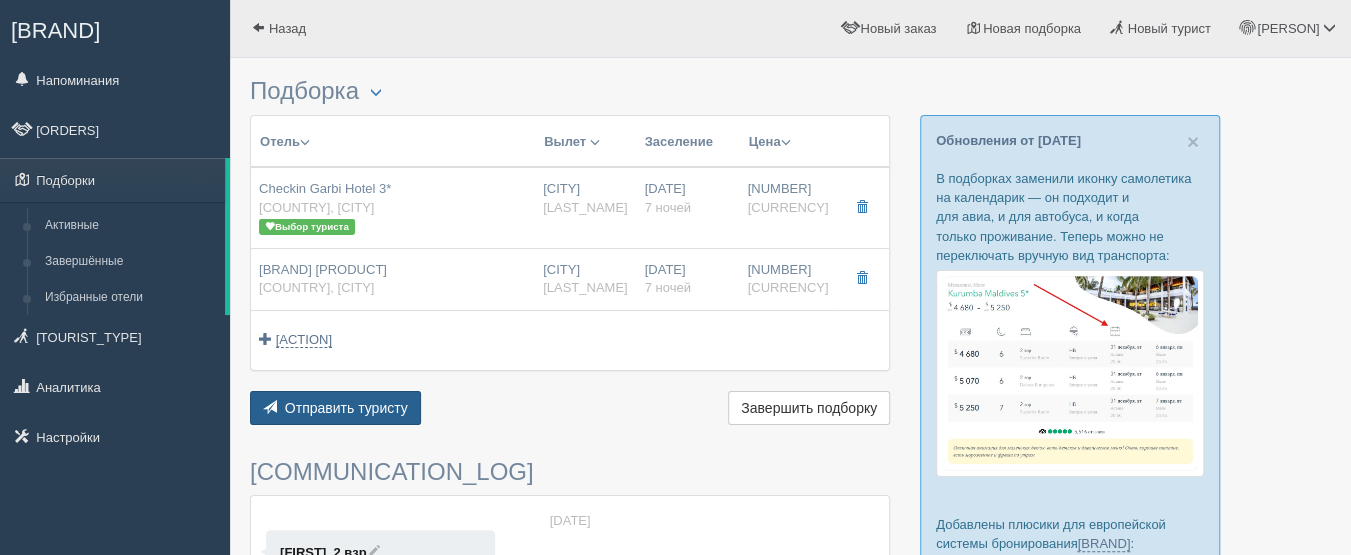 click on "Отправить туристу" at bounding box center [346, 426] 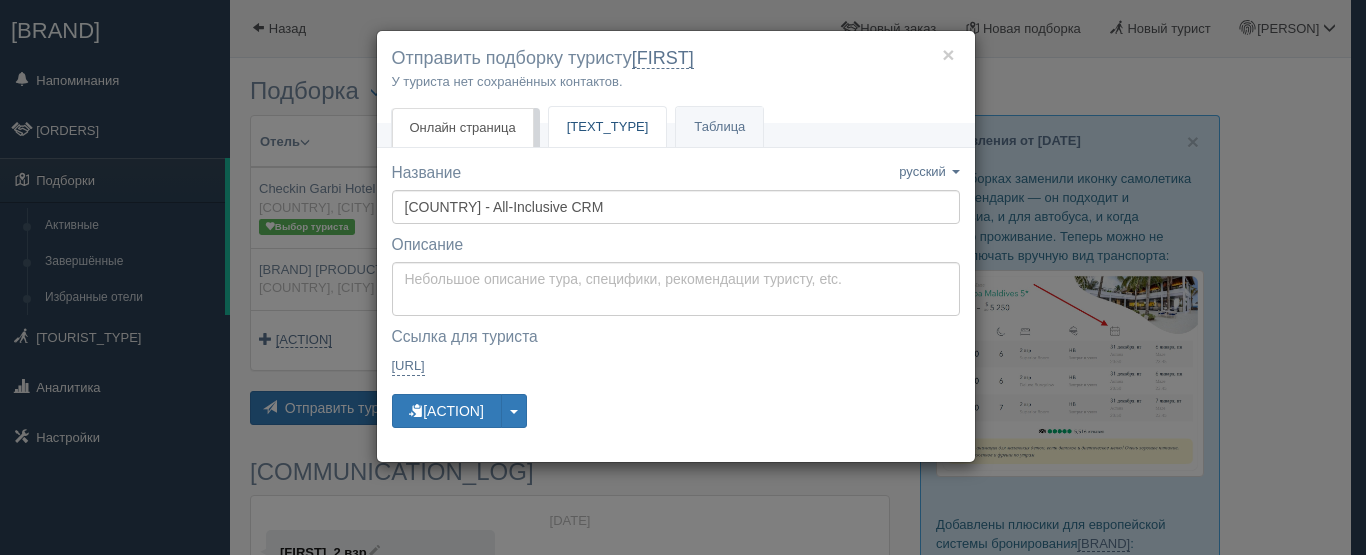 click on "Простой текст
Текст" at bounding box center [610, 127] 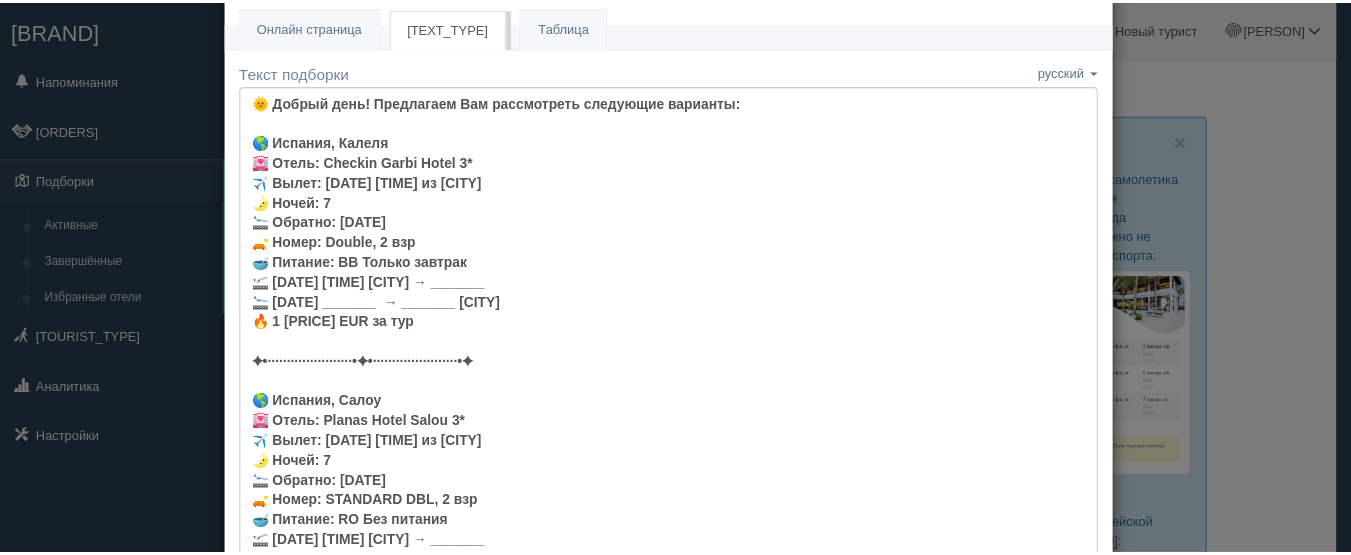 scroll, scrollTop: 0, scrollLeft: 0, axis: both 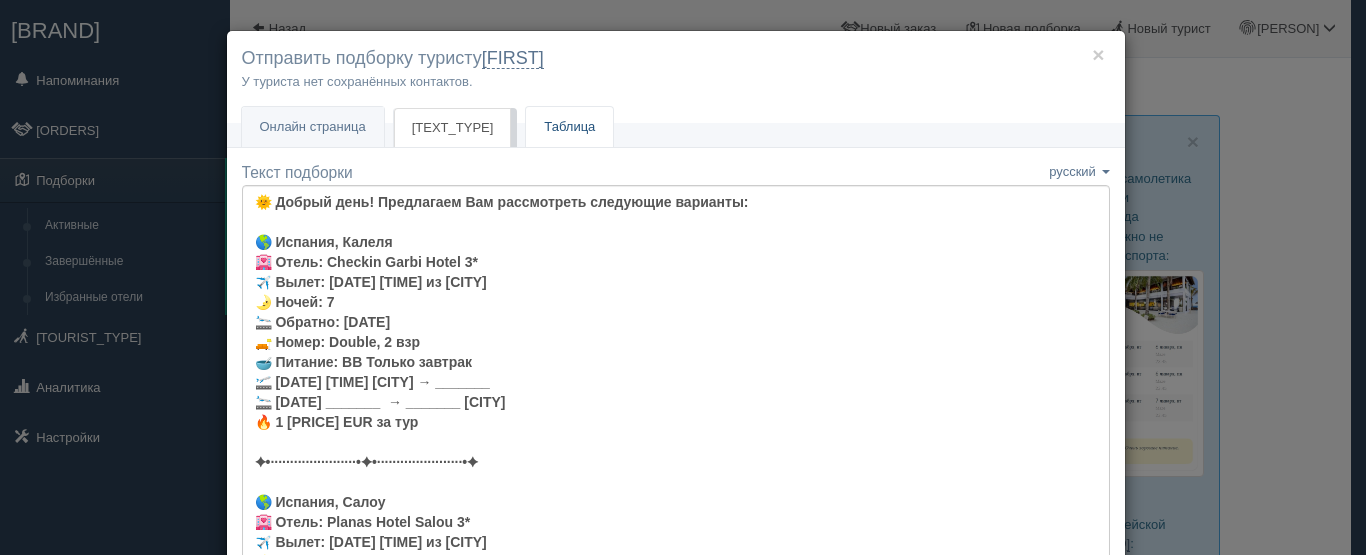 click on "Таблица" at bounding box center (573, 127) 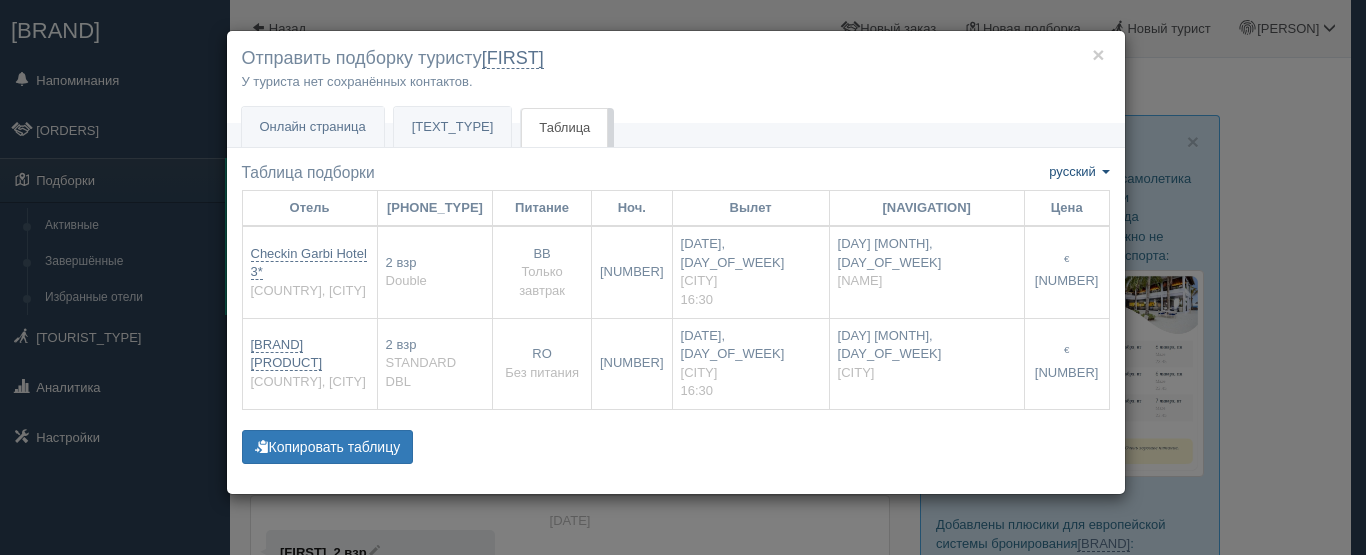 click on "русский" at bounding box center (1072, 171) 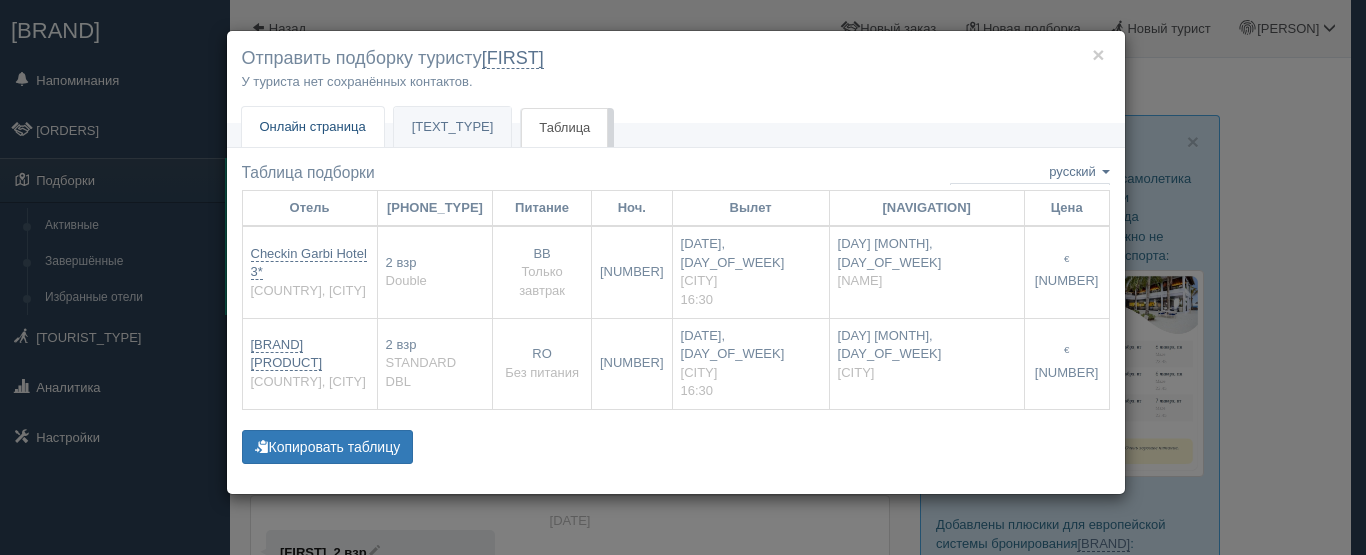 click on "Онлайн страница" at bounding box center [313, 126] 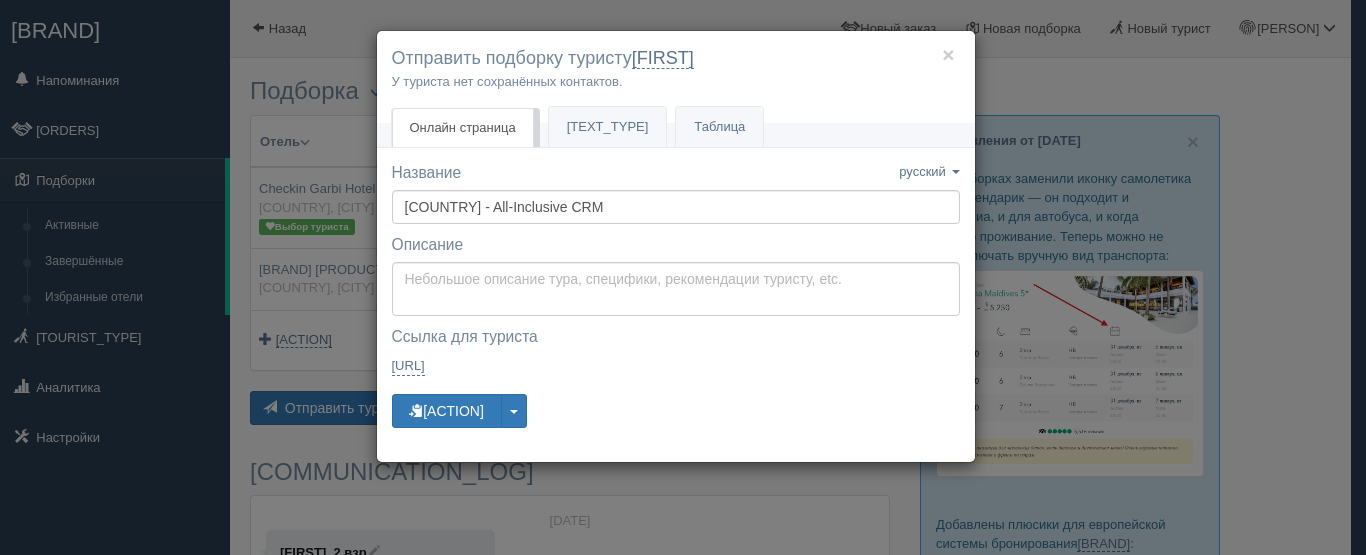 click on "×
Отправить подборку туристу  Виктроия
У туриста нет сохранённых контактов.
Онлайн страница
Онлайн
Простой текст
Текст" at bounding box center (683, 277) 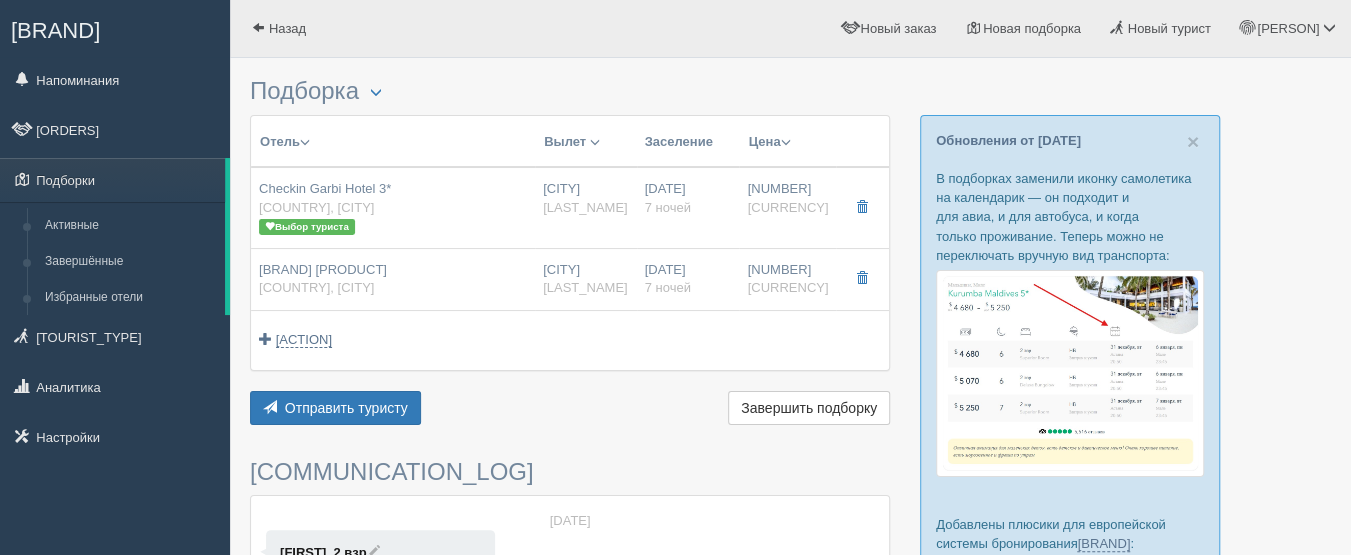 click on "All-Inclusive CRM" at bounding box center (98, 30) 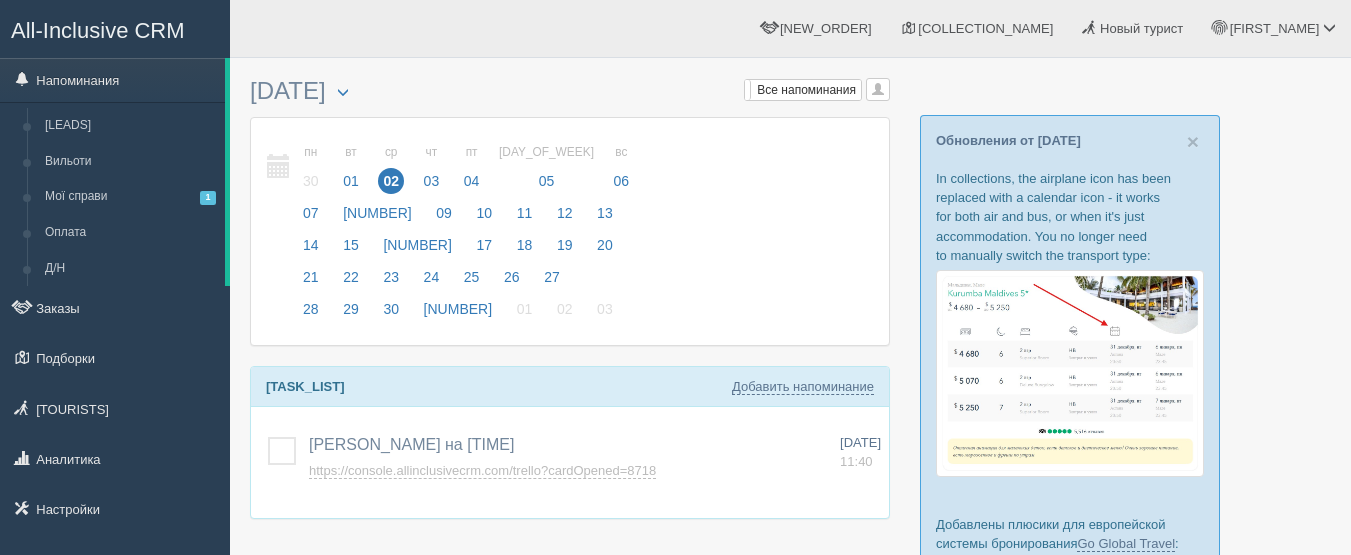 scroll, scrollTop: 0, scrollLeft: 0, axis: both 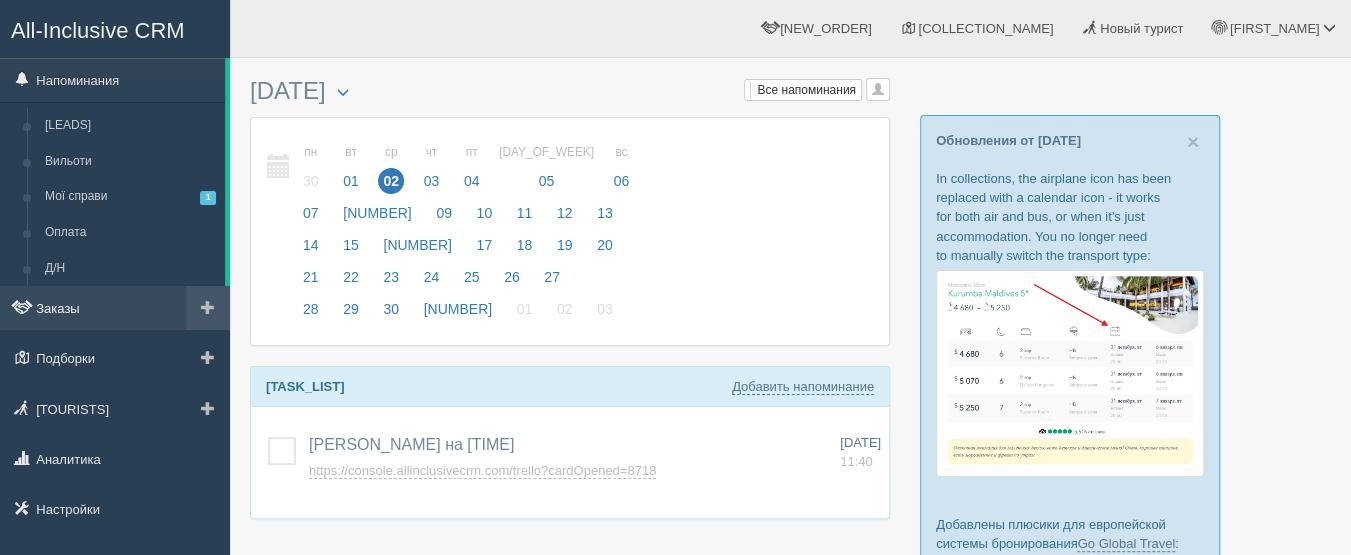 click on "Заказы" at bounding box center (115, 308) 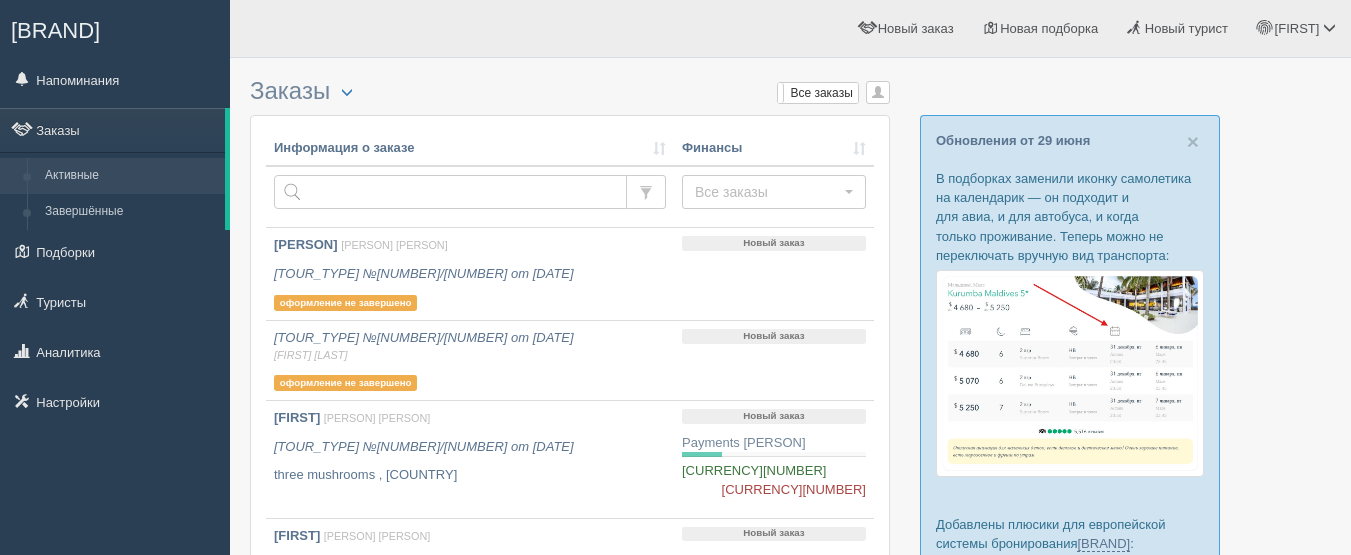 scroll, scrollTop: 0, scrollLeft: 0, axis: both 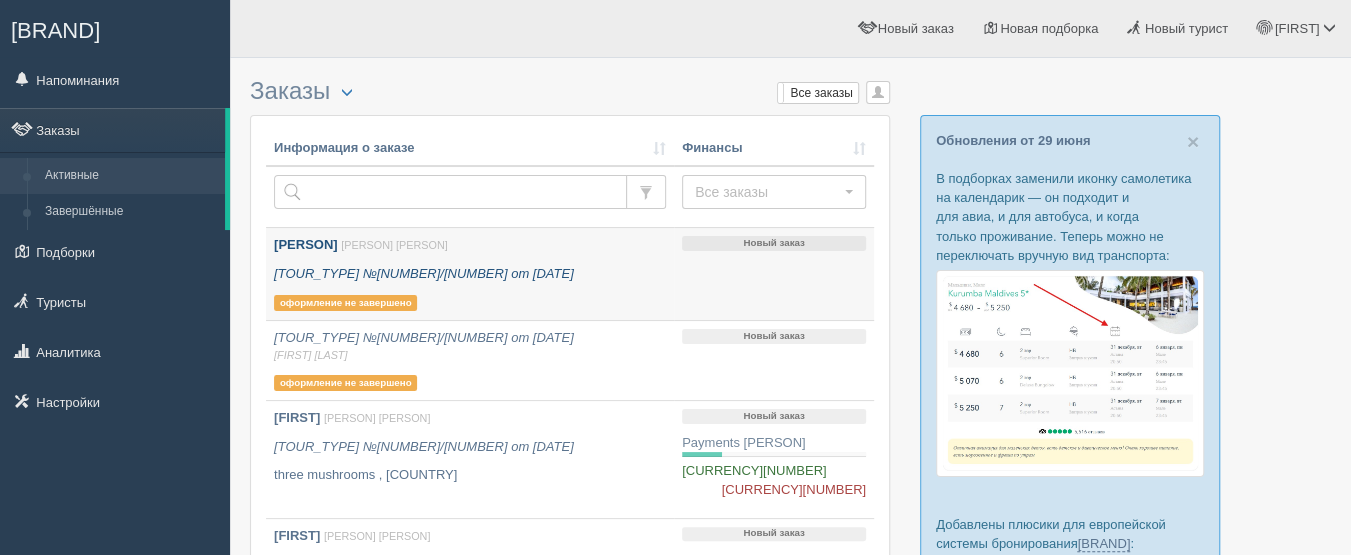 click on "[FIRST]
/ [FIRST]" at bounding box center [470, 245] 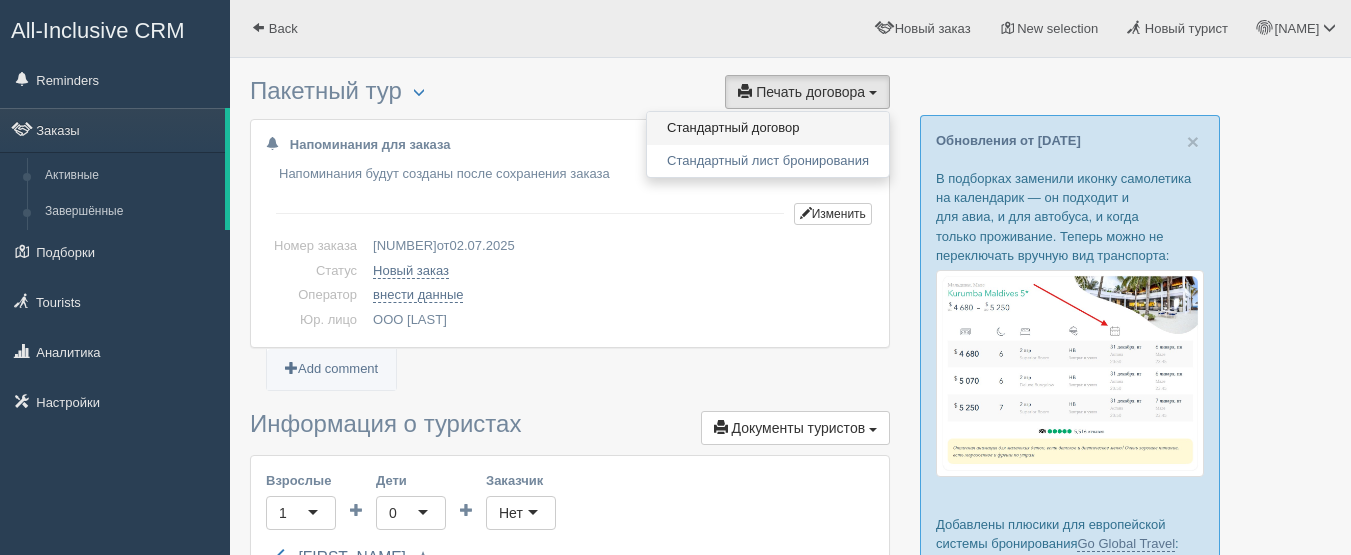 click on "Стандартный договор" at bounding box center [768, 128] 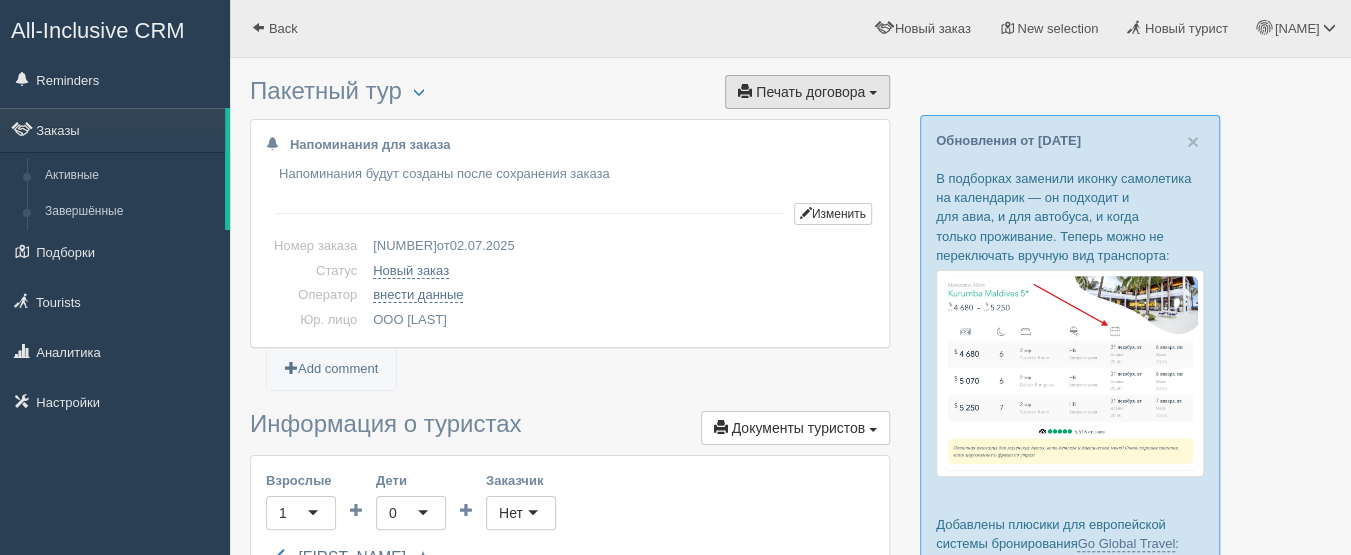 click on "Печать договора" at bounding box center [810, 92] 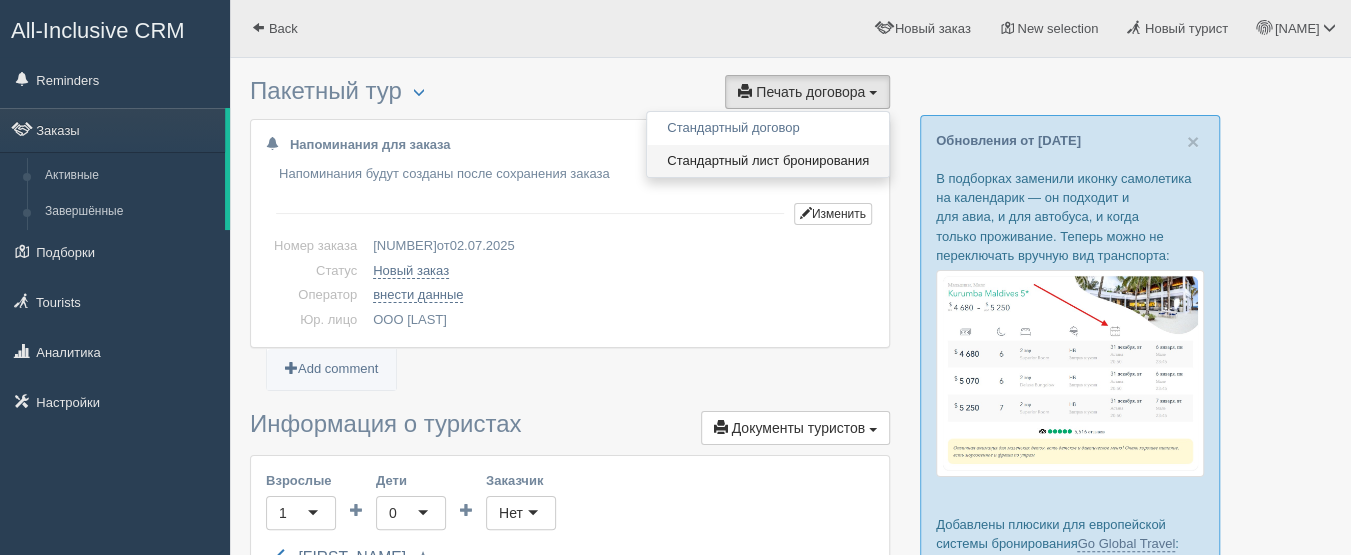 click on "Стандартный лист бронирования" at bounding box center [768, 161] 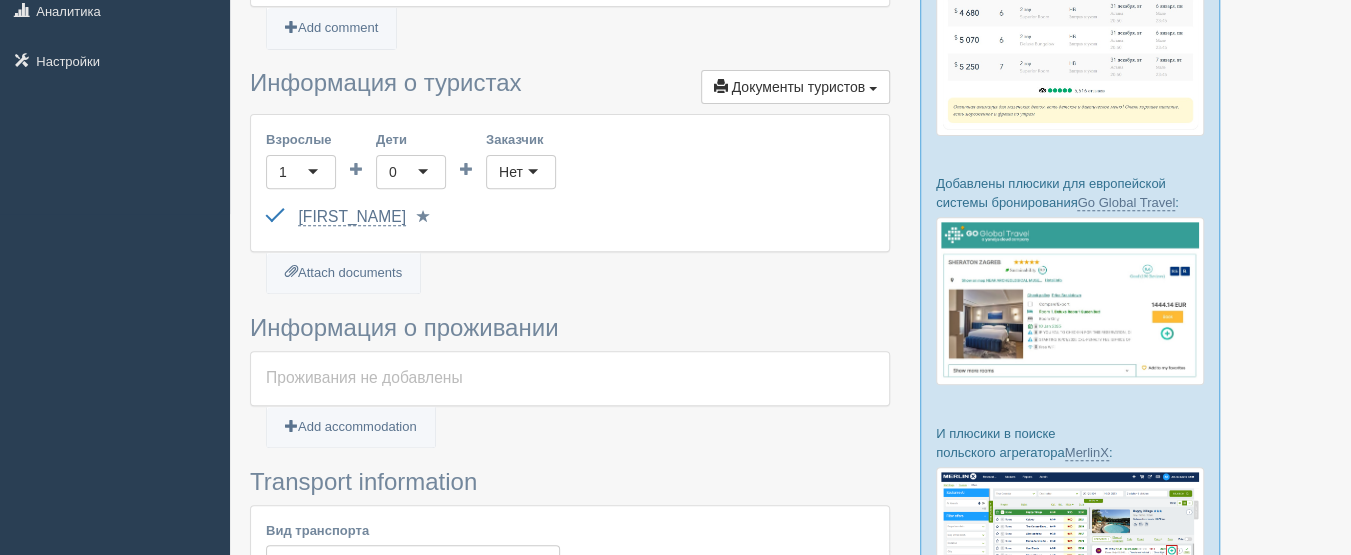 scroll, scrollTop: 400, scrollLeft: 0, axis: vertical 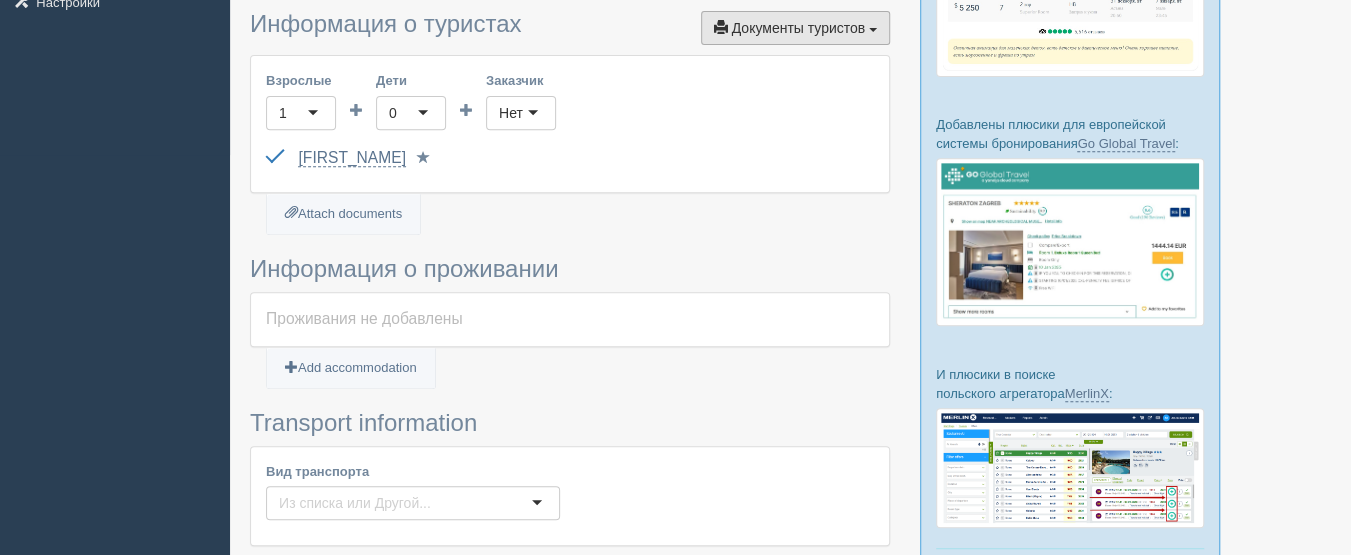 click on "Документы туристов" at bounding box center (799, 28) 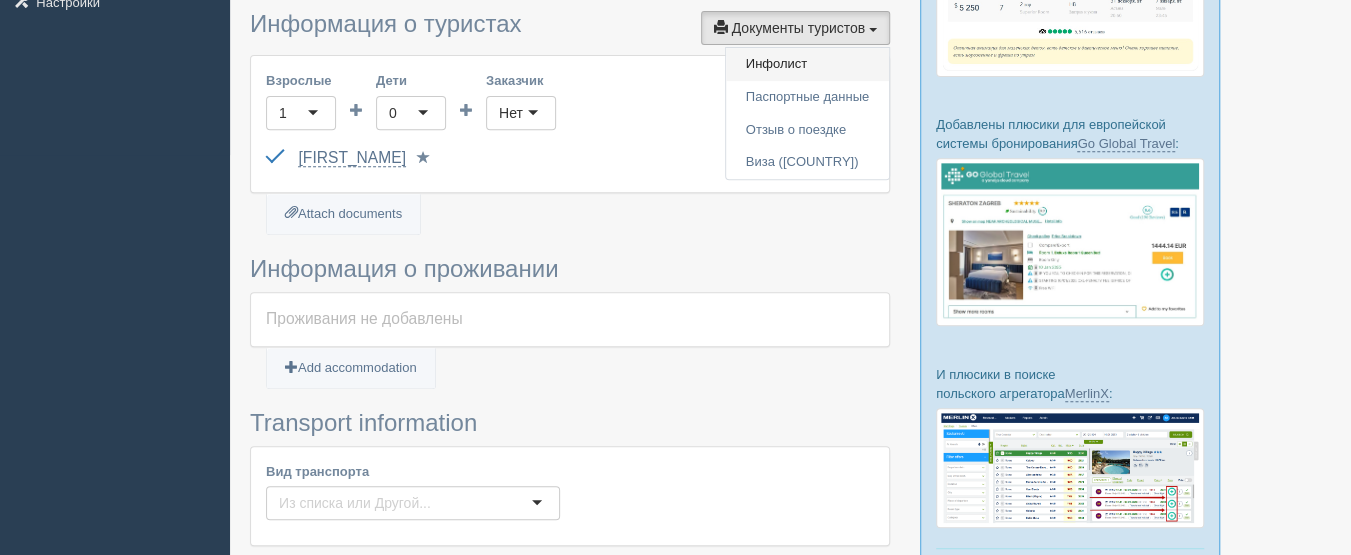 click on "Инфолист" at bounding box center [807, 64] 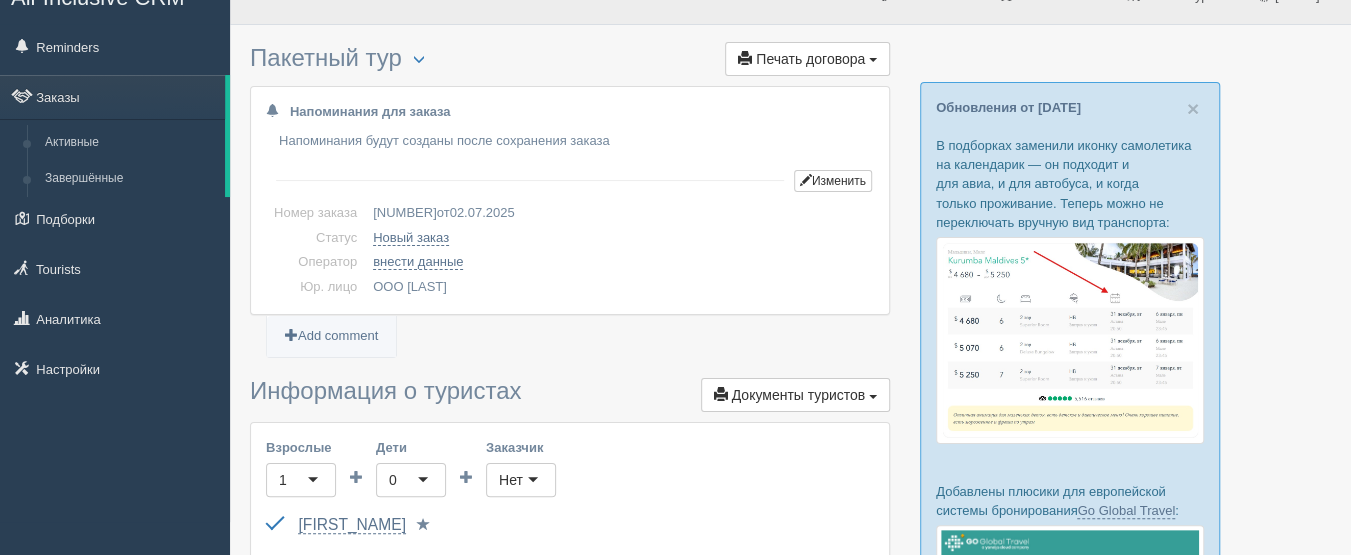 scroll, scrollTop: 0, scrollLeft: 0, axis: both 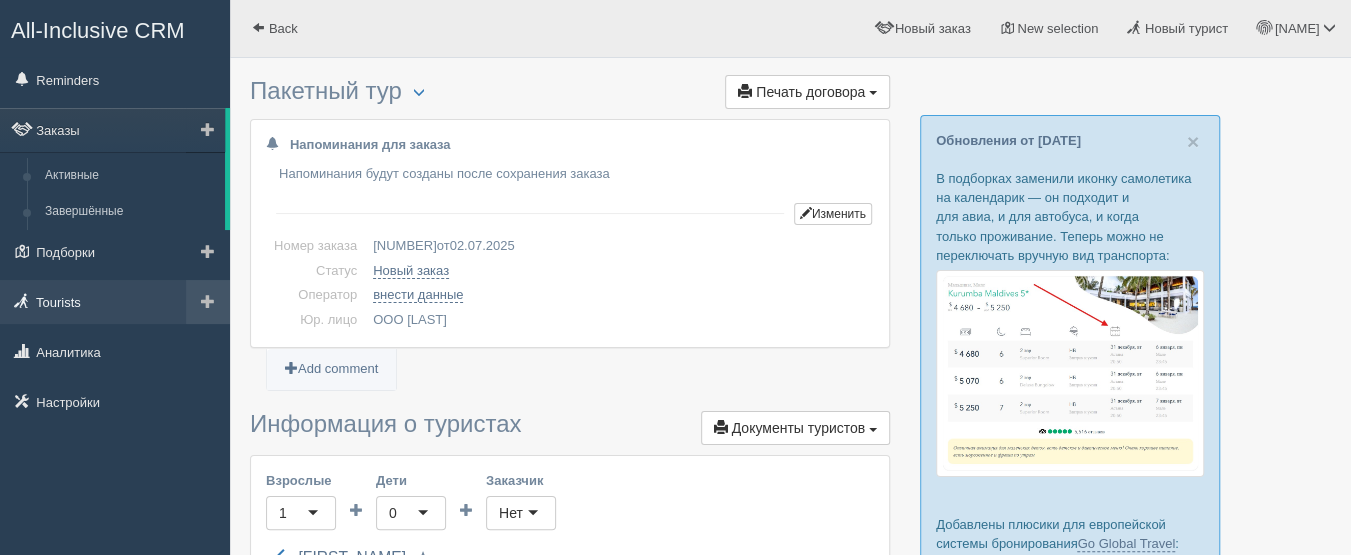 click on "Туристы" at bounding box center [115, 302] 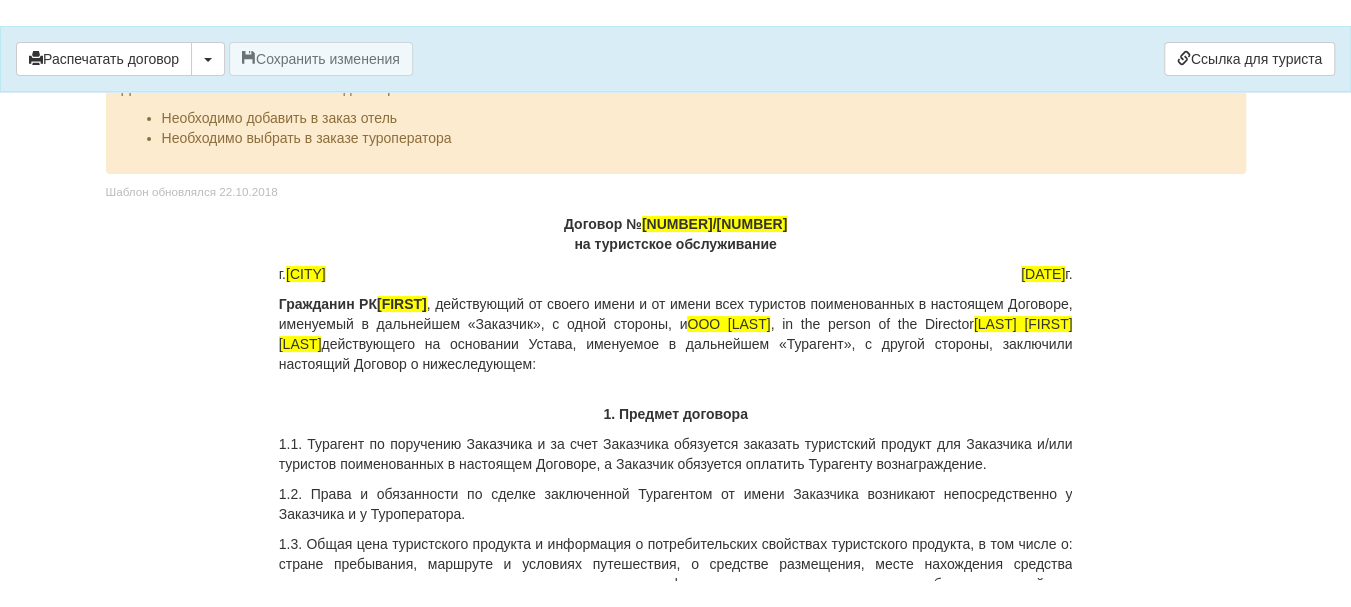 scroll, scrollTop: 0, scrollLeft: 0, axis: both 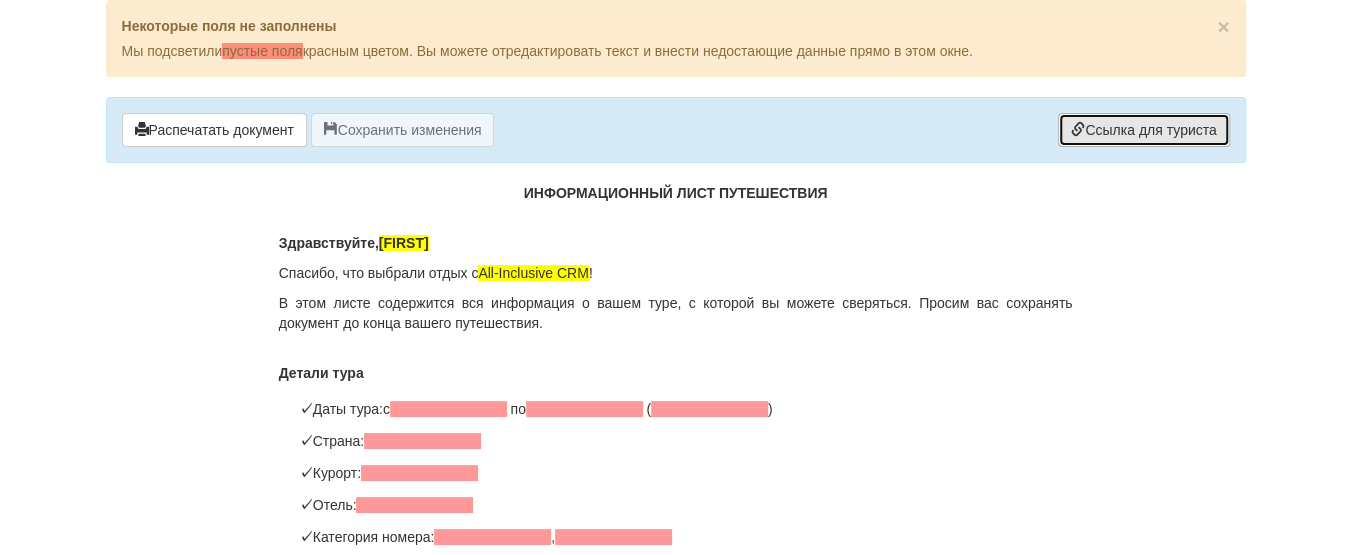 click at bounding box center (1078, 129) 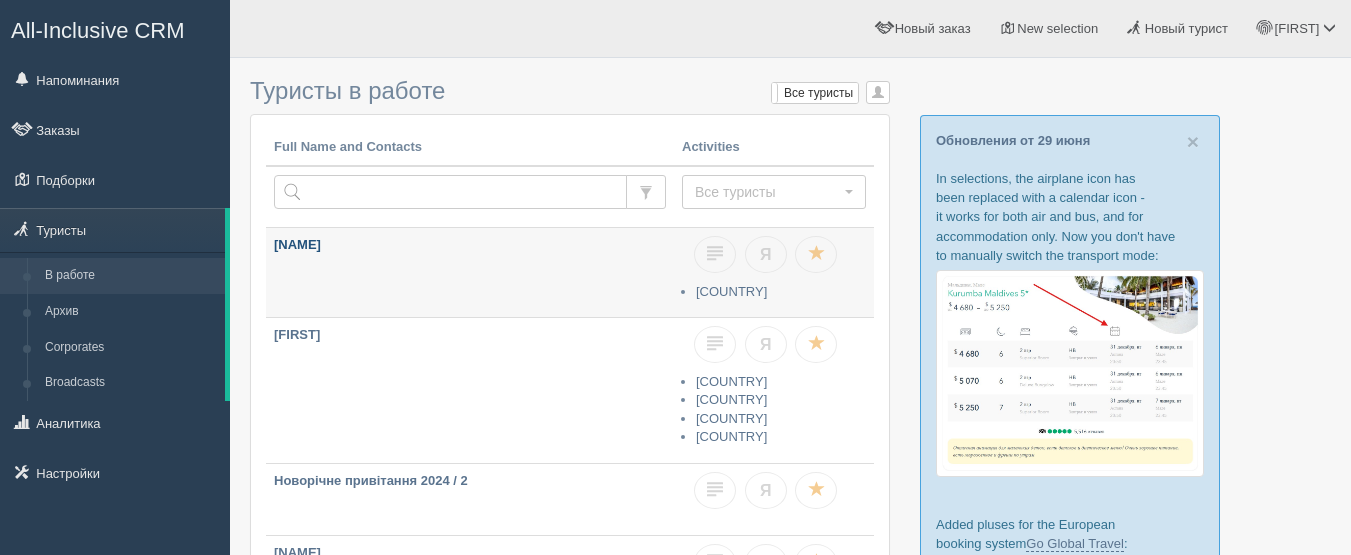 scroll, scrollTop: 0, scrollLeft: 0, axis: both 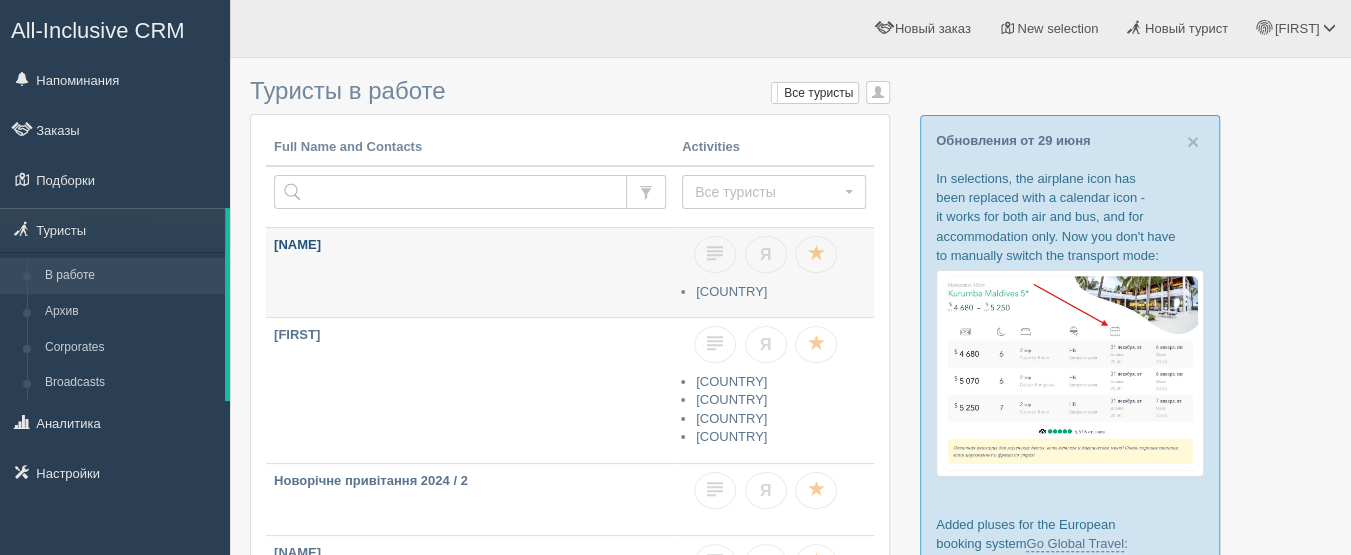 click on "[FIRST]" at bounding box center (470, 272) 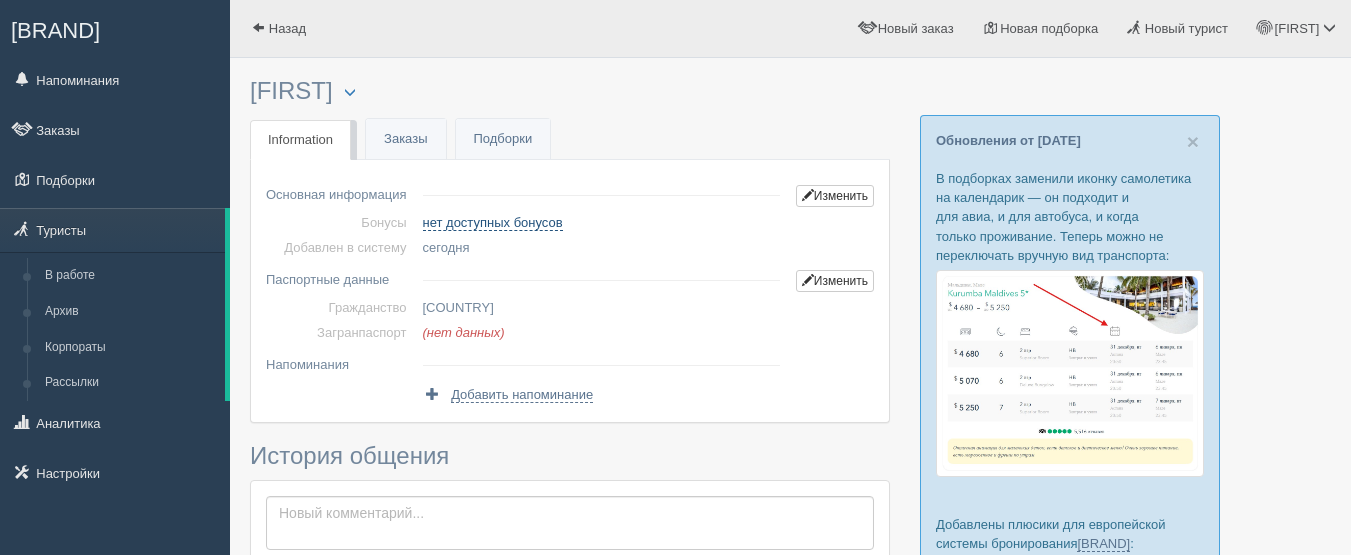 scroll, scrollTop: 0, scrollLeft: 0, axis: both 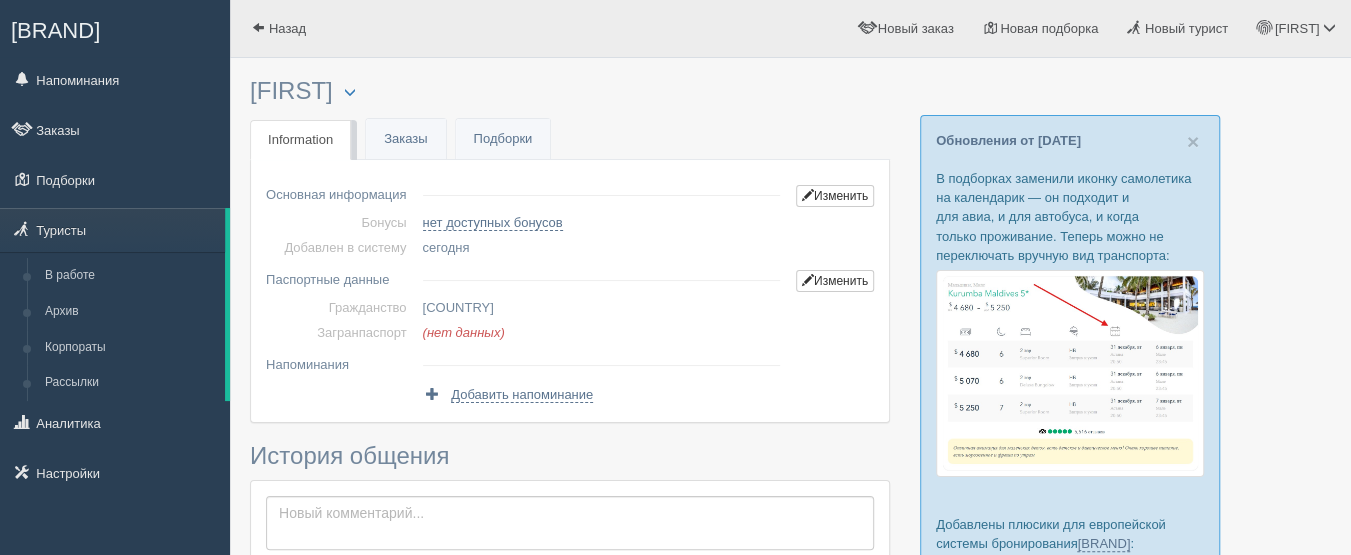 drag, startPoint x: 486, startPoint y: 60, endPoint x: 495, endPoint y: 10, distance: 50.803543 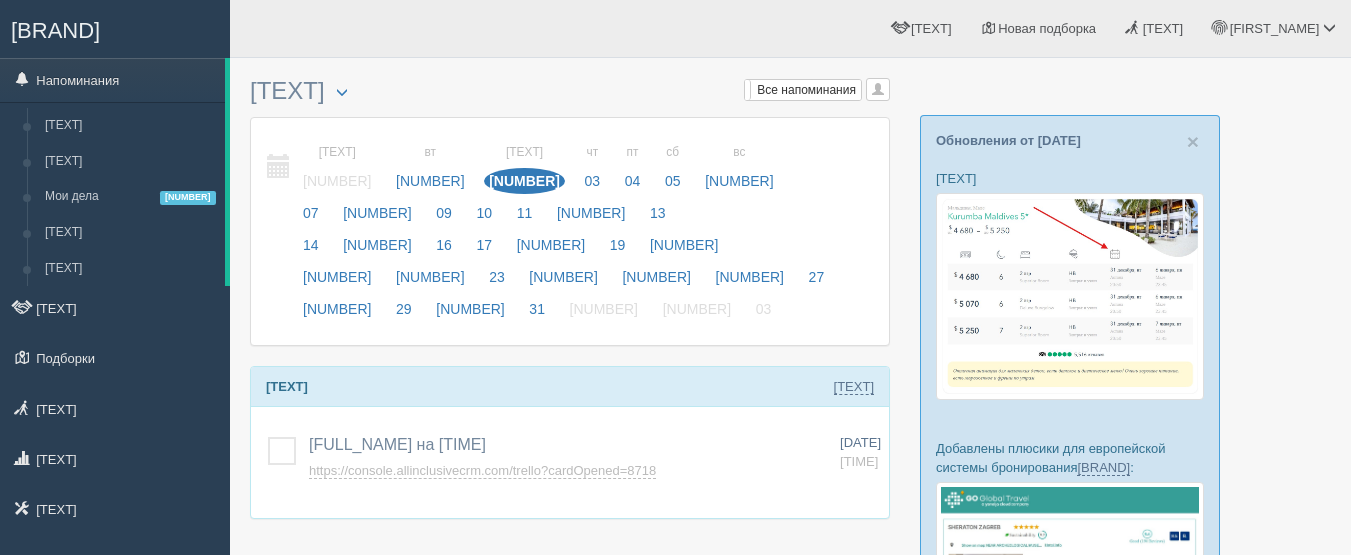 scroll, scrollTop: 0, scrollLeft: 0, axis: both 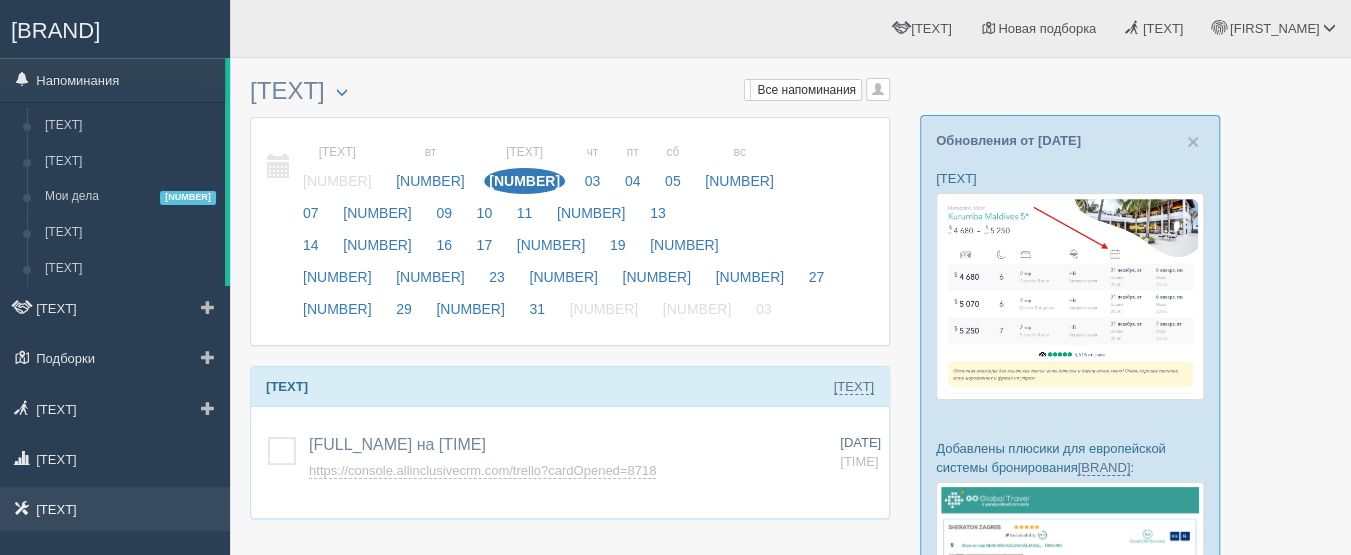 click on "Настройки" at bounding box center (115, 509) 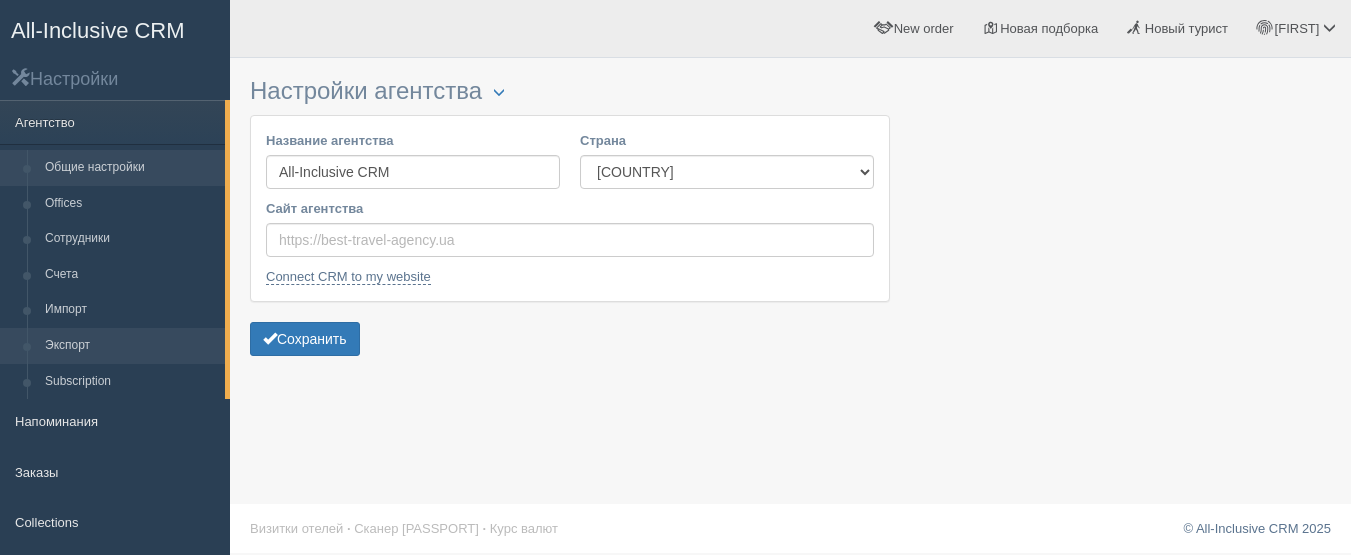 scroll, scrollTop: 0, scrollLeft: 0, axis: both 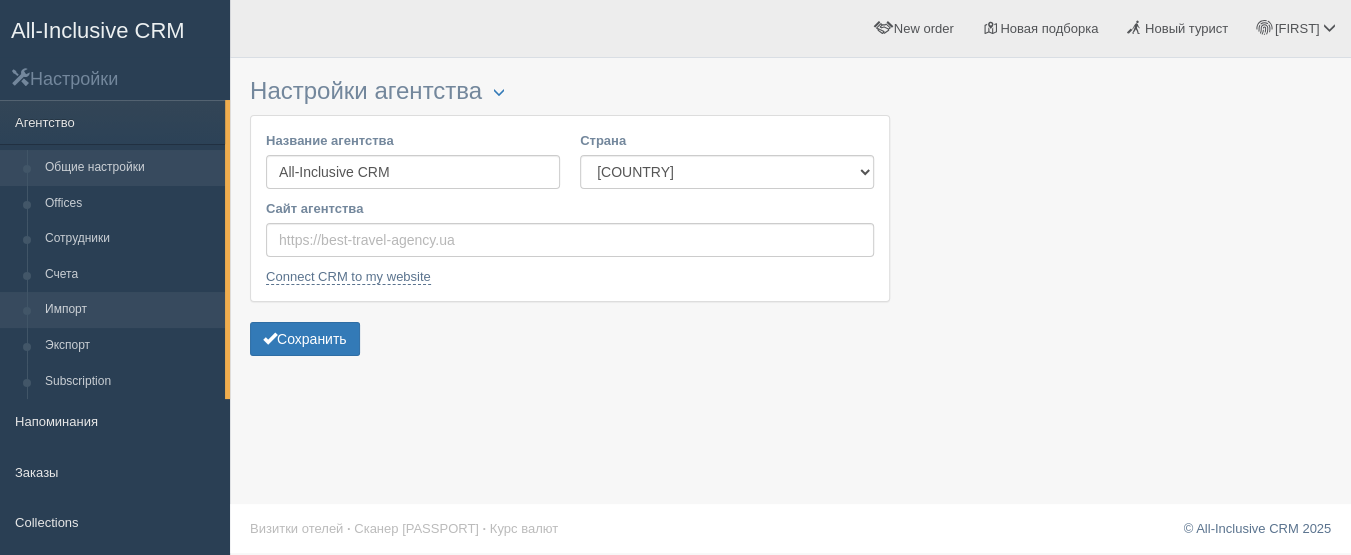 click on "Импорт" at bounding box center (130, 310) 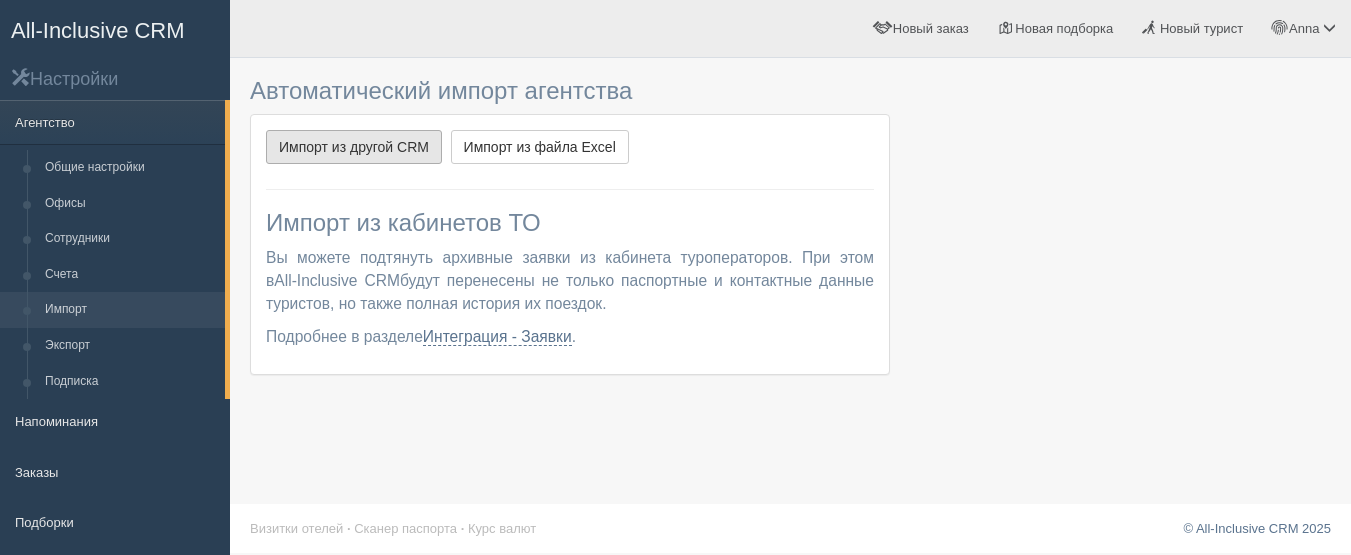 scroll, scrollTop: 0, scrollLeft: 0, axis: both 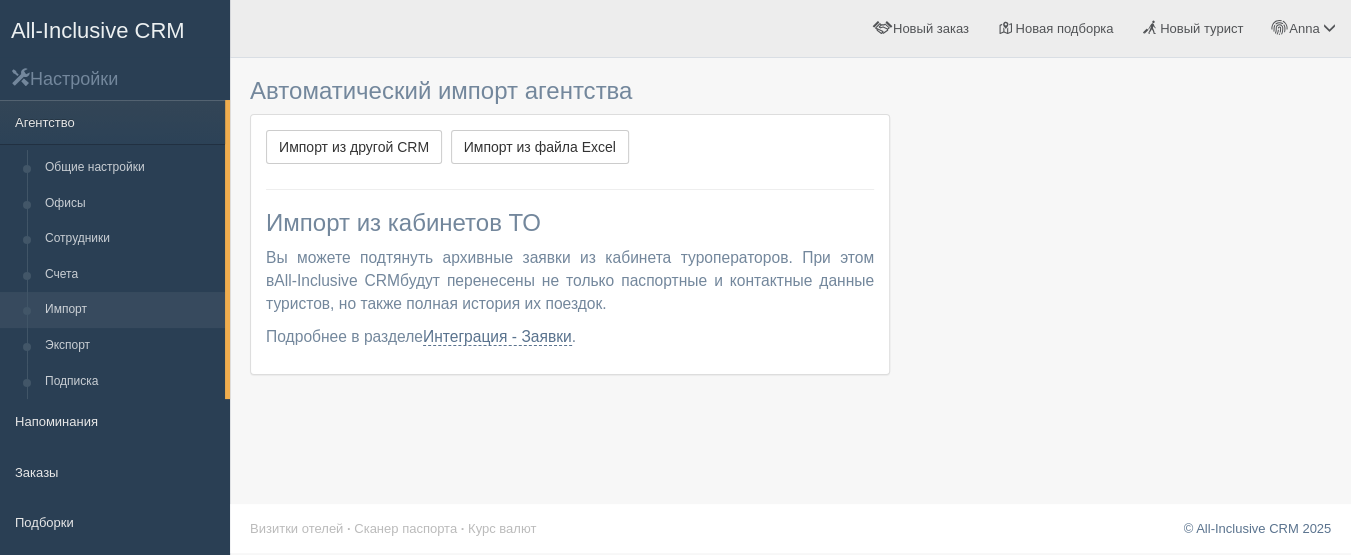 click on "All-Inclusive CRM" at bounding box center (98, 30) 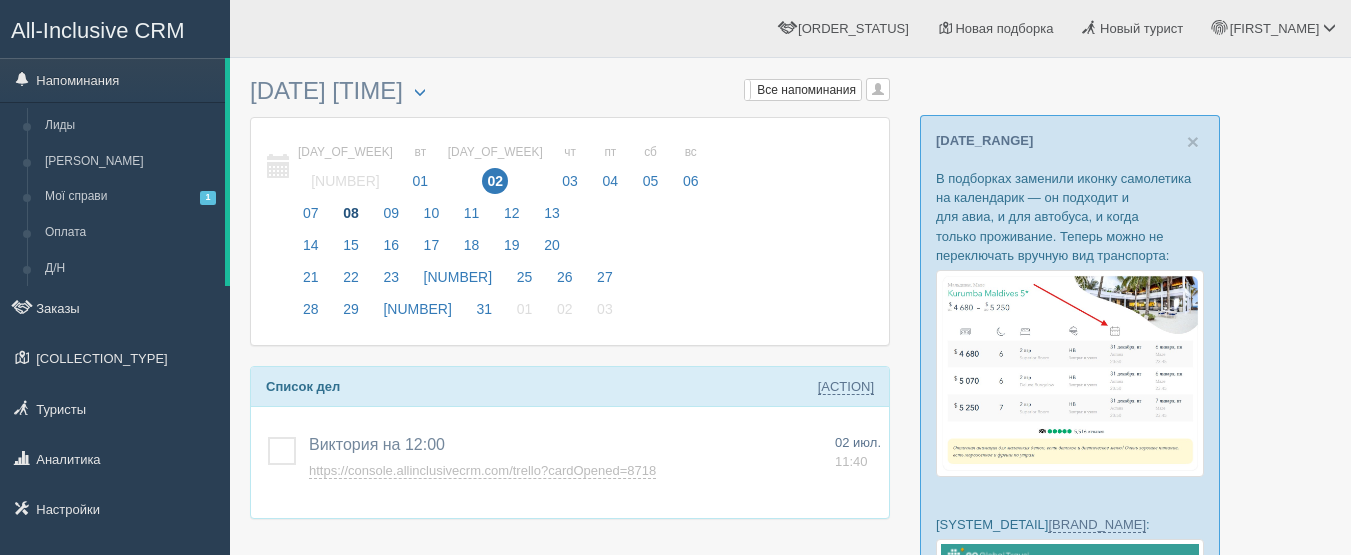 scroll, scrollTop: 0, scrollLeft: 0, axis: both 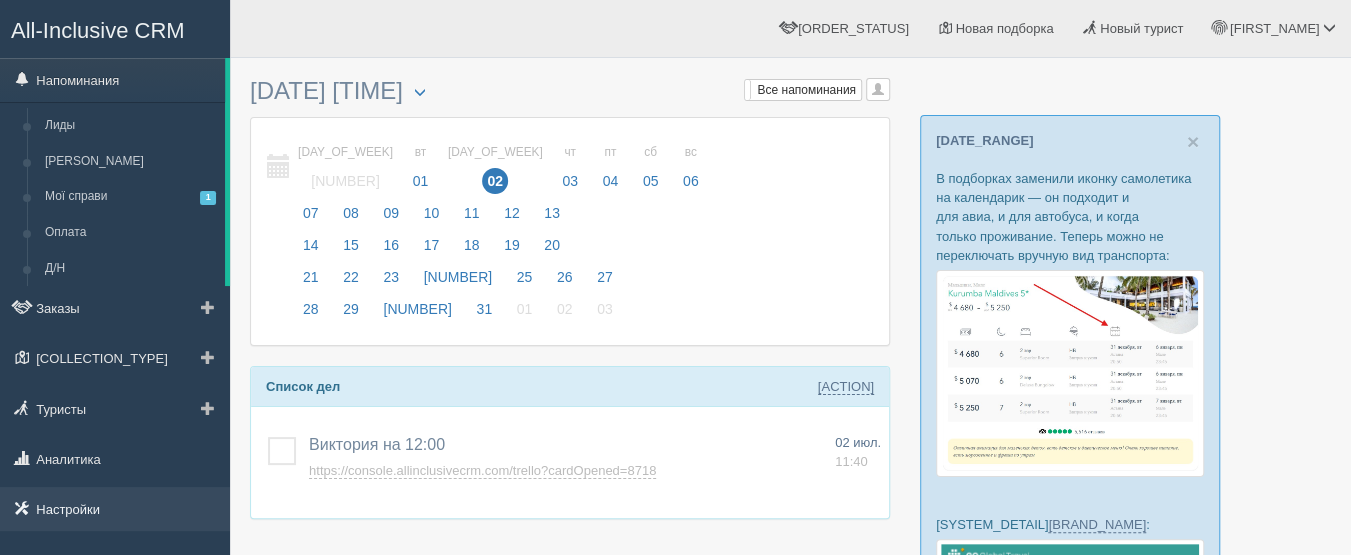 click on "Настройки" at bounding box center [115, 509] 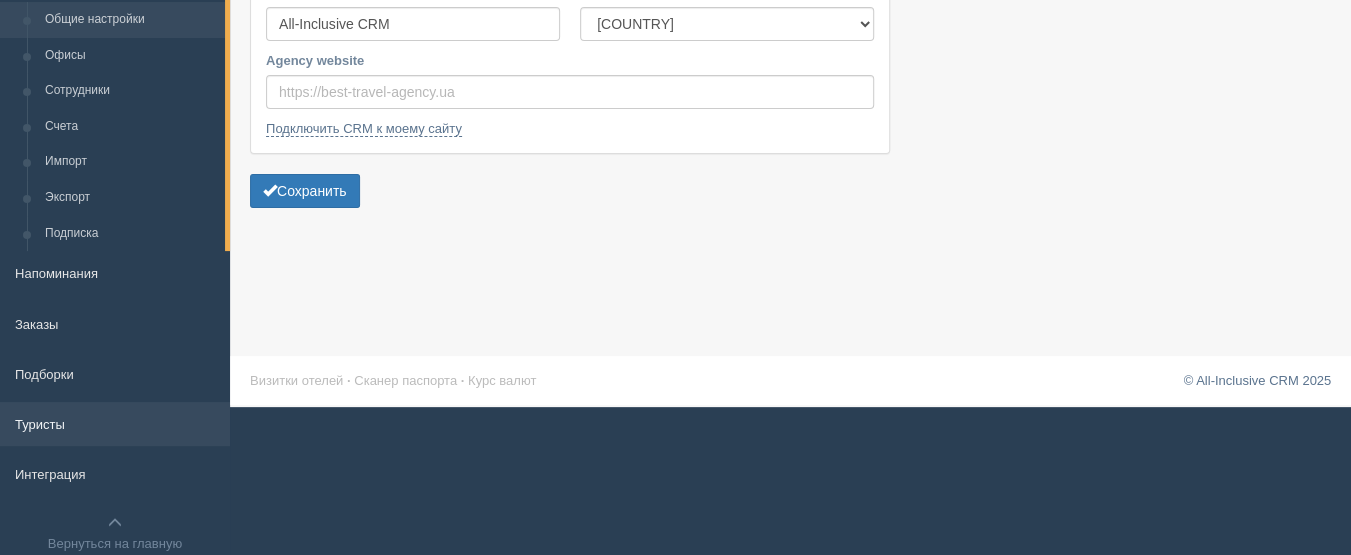 scroll, scrollTop: 198, scrollLeft: 0, axis: vertical 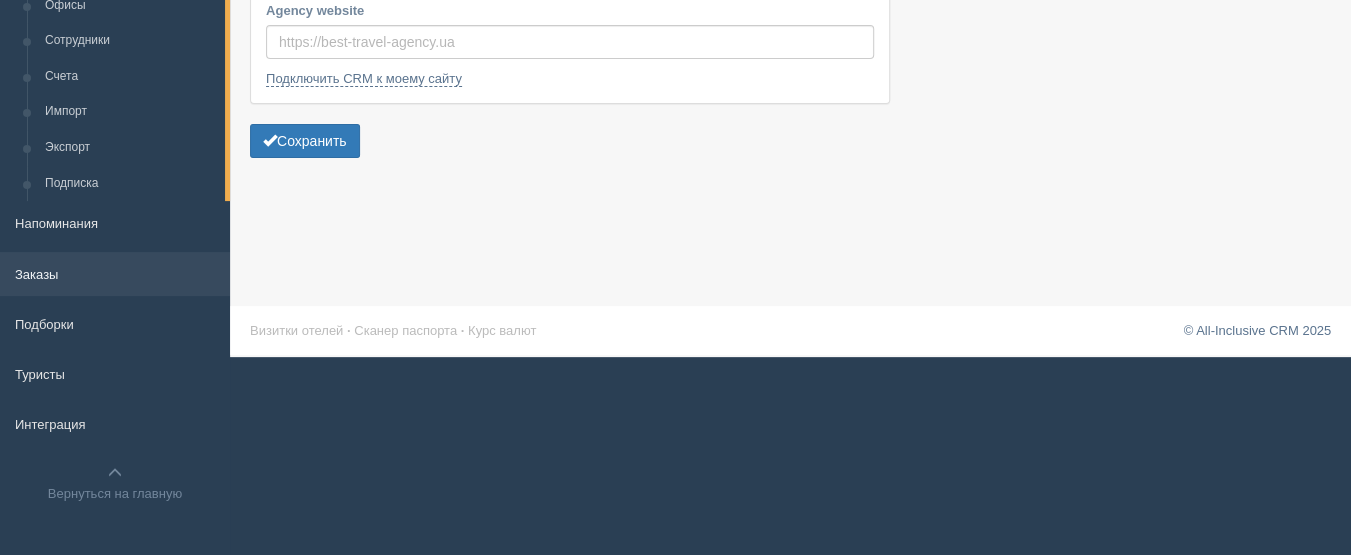 click on "[ORDERS]" at bounding box center [115, 274] 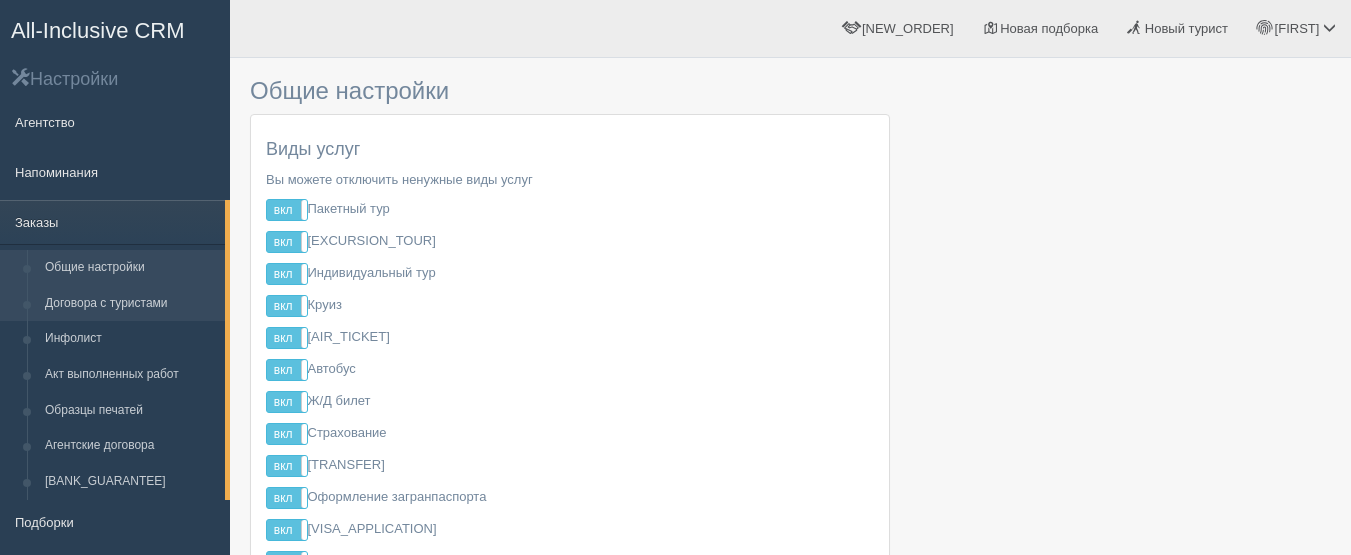 scroll, scrollTop: 0, scrollLeft: 0, axis: both 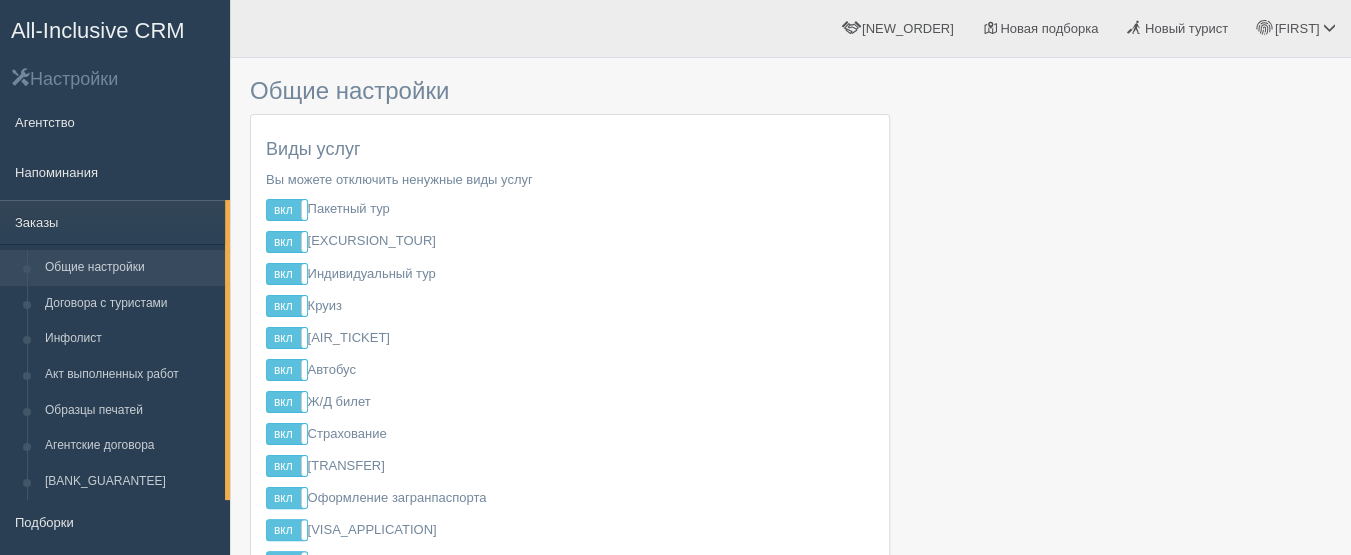 click on "All-Inclusive CRM" at bounding box center (98, 30) 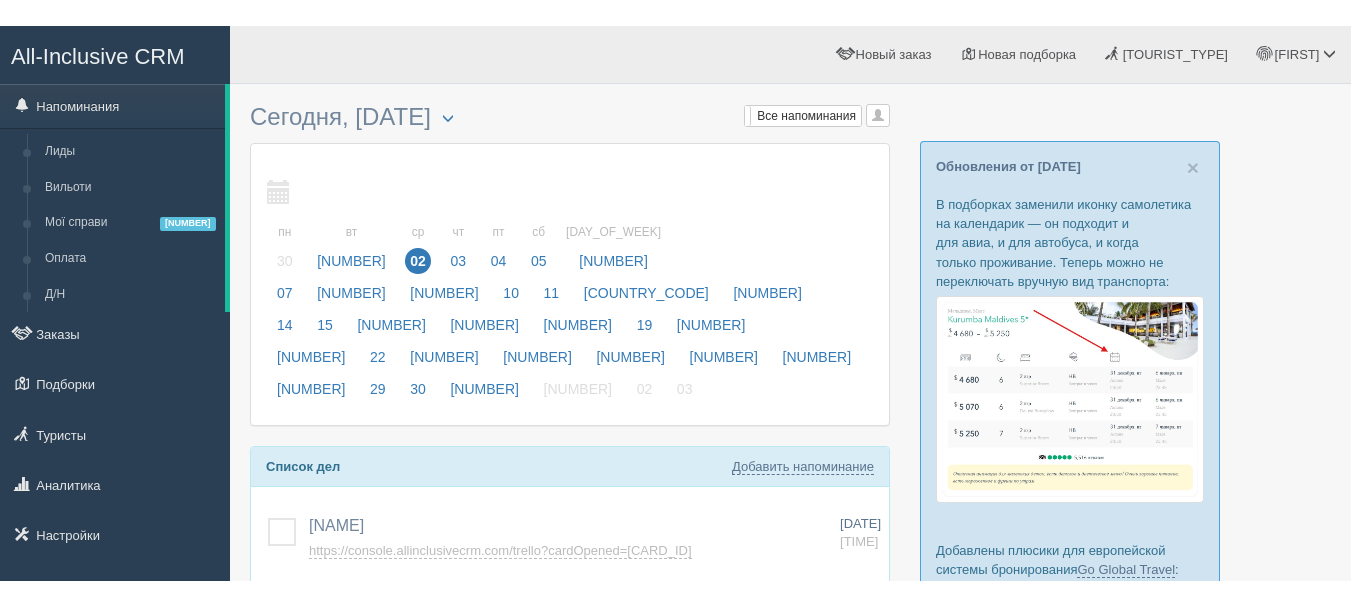 scroll, scrollTop: 0, scrollLeft: 0, axis: both 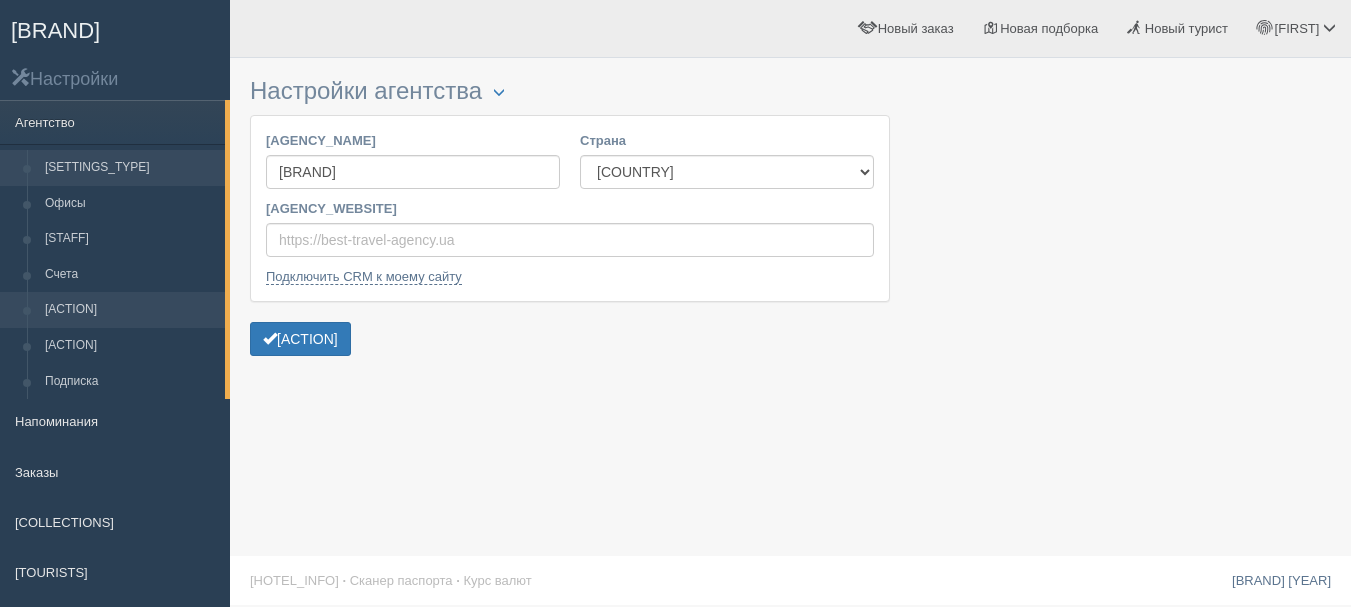 click on "Импорт" at bounding box center (130, 310) 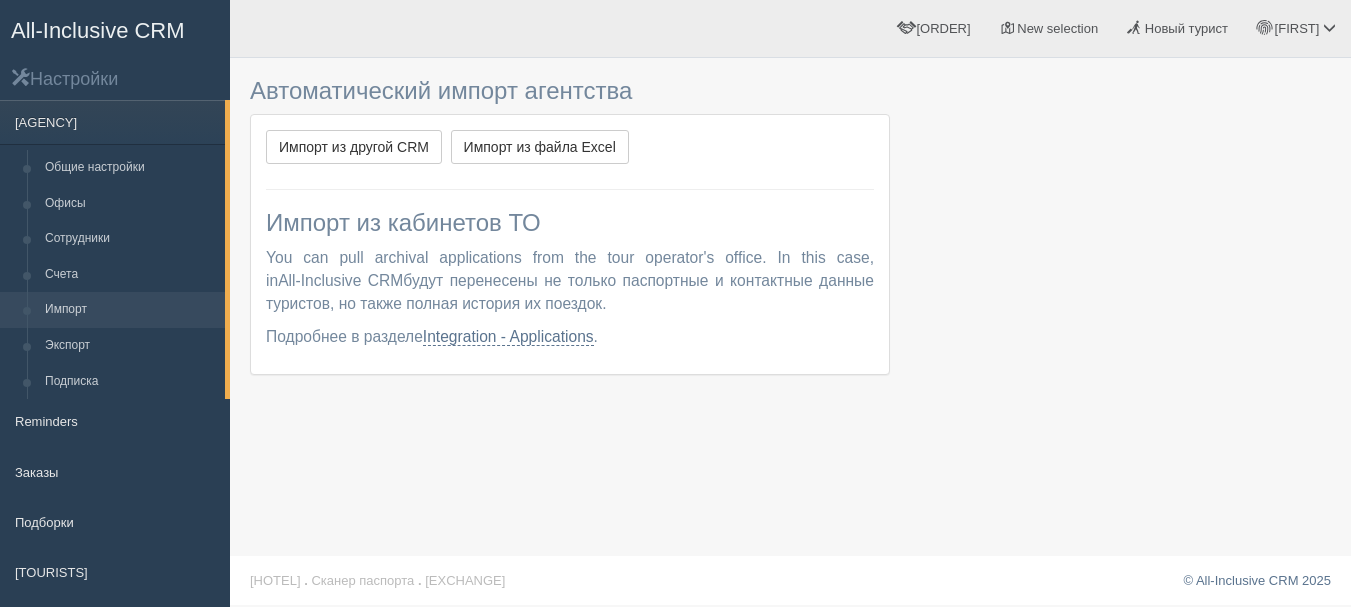 scroll, scrollTop: 0, scrollLeft: 0, axis: both 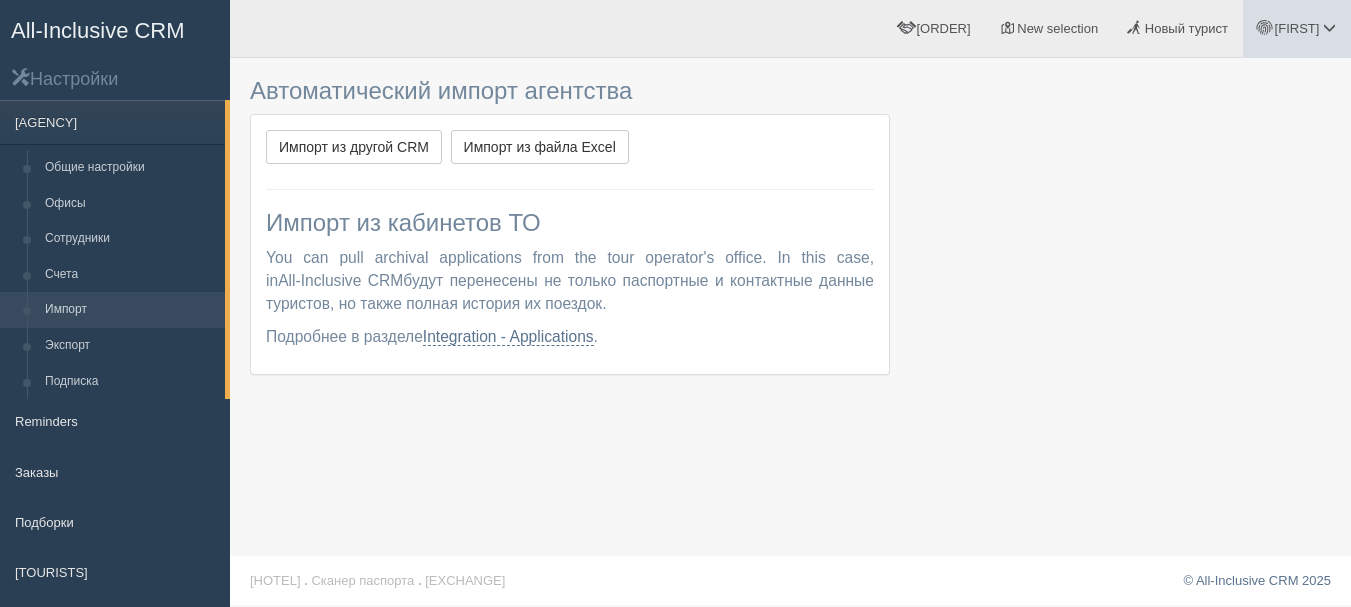 click on "[FIRST]" at bounding box center [1297, 28] 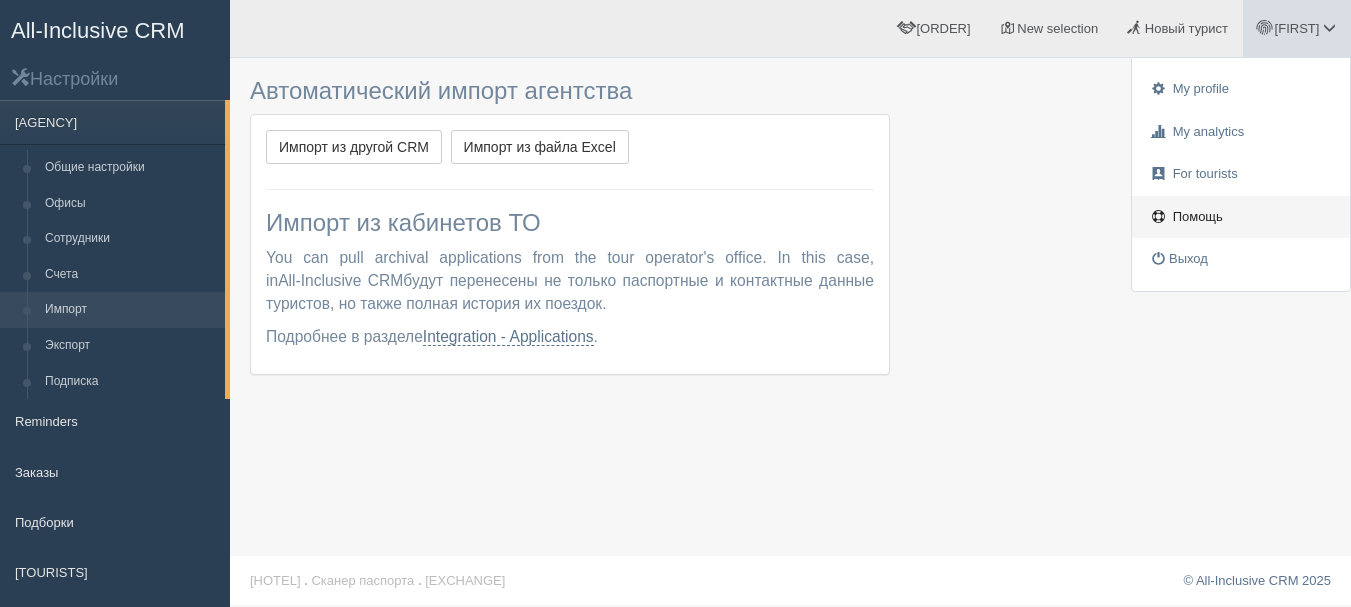 click on "Помощь" at bounding box center [1198, 216] 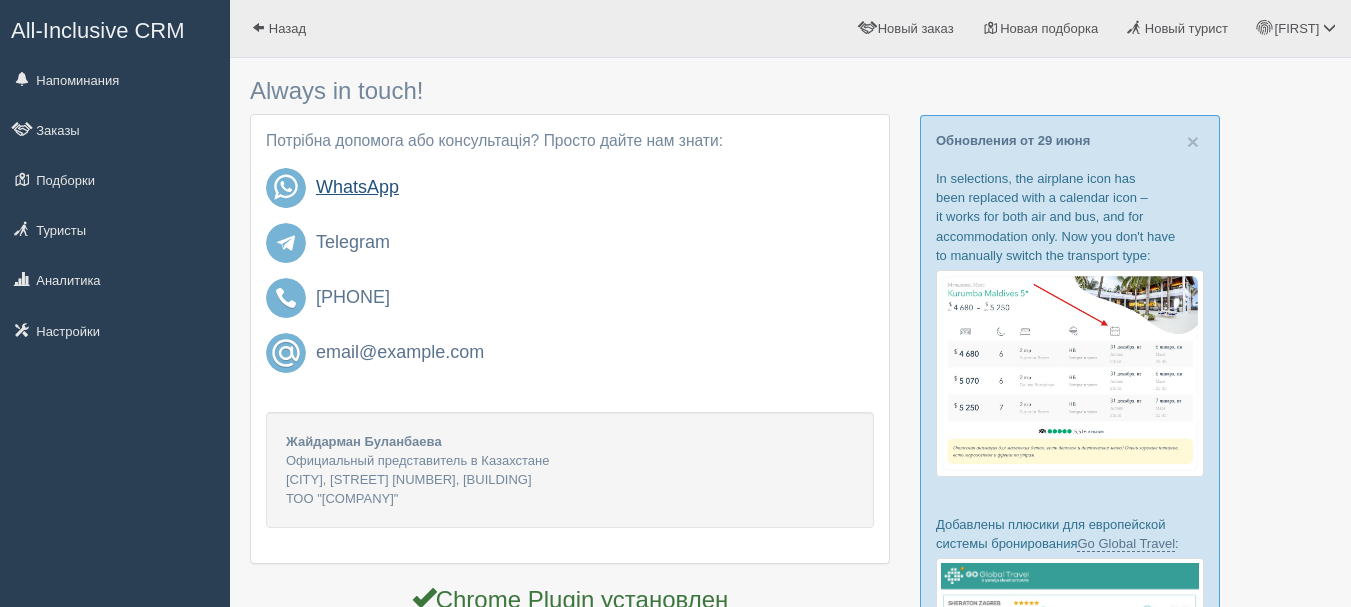 scroll, scrollTop: 0, scrollLeft: 0, axis: both 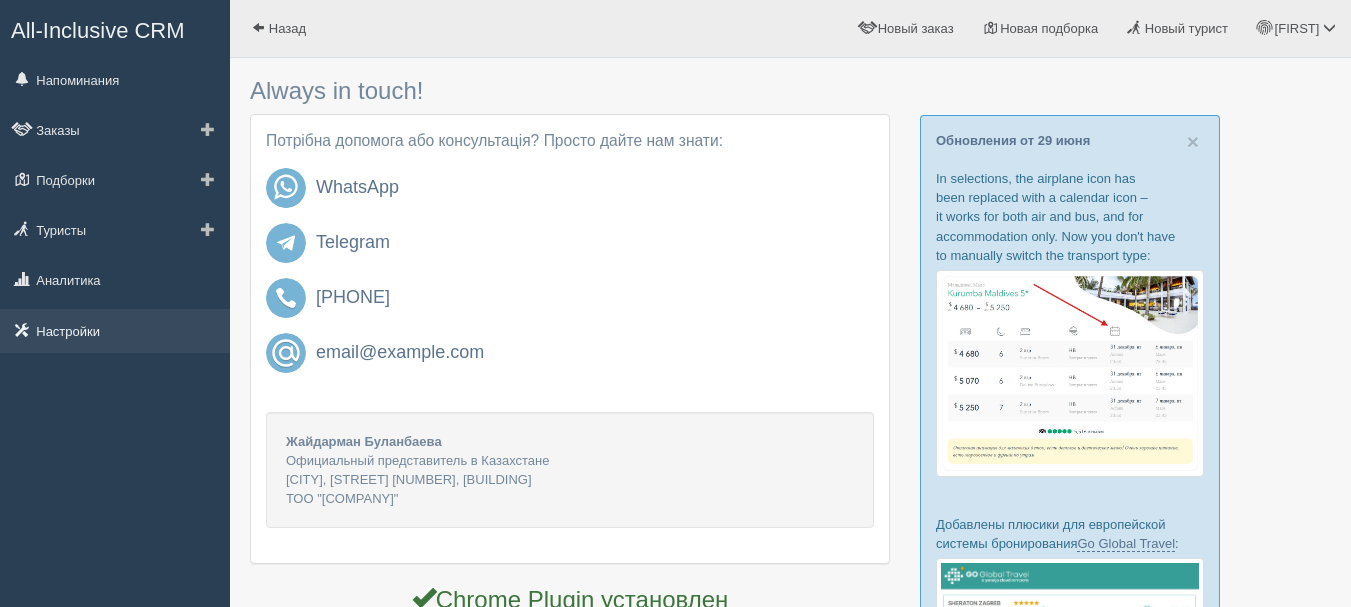 click on "Настройки" at bounding box center [115, 331] 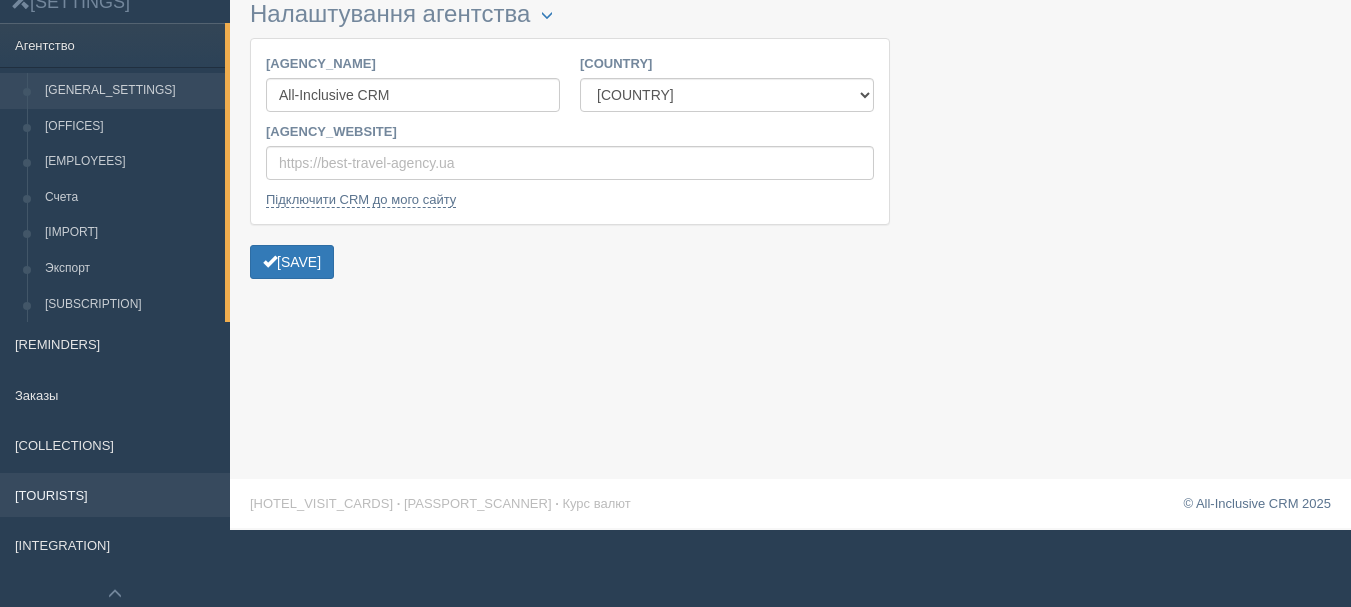 scroll, scrollTop: 147, scrollLeft: 0, axis: vertical 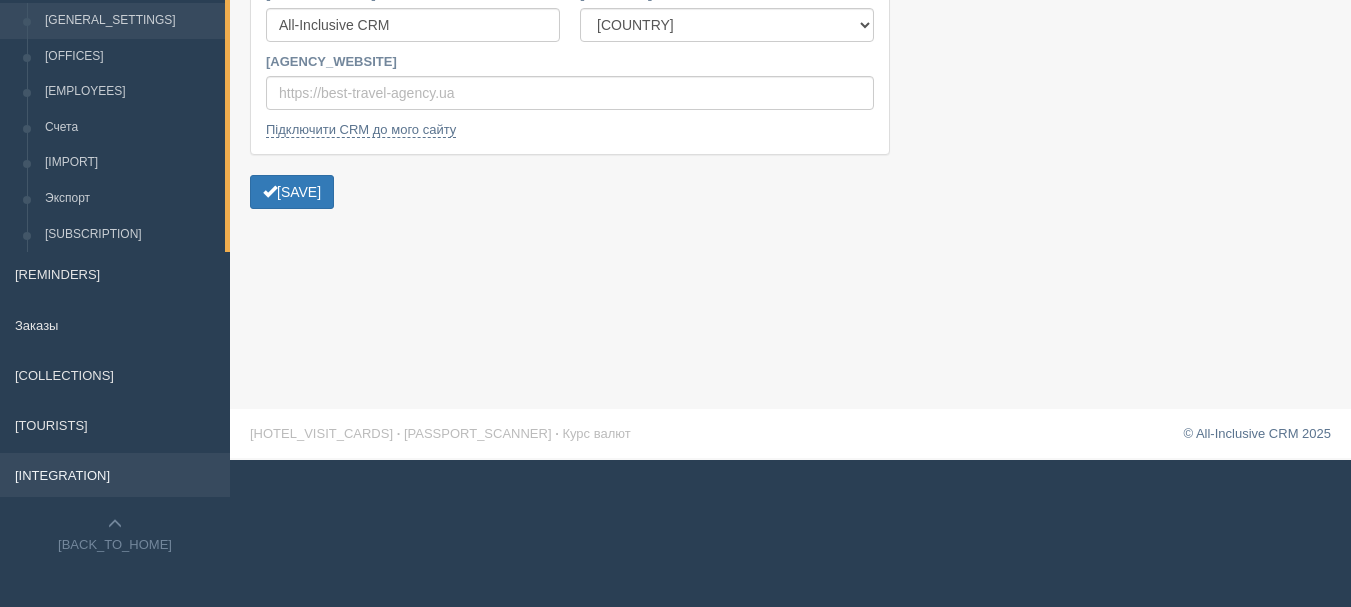 click on "Интеграция" at bounding box center (115, 475) 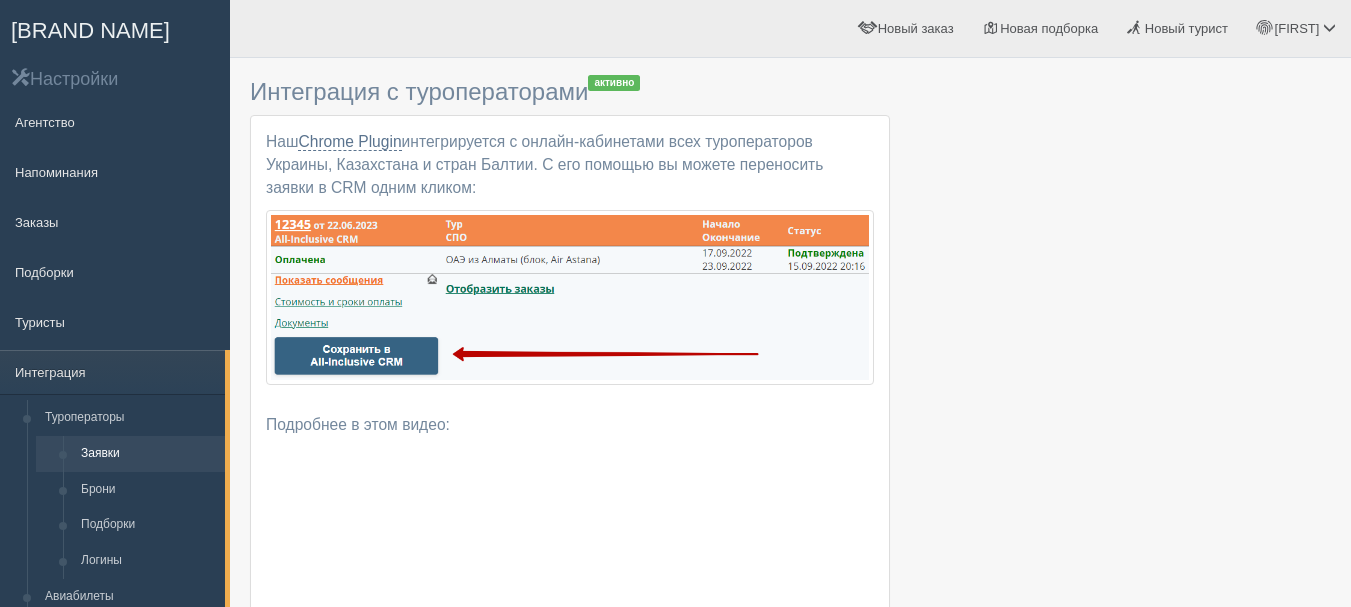 scroll, scrollTop: 0, scrollLeft: 0, axis: both 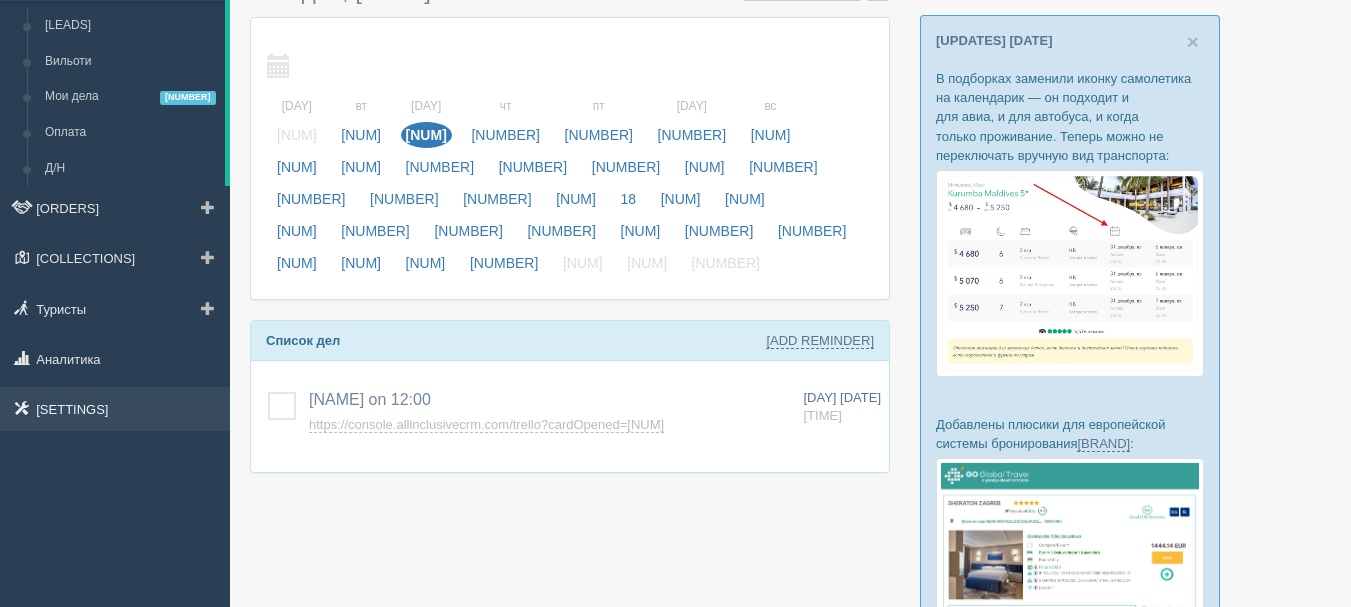click on "Настройки" at bounding box center [115, 409] 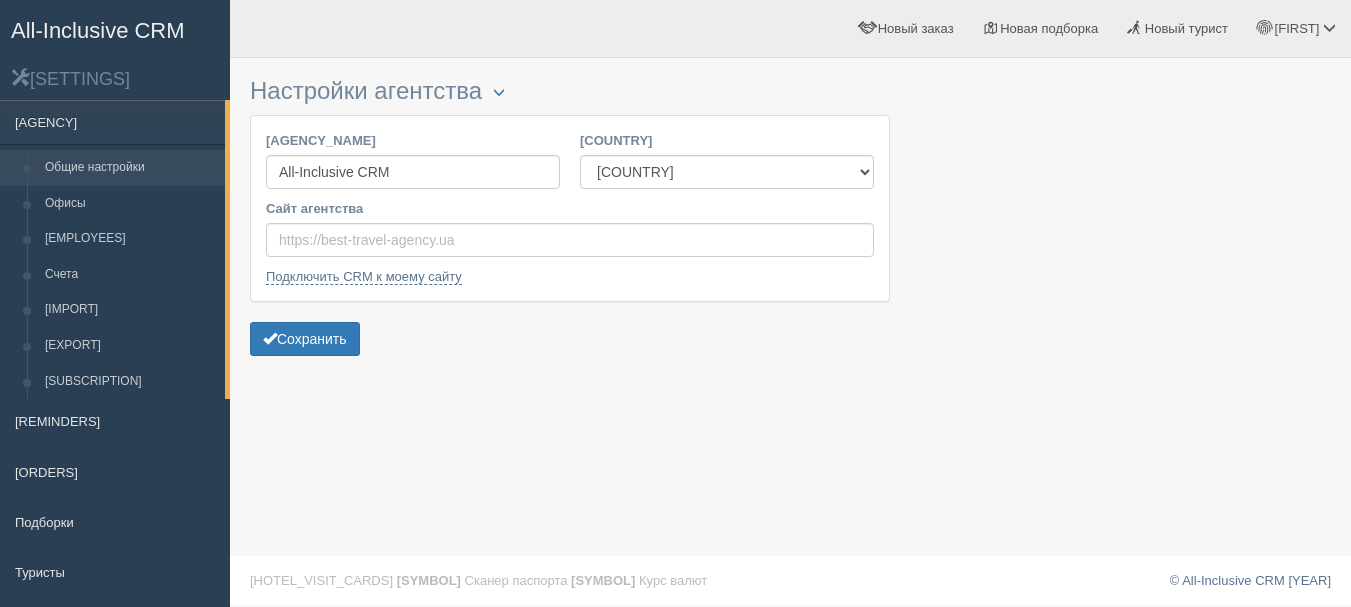 scroll, scrollTop: 0, scrollLeft: 0, axis: both 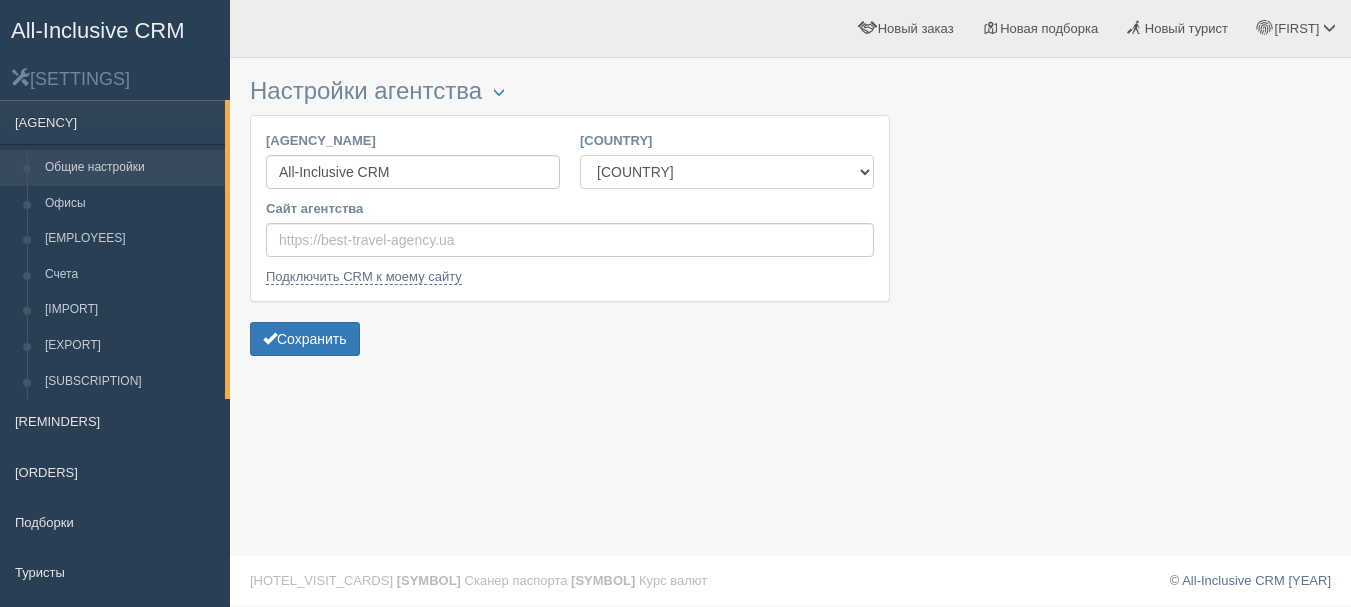 click on "[COUNTRY]
[COUNTRY]
[COUNTRY]
[COUNTRY]
[COUNTRY]
[COUNTRY]
[COUNTRY]
[COUNTRY]
[COUNTRY]
[COUNTRY]" at bounding box center (727, 172) 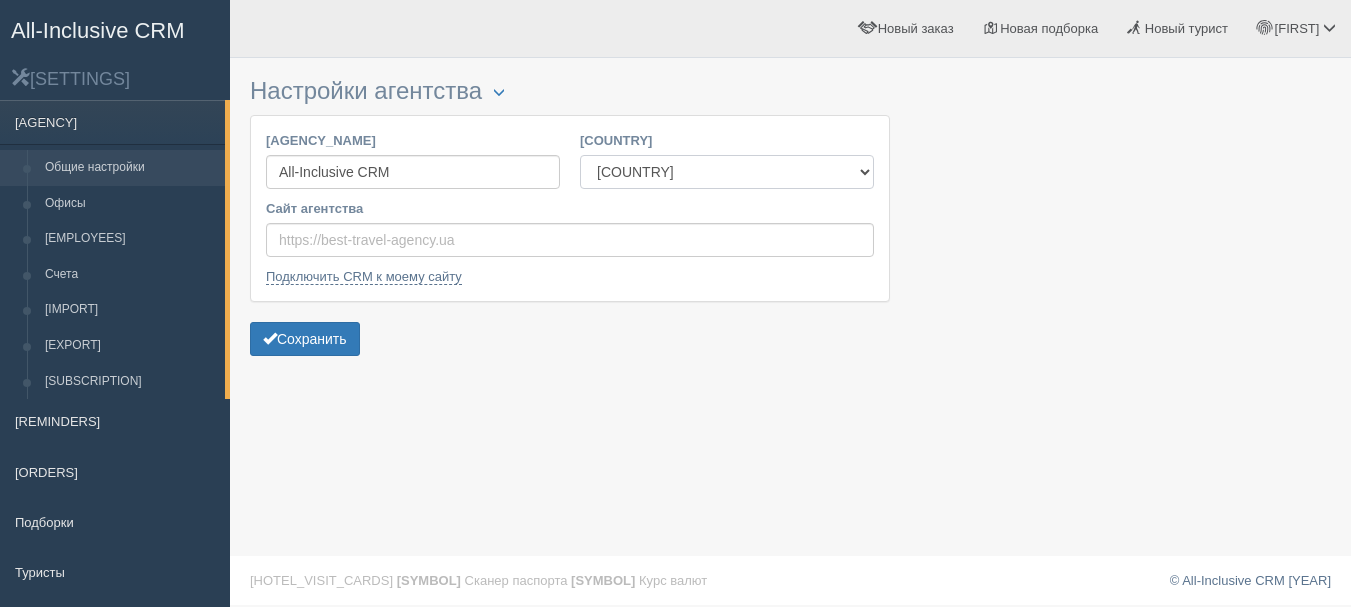select on "[COUNTRY CODE]" 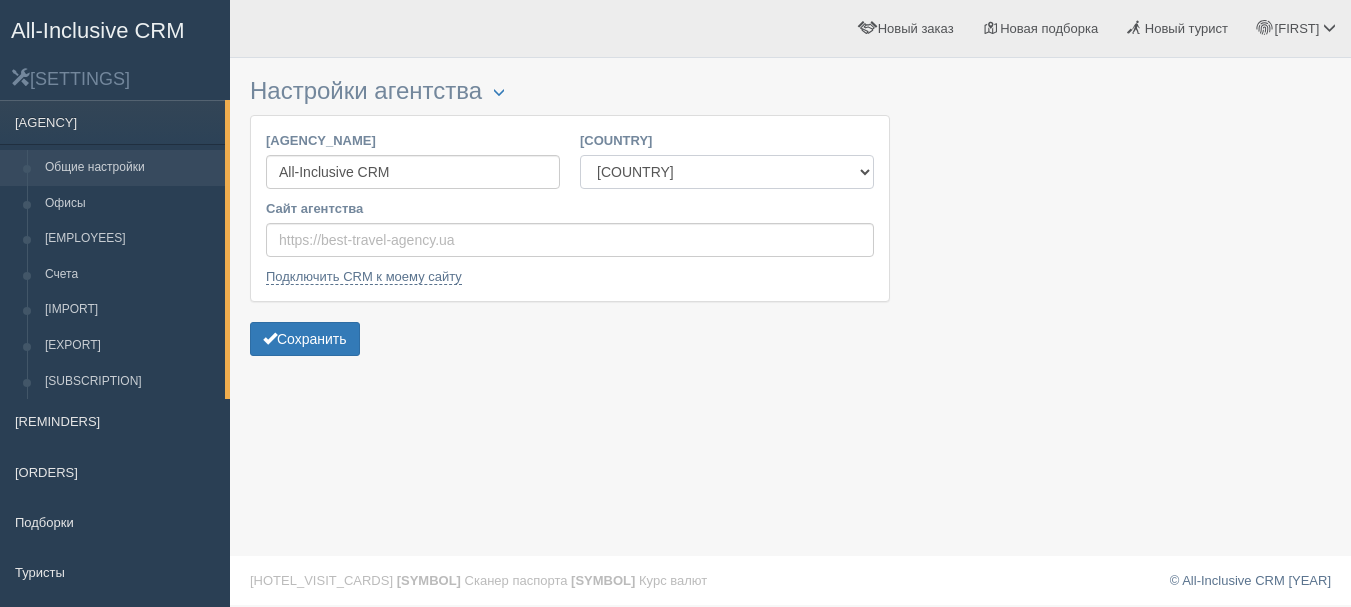 click on "[COUNTRY]
[COUNTRY]
[COUNTRY]
[COUNTRY]
[COUNTRY]
[COUNTRY]
[COUNTRY]
[COUNTRY]
[COUNTRY]
[COUNTRY]" at bounding box center [727, 172] 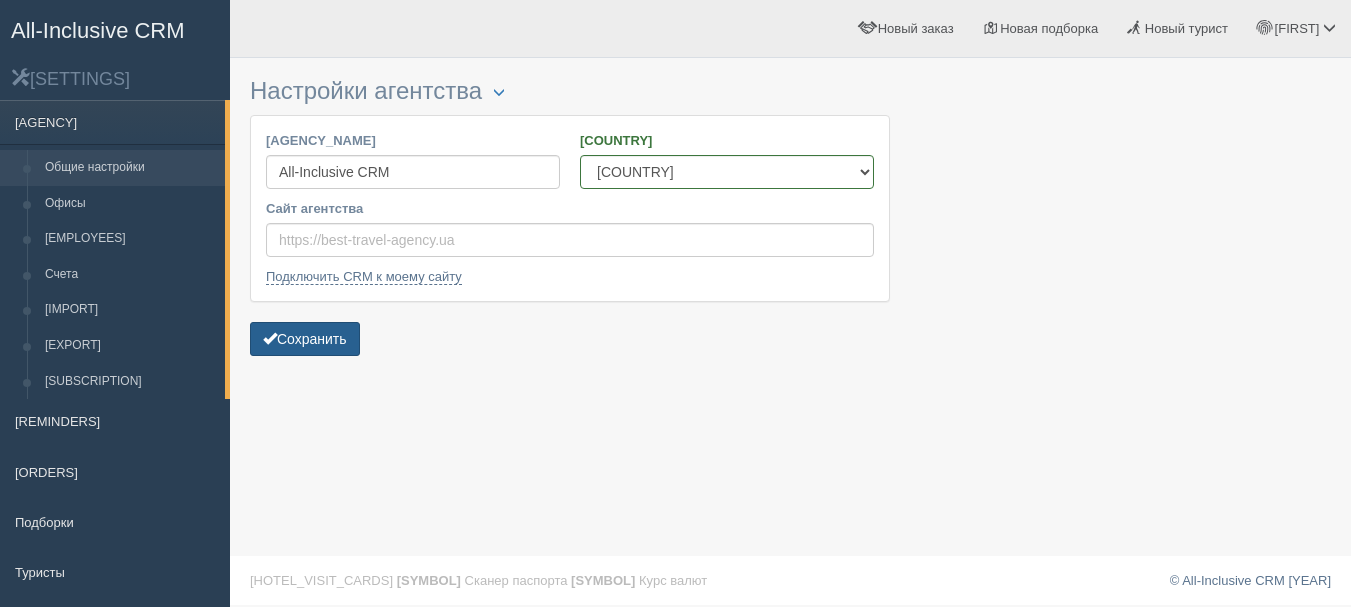 click on "Сохранить" at bounding box center [305, 339] 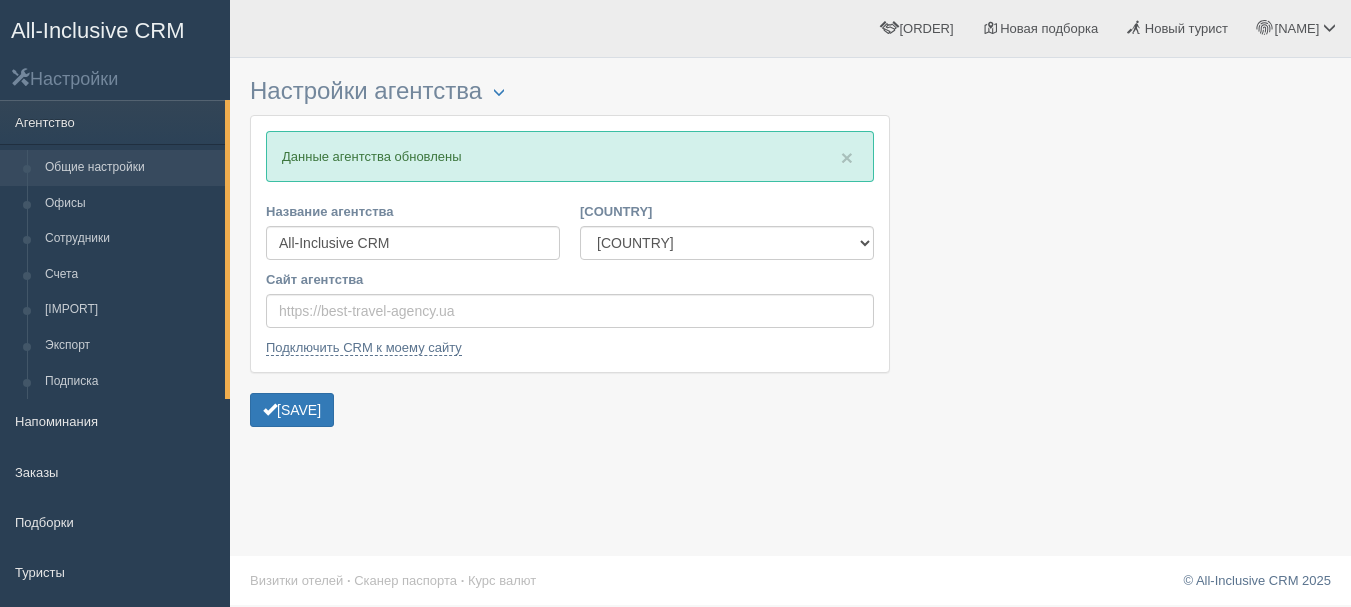 scroll, scrollTop: 0, scrollLeft: 0, axis: both 